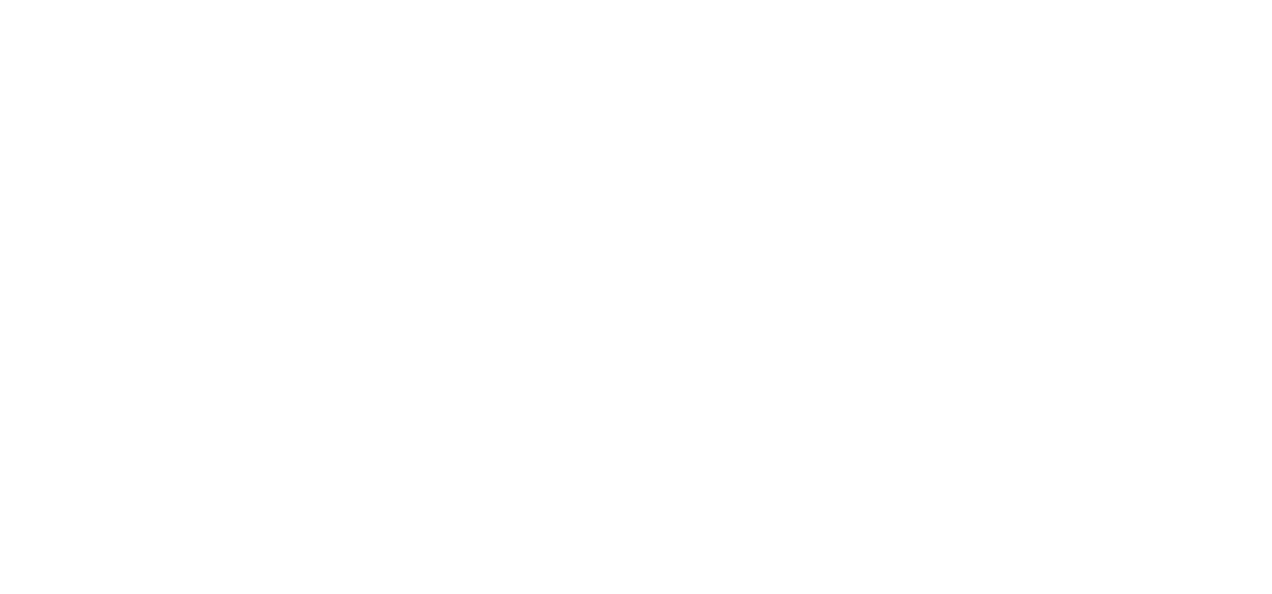 scroll, scrollTop: 0, scrollLeft: 0, axis: both 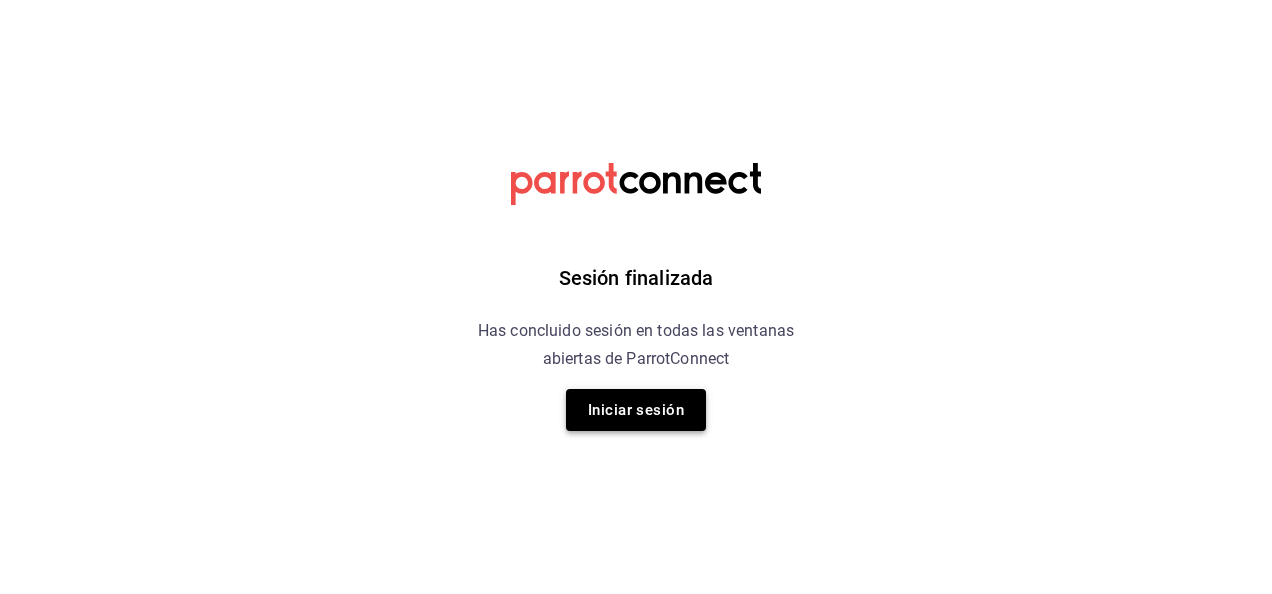 click on "Iniciar sesión" at bounding box center [636, 410] 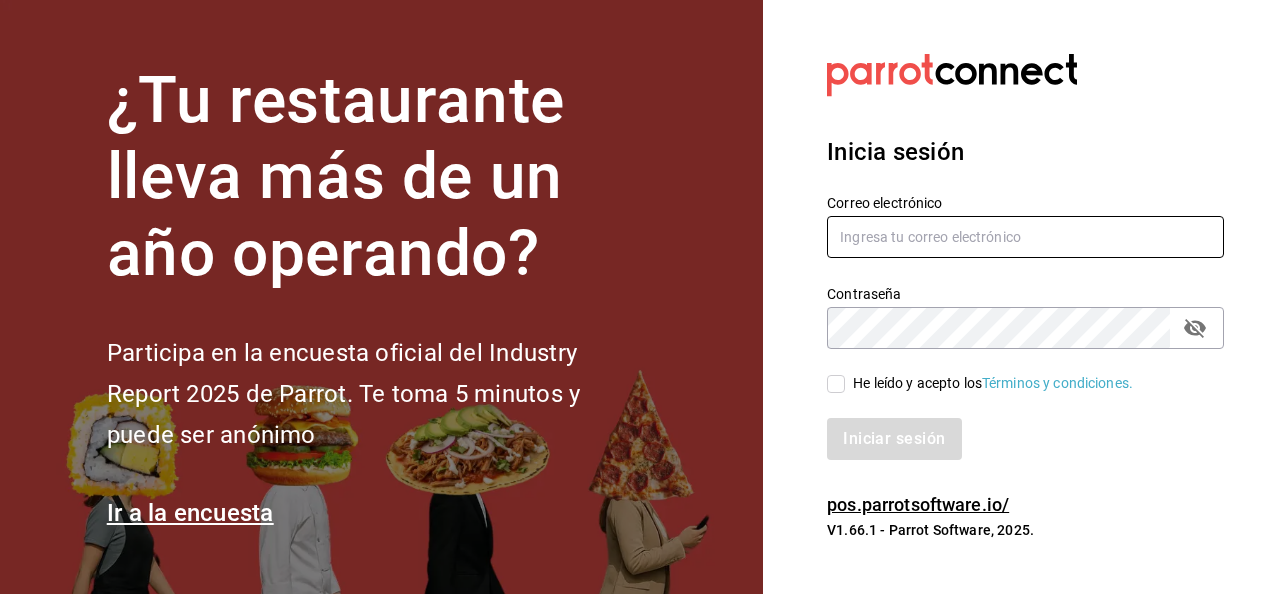 type on "[EMAIL]" 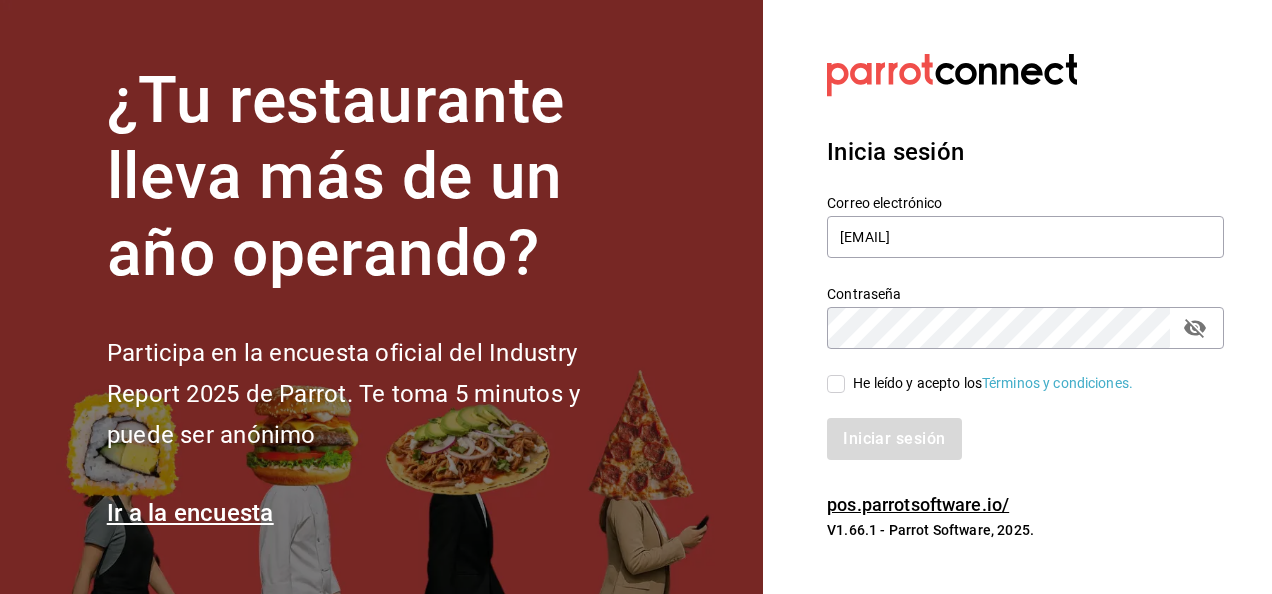 click on "He leído y acepto los  Términos y condiciones." at bounding box center [836, 384] 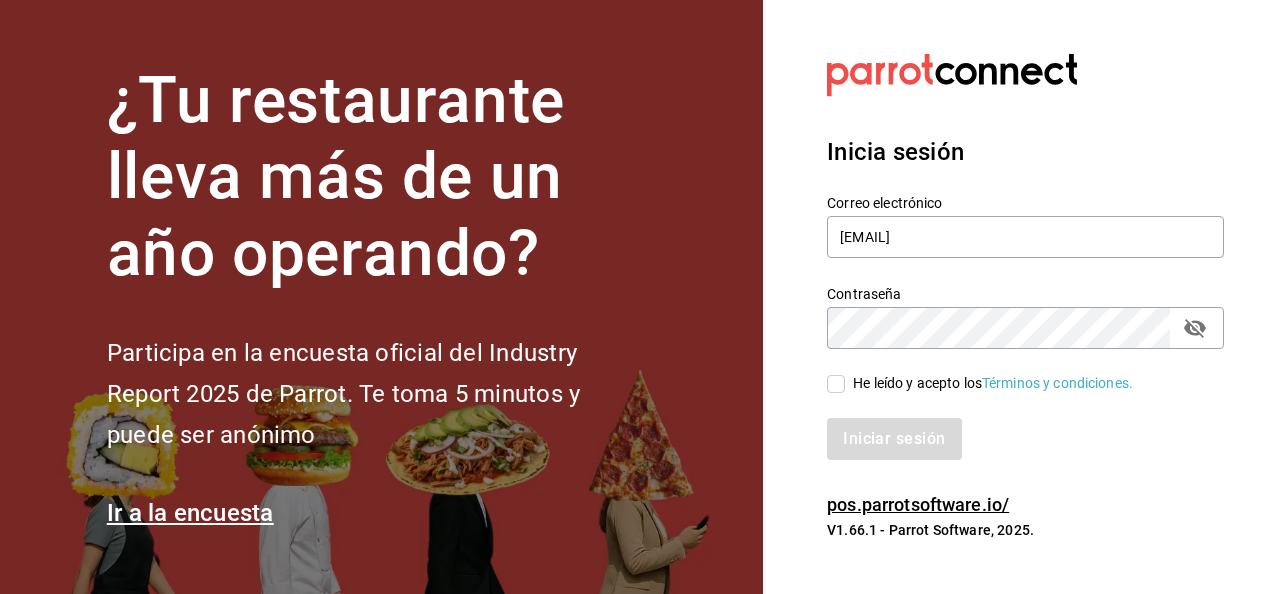 checkbox on "true" 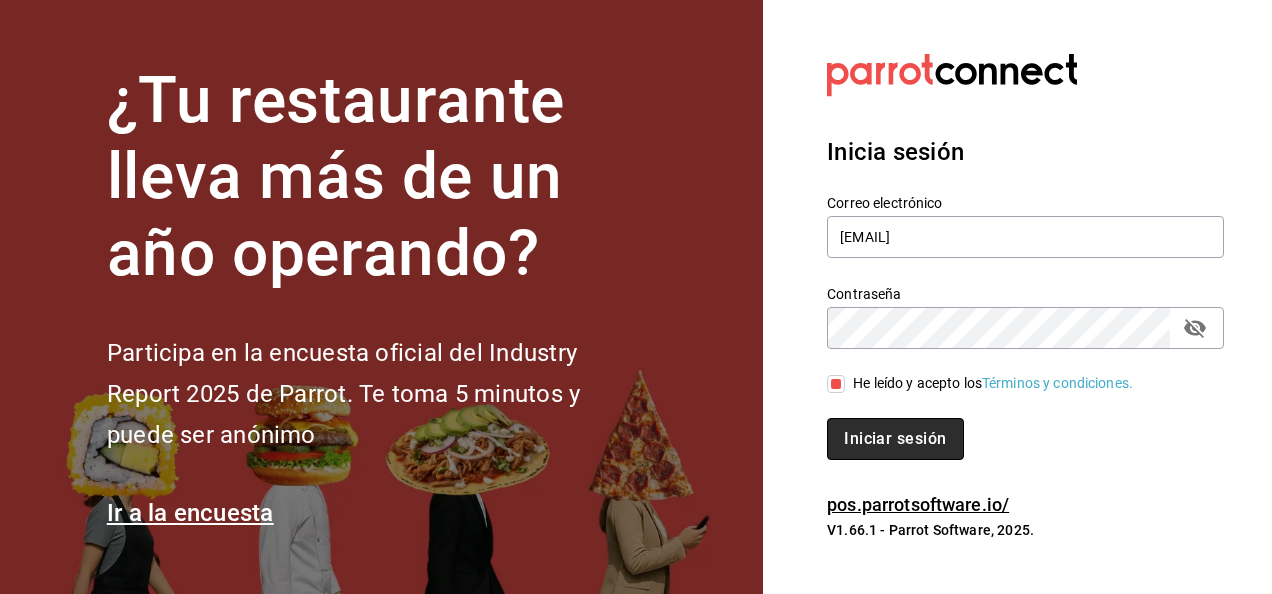 click on "Iniciar sesión" at bounding box center (895, 439) 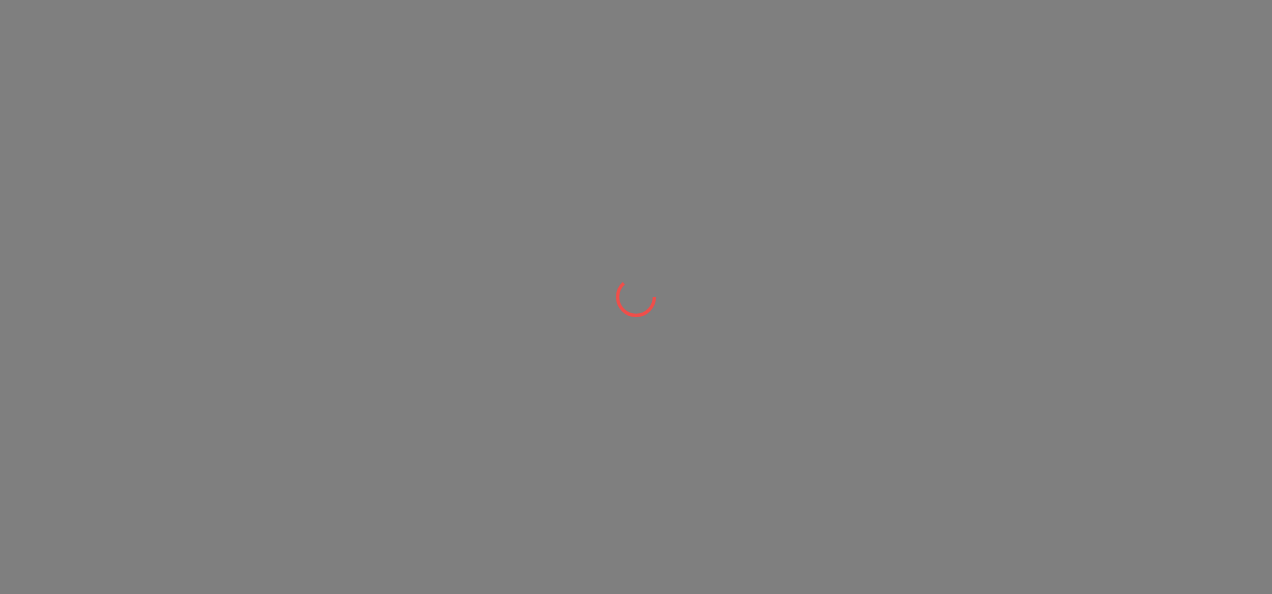 scroll, scrollTop: 0, scrollLeft: 0, axis: both 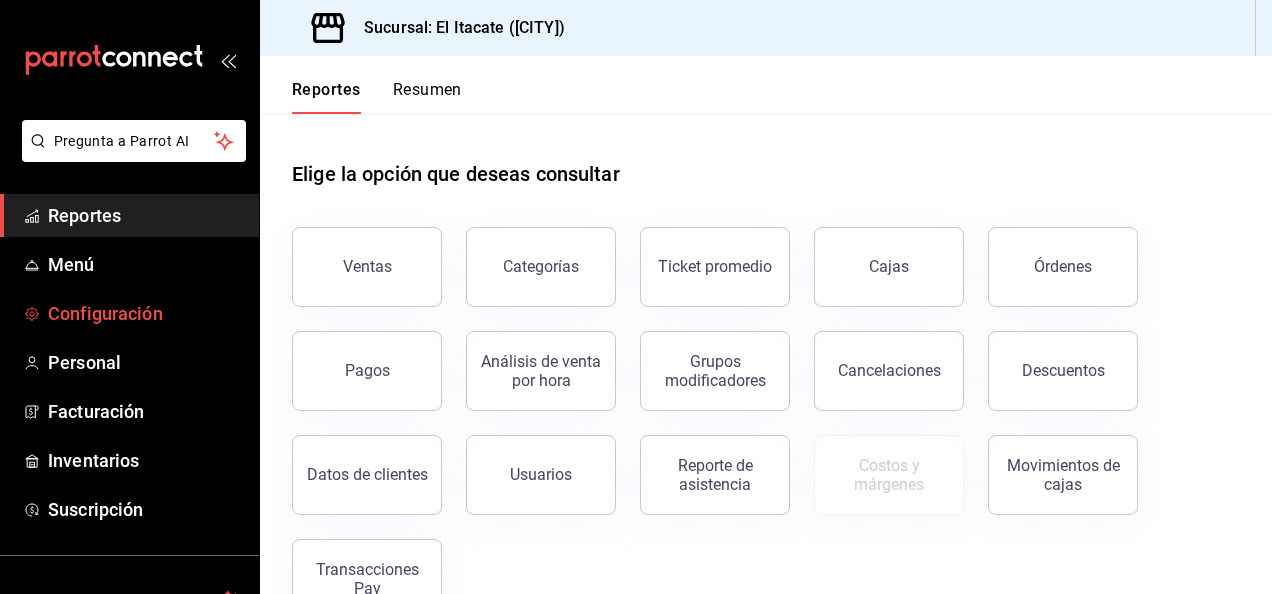 click on "Configuración" at bounding box center [145, 313] 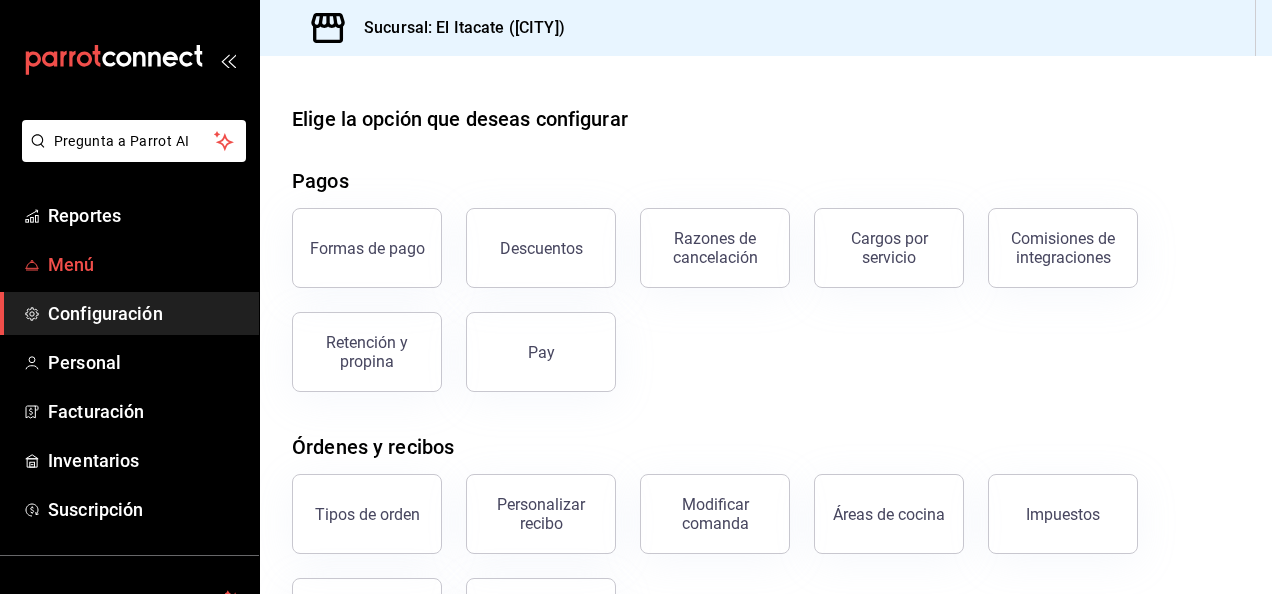 click on "Menú" at bounding box center [145, 264] 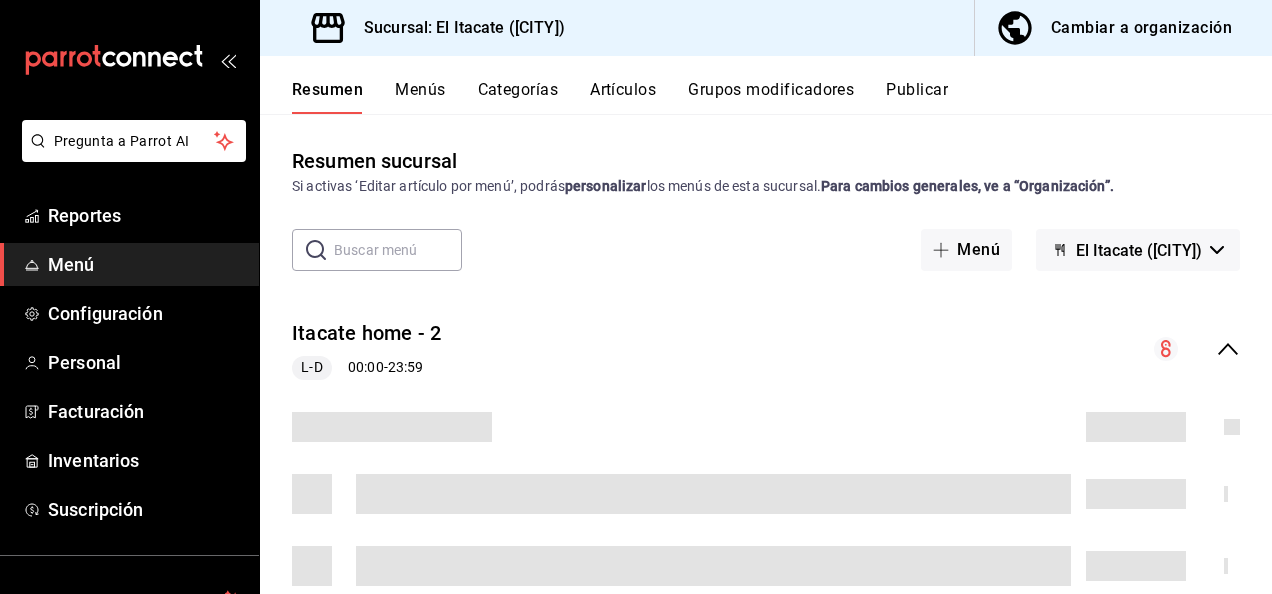 click on "Cambiar a organización" at bounding box center (1141, 28) 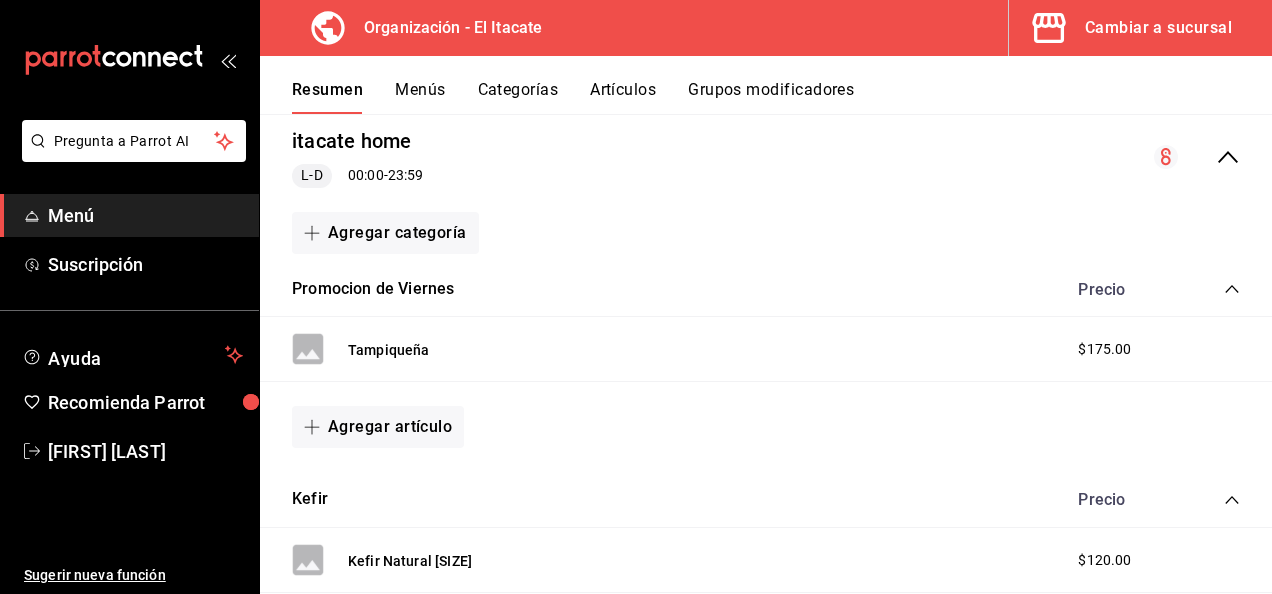scroll, scrollTop: 197, scrollLeft: 0, axis: vertical 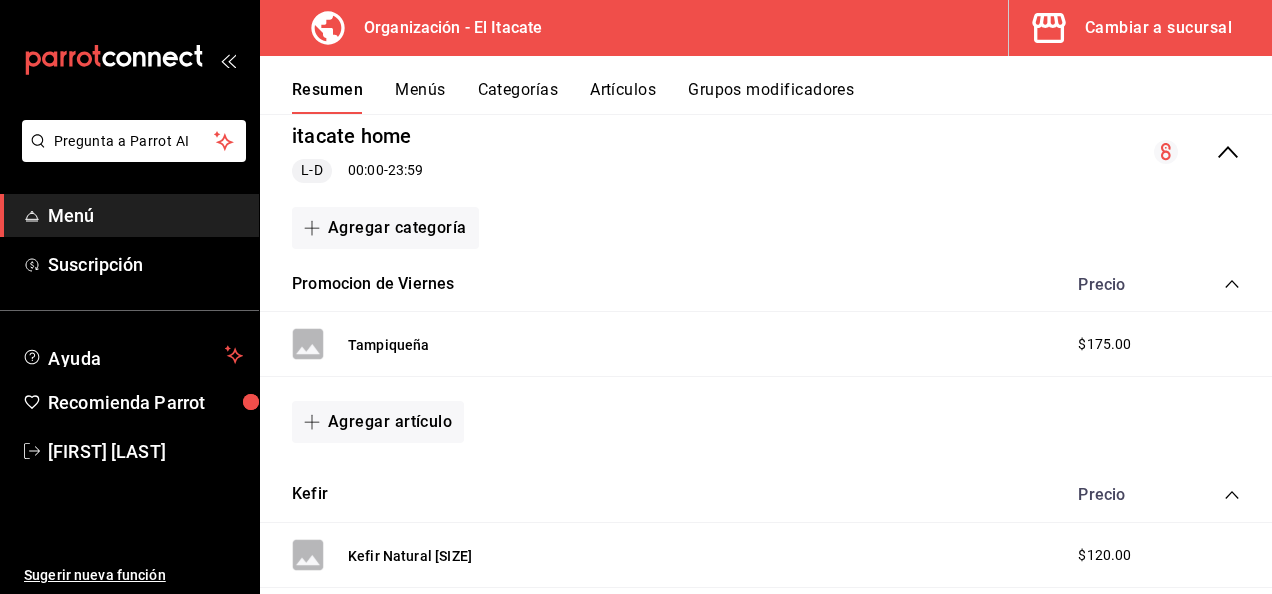 click on "Categorías" at bounding box center (518, 97) 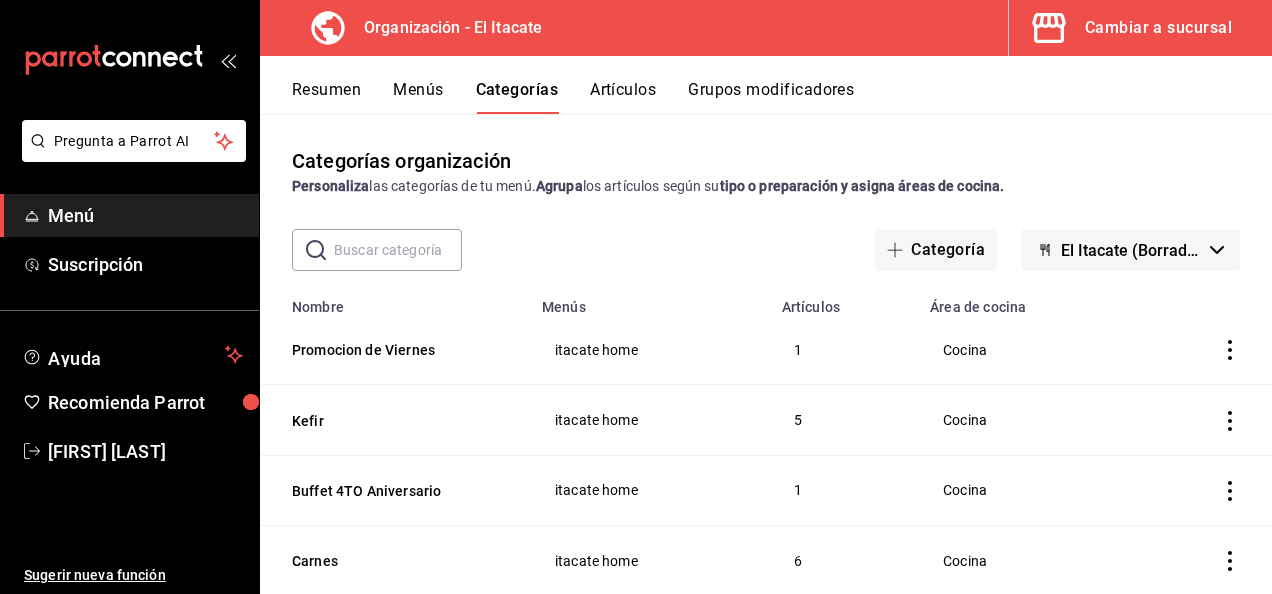 click on "Resumen" at bounding box center [326, 97] 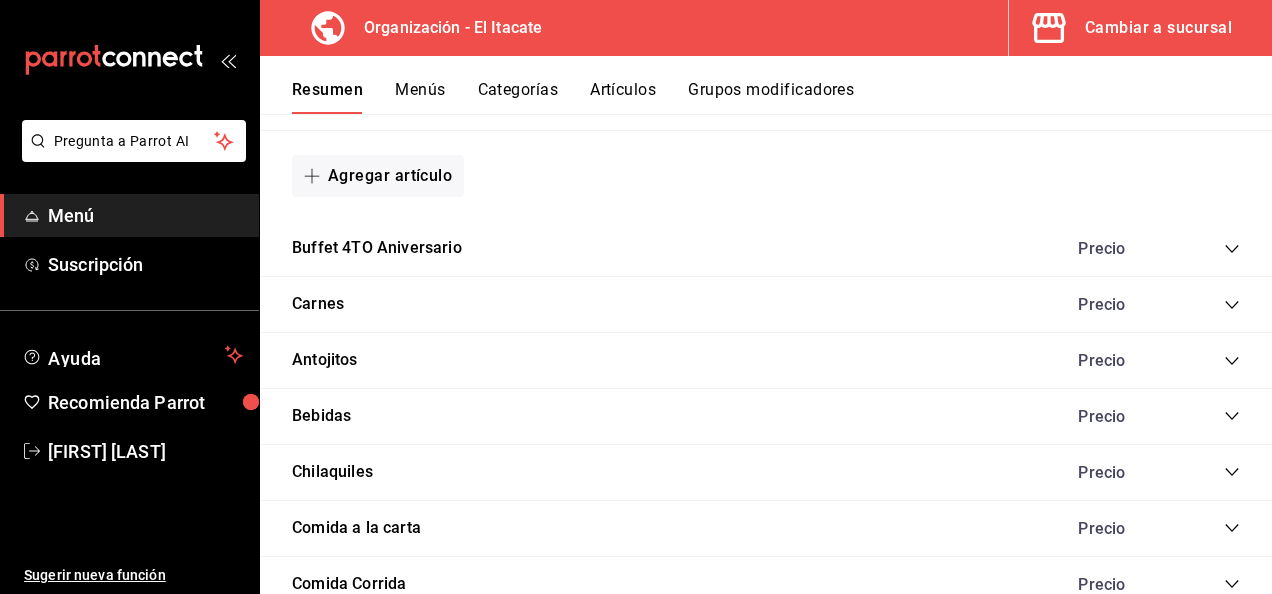 scroll, scrollTop: 958, scrollLeft: 0, axis: vertical 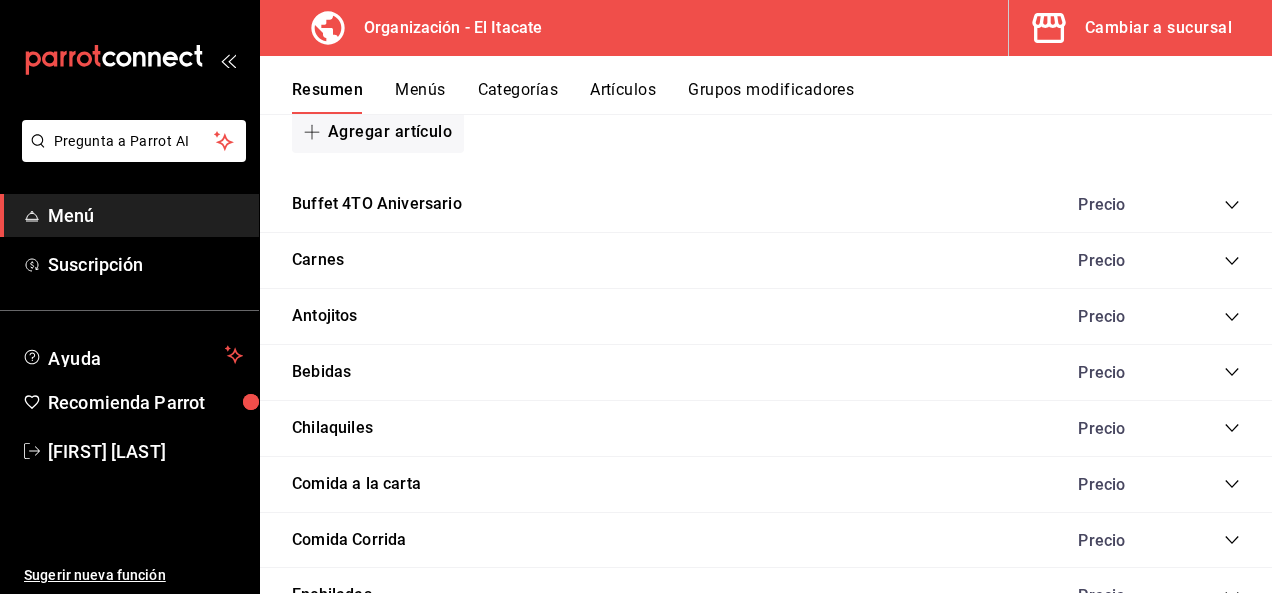 click 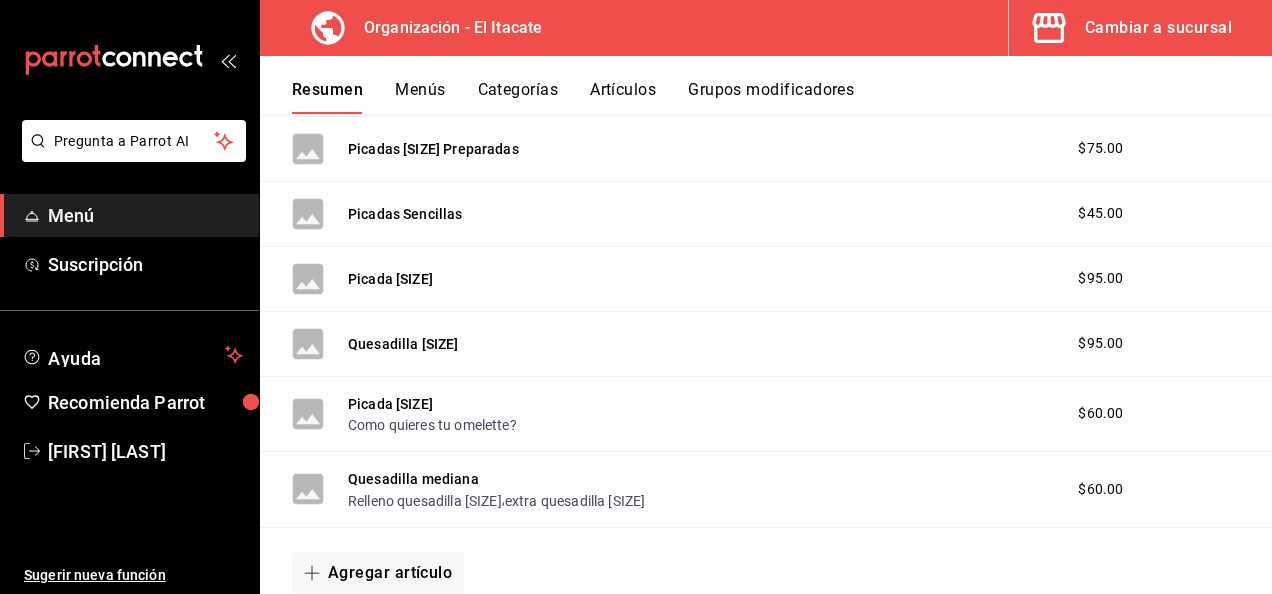 scroll, scrollTop: 1268, scrollLeft: 0, axis: vertical 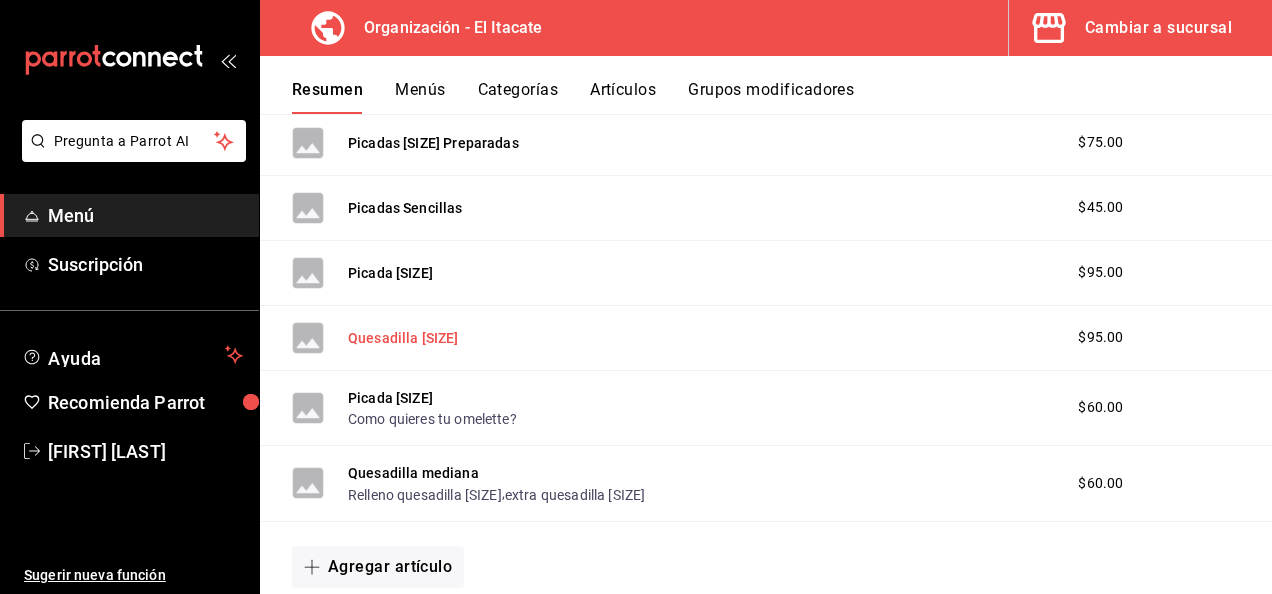 click on "Quesadilla [SIZE]" at bounding box center [403, 338] 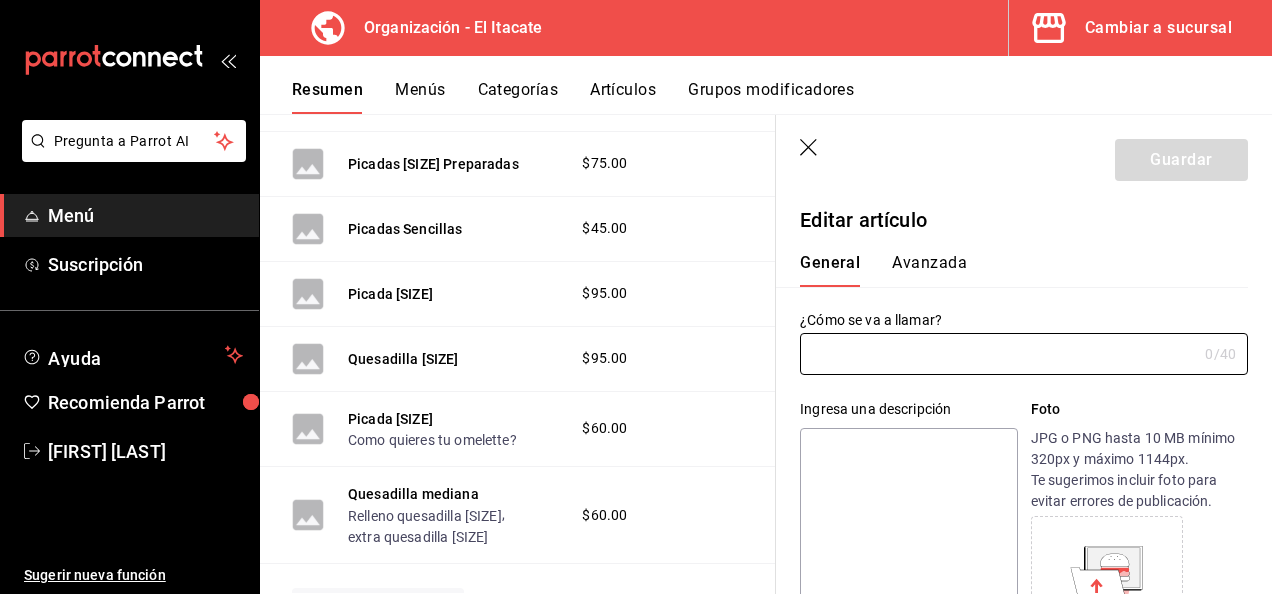 type on "Quesadilla [SIZE]" 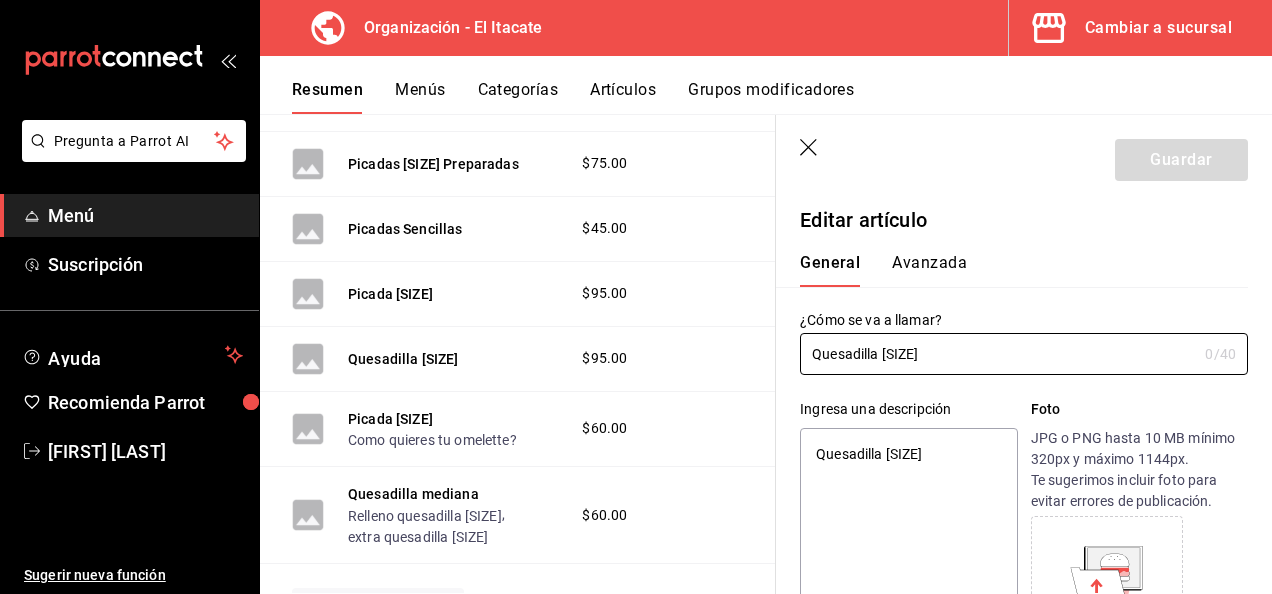 type on "x" 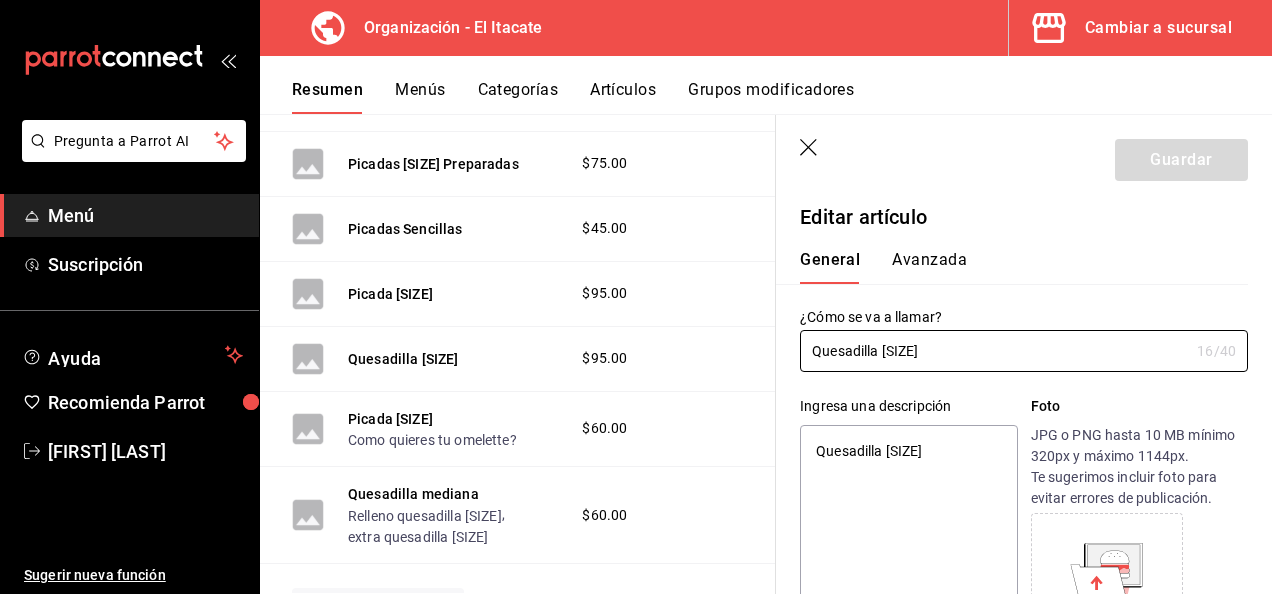 scroll, scrollTop: 0, scrollLeft: 0, axis: both 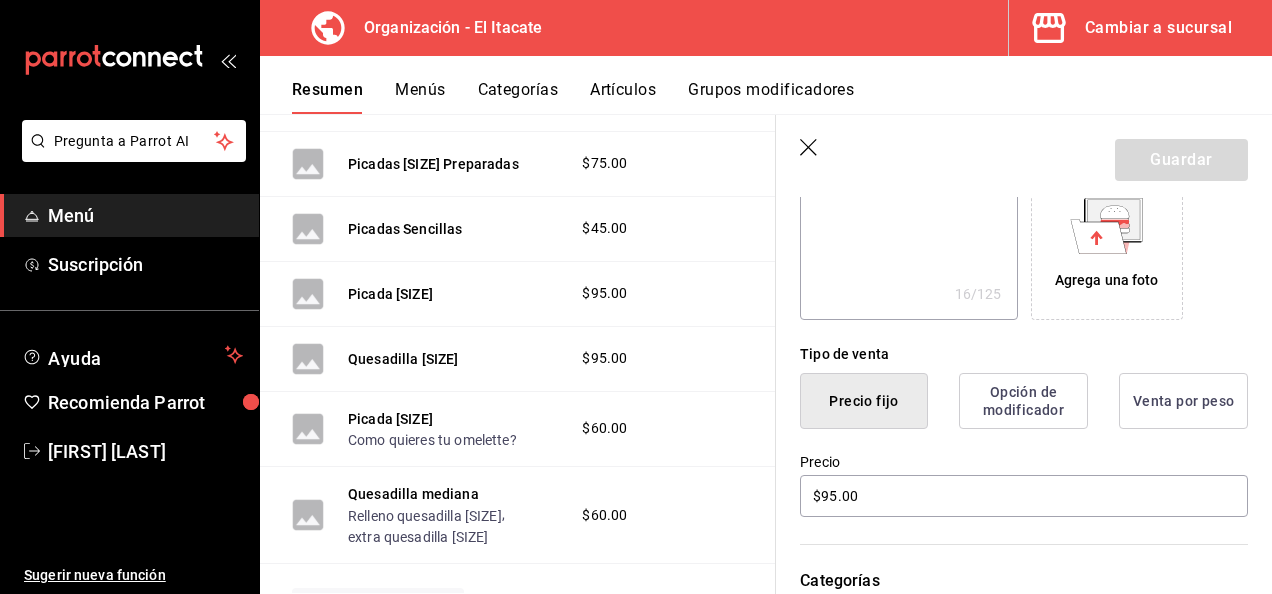 click 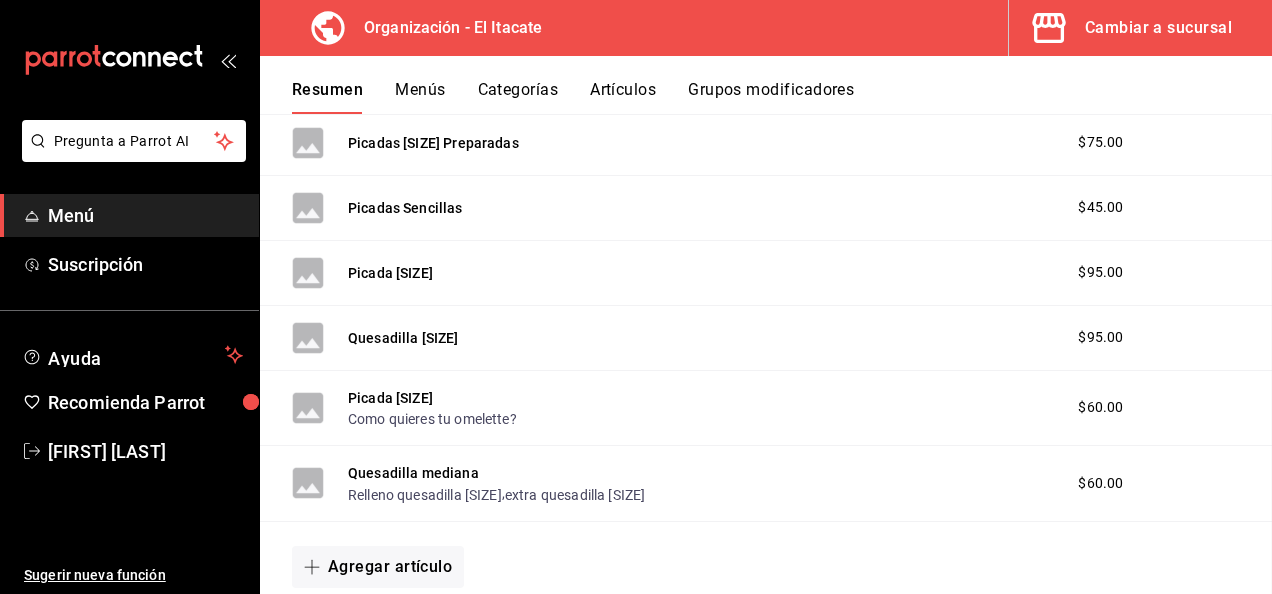 scroll, scrollTop: 0, scrollLeft: 0, axis: both 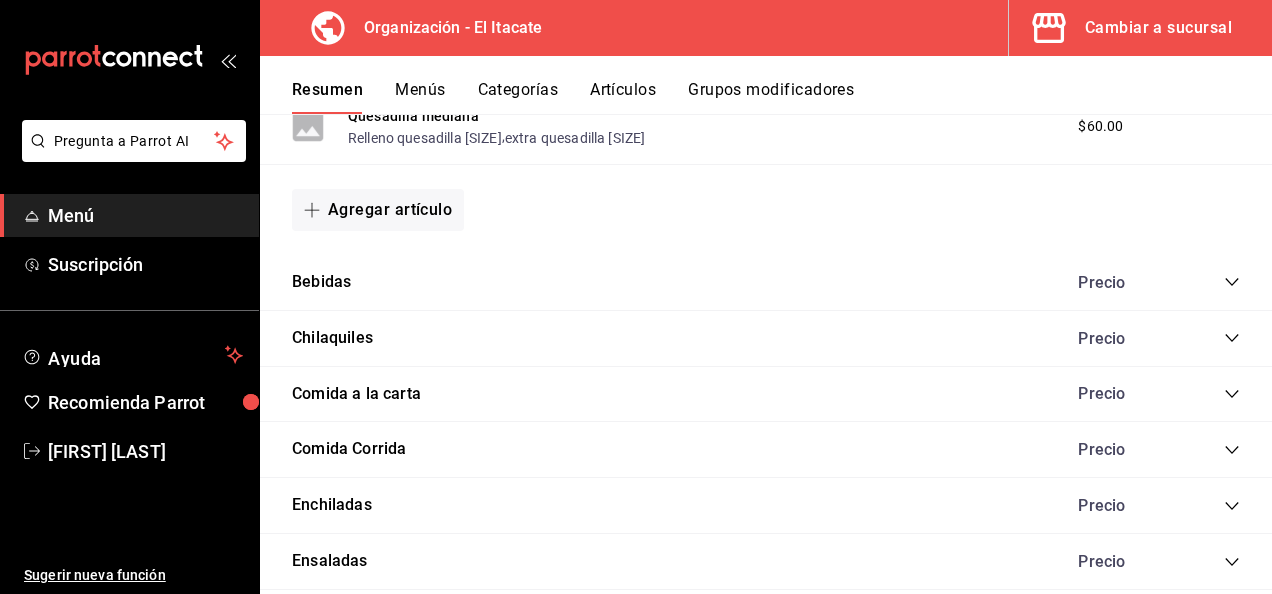 click 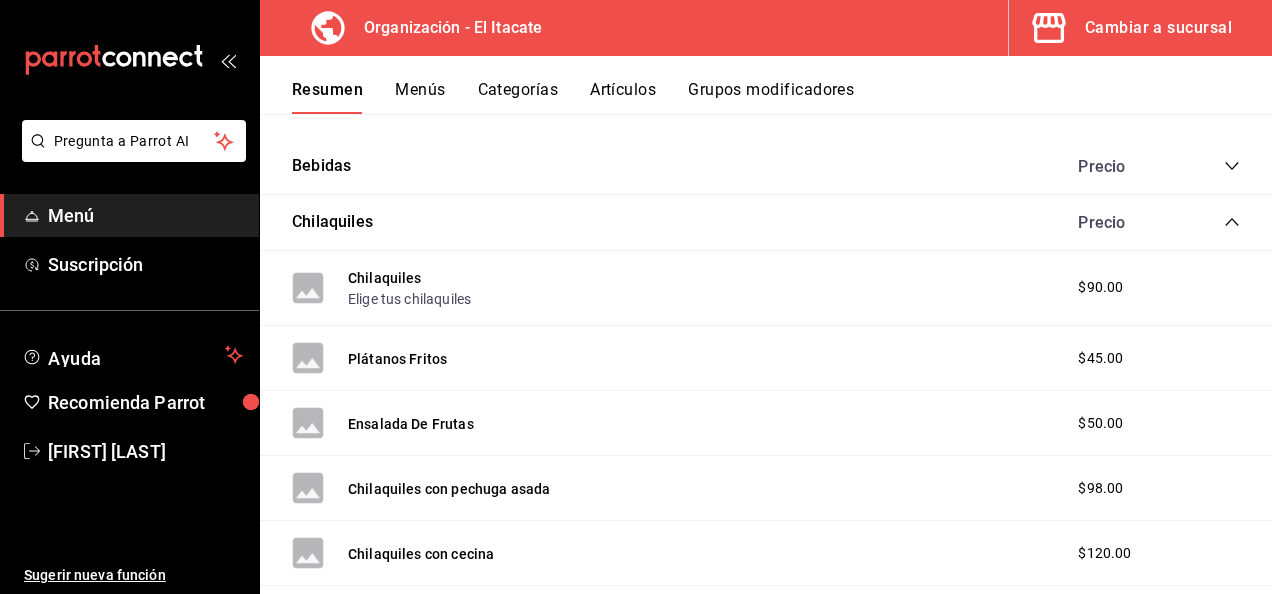 scroll, scrollTop: 1757, scrollLeft: 0, axis: vertical 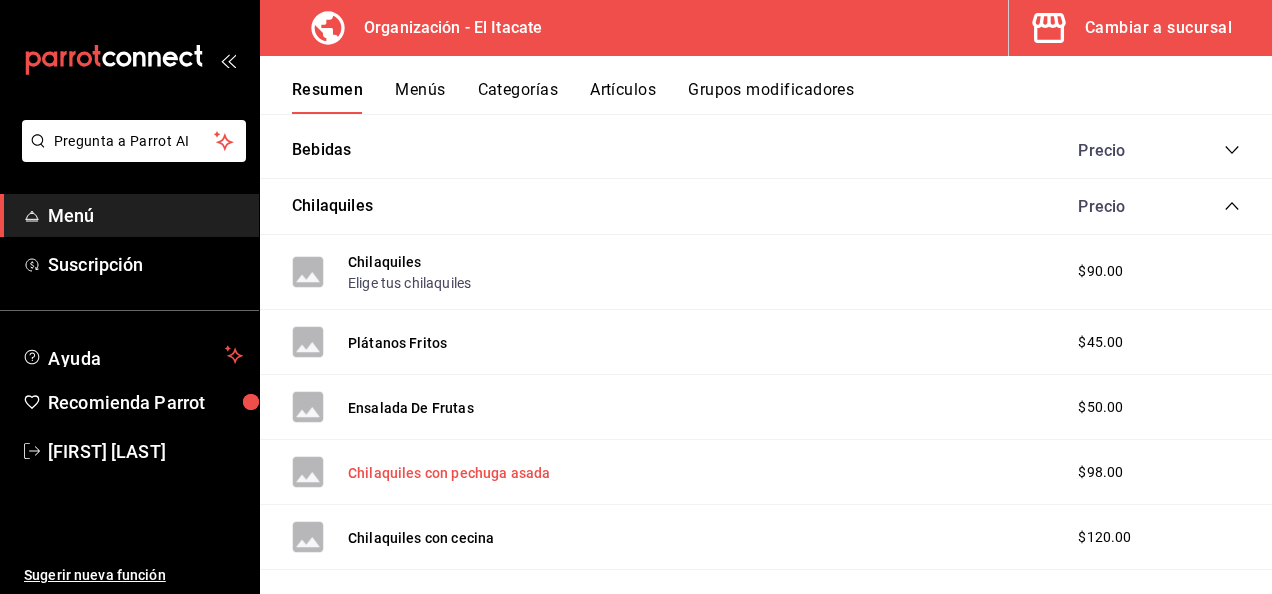 click on "Chilaquiles con pechuga asada" at bounding box center (449, 473) 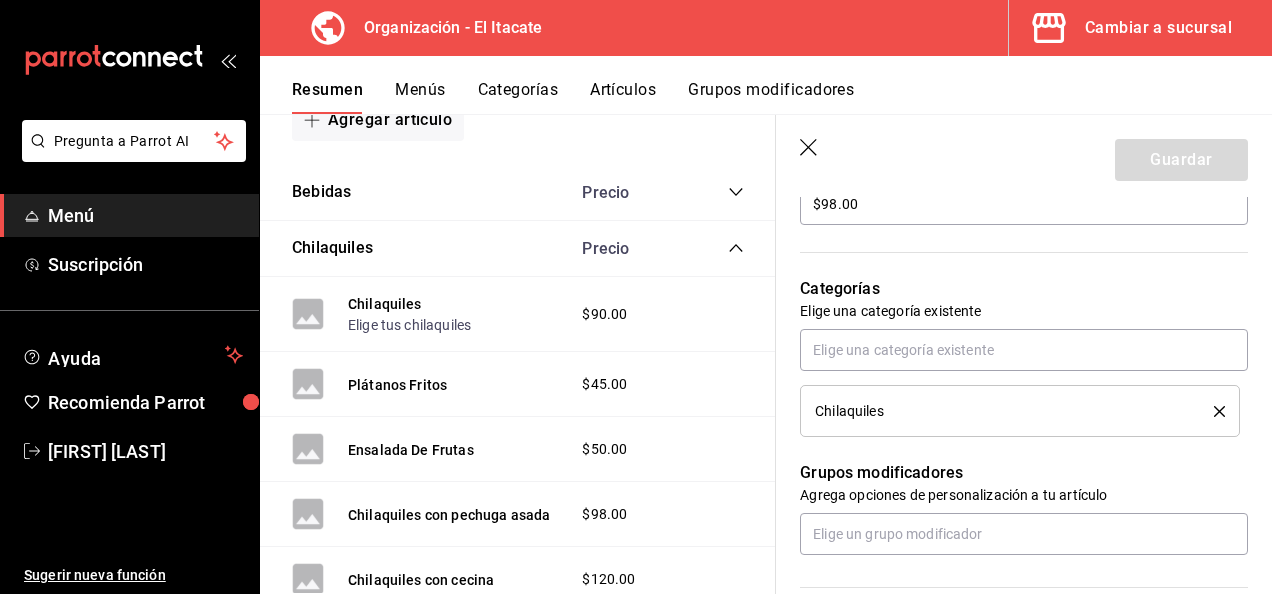 scroll, scrollTop: 642, scrollLeft: 0, axis: vertical 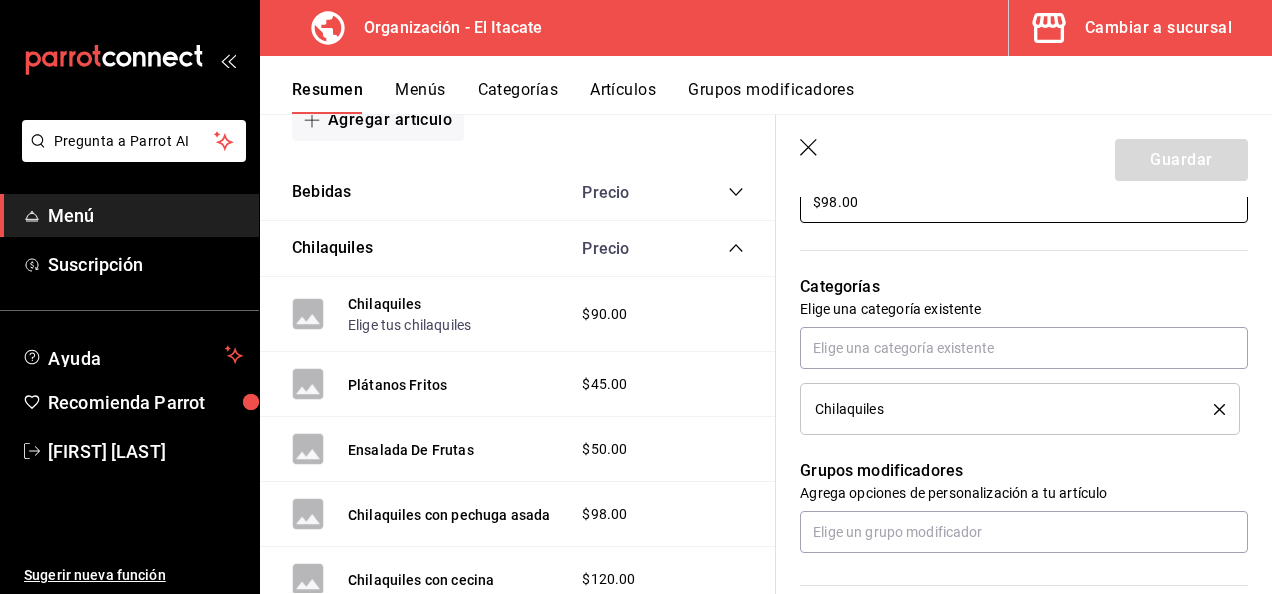 click on "$98.00" at bounding box center [1024, 202] 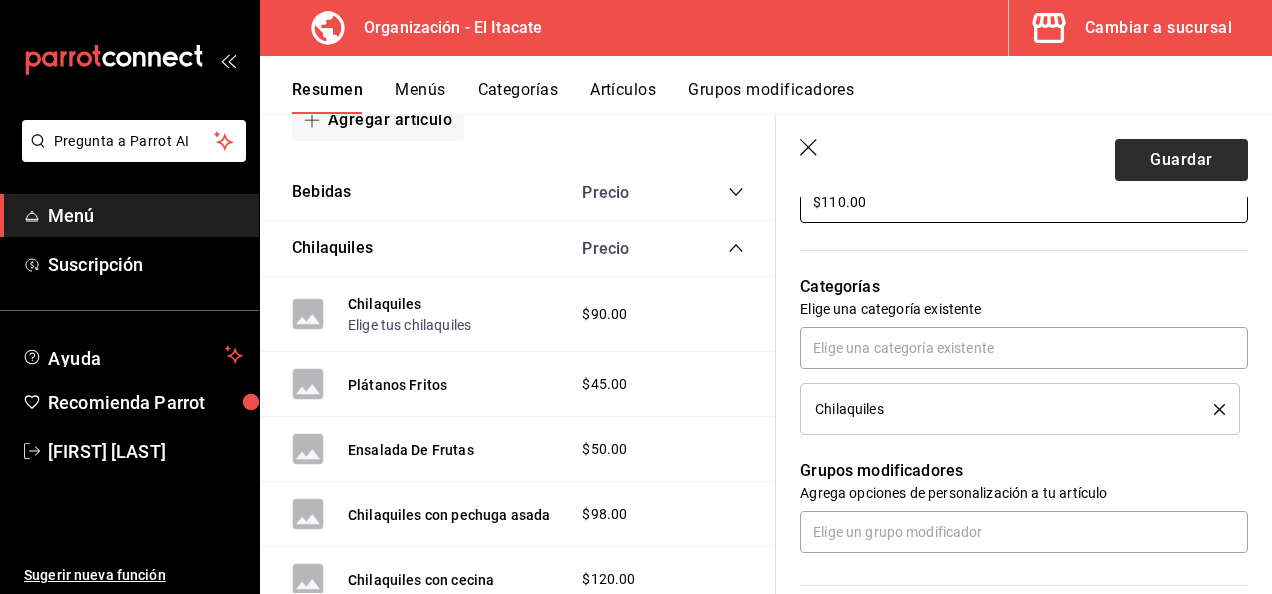 type on "$110.00" 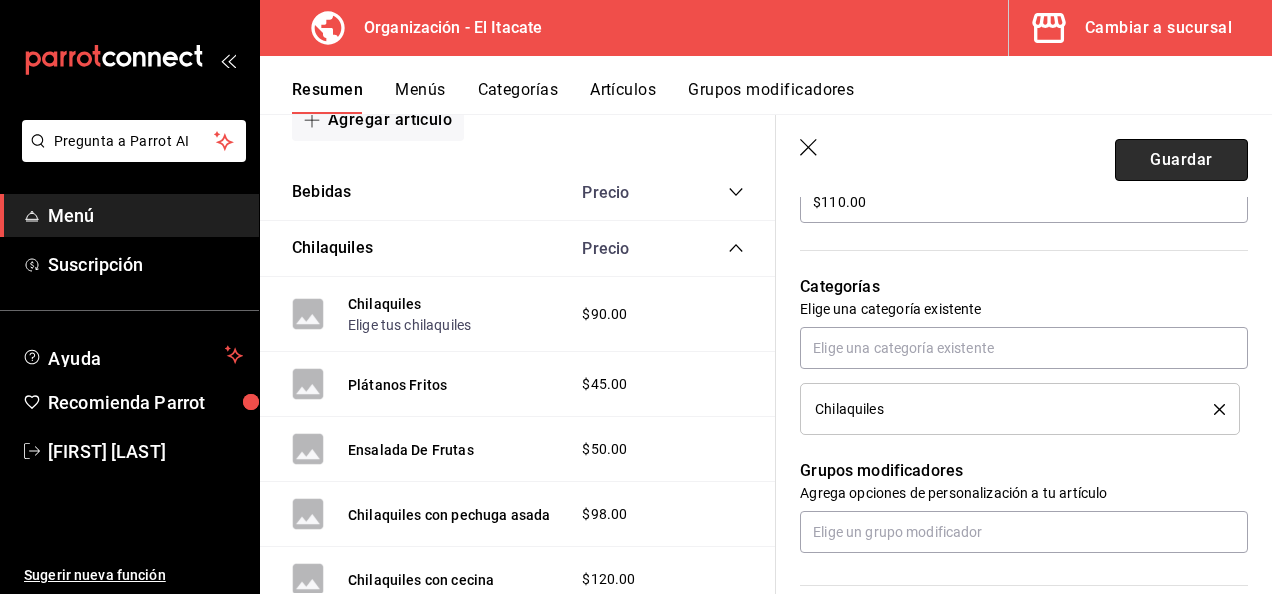 click on "Guardar" at bounding box center (1181, 160) 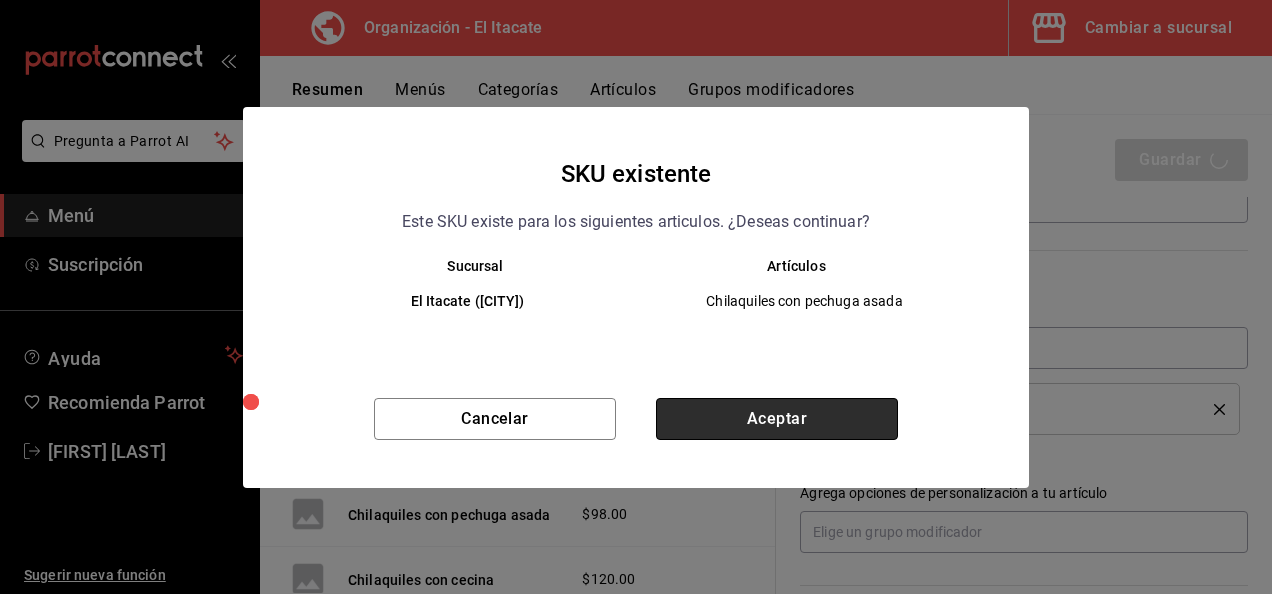 click on "Aceptar" at bounding box center [777, 419] 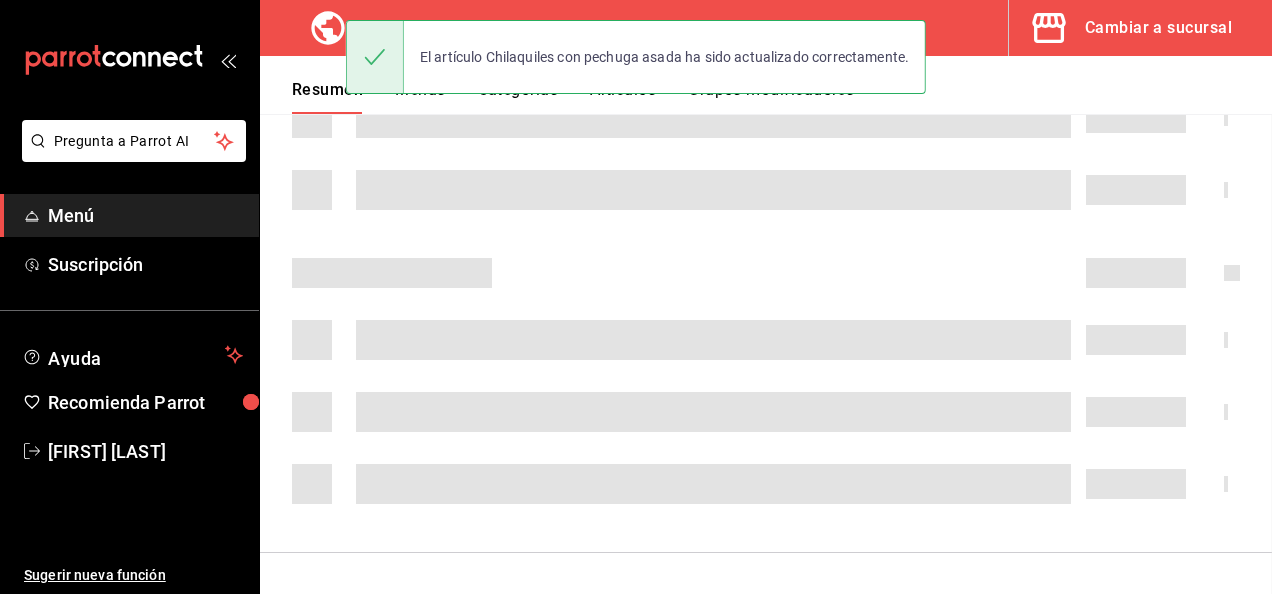 scroll, scrollTop: 0, scrollLeft: 0, axis: both 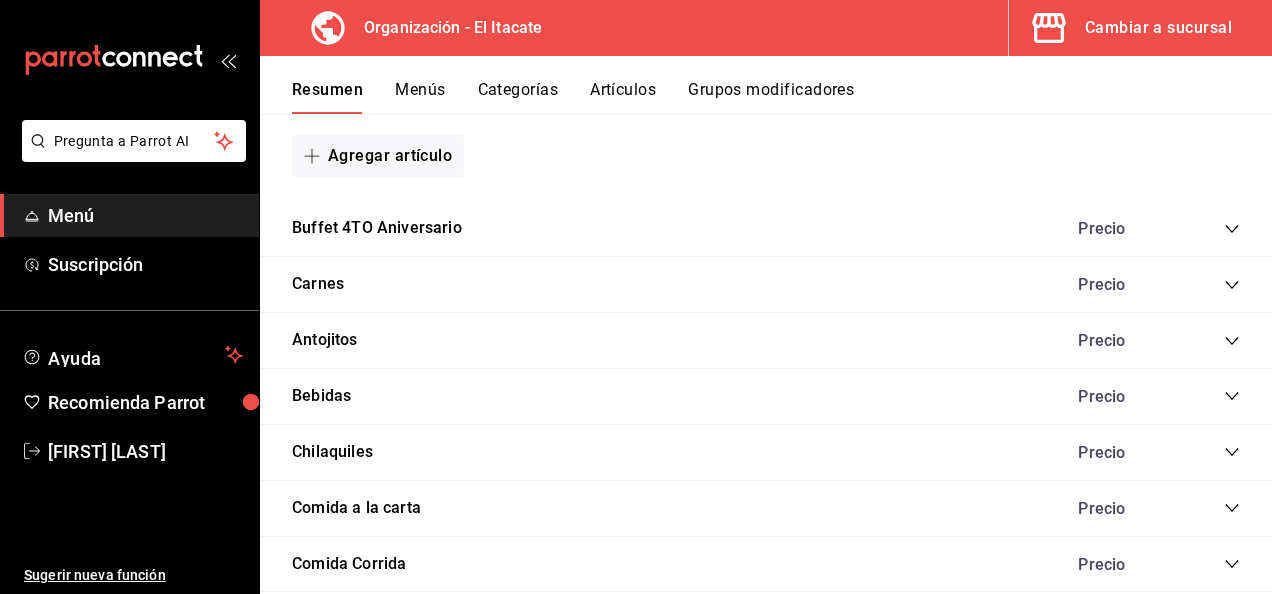 click 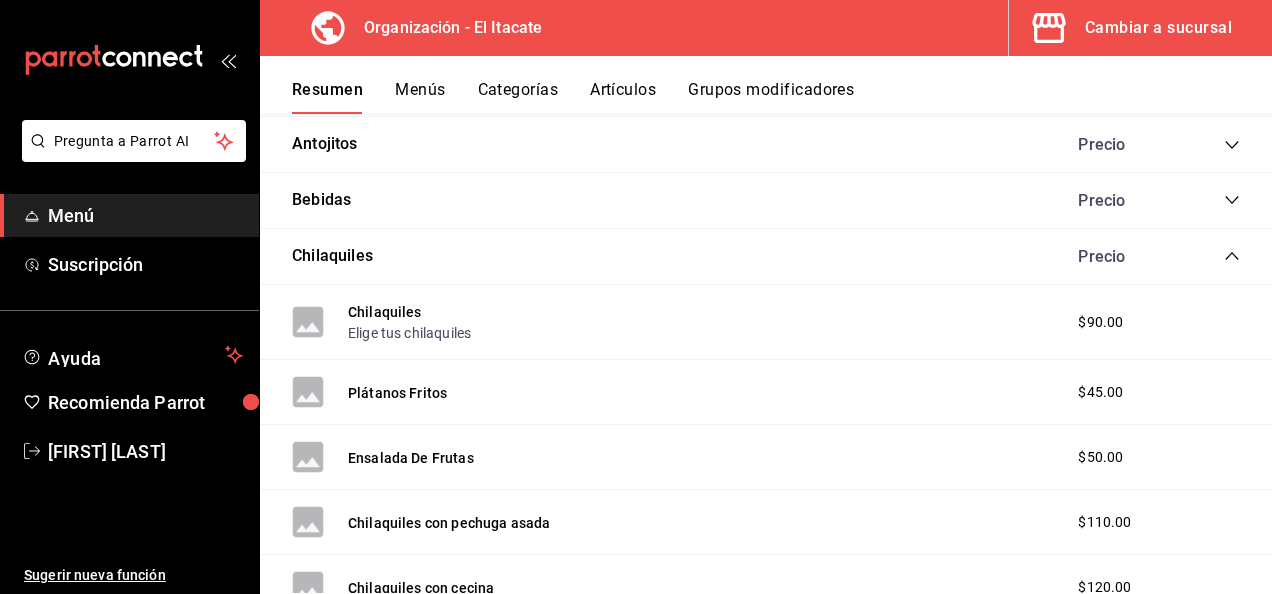 scroll, scrollTop: 1333, scrollLeft: 0, axis: vertical 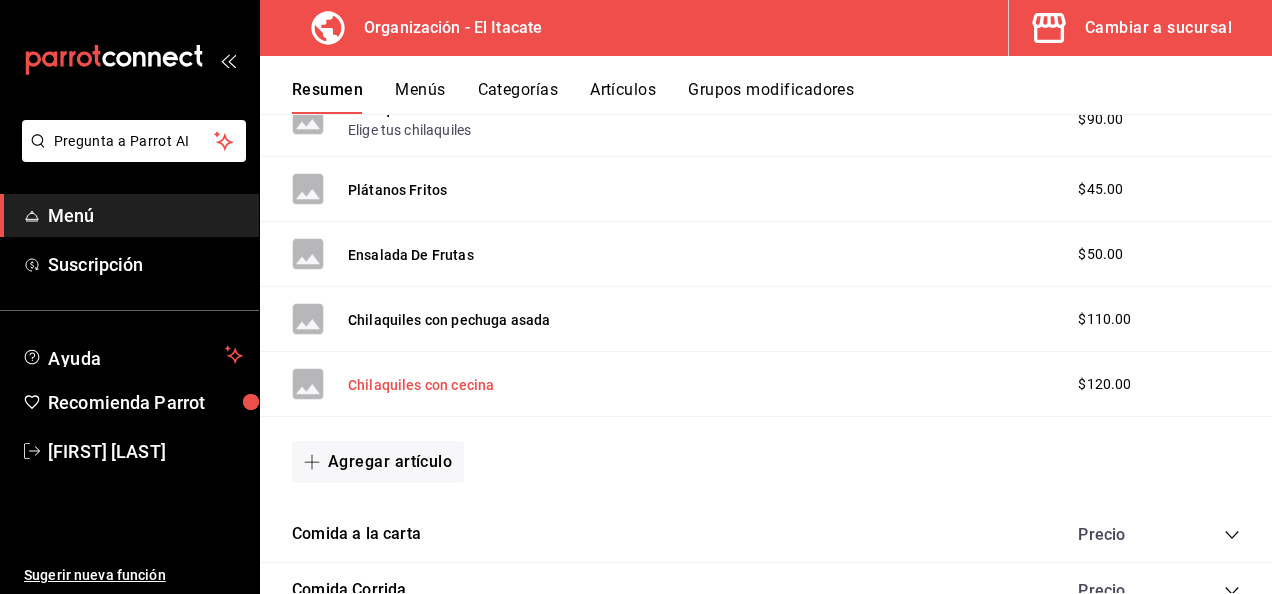 click on "Chilaquiles con cecina" at bounding box center [421, 385] 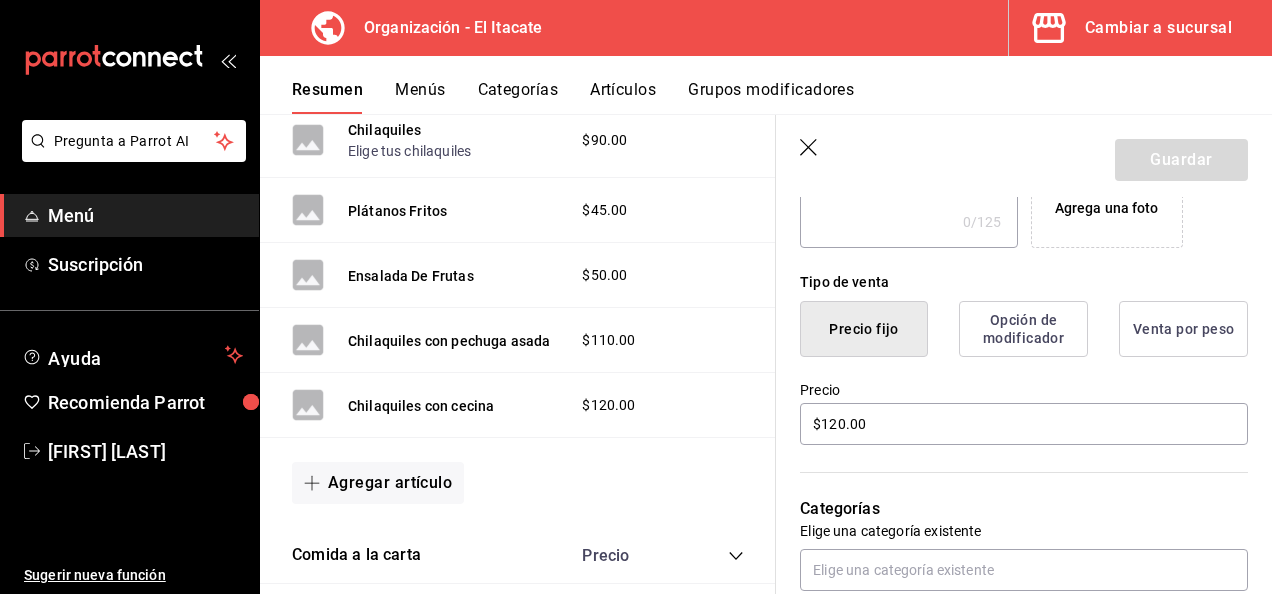 scroll, scrollTop: 421, scrollLeft: 0, axis: vertical 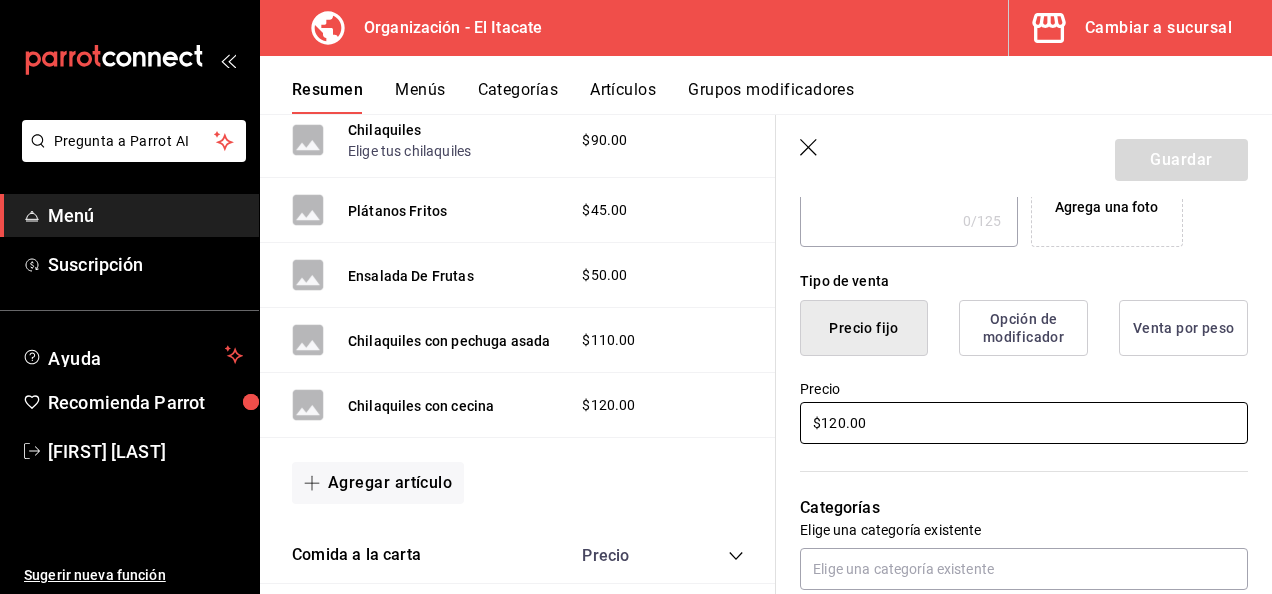 click on "$120.00" at bounding box center (1024, 423) 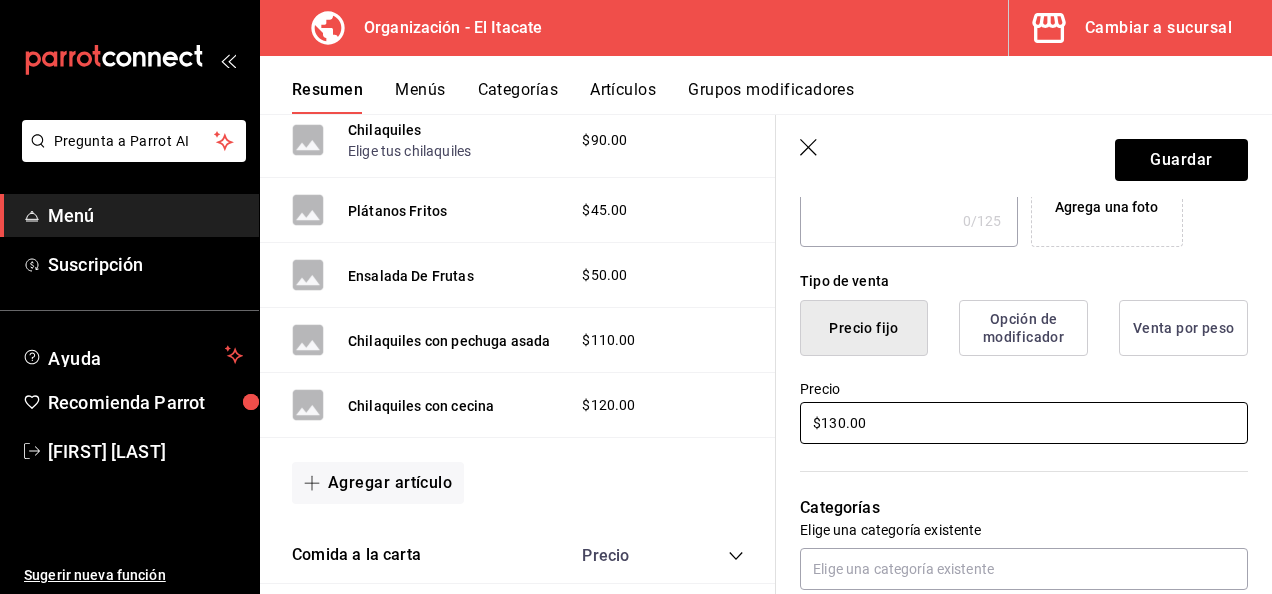 scroll, scrollTop: 2, scrollLeft: 0, axis: vertical 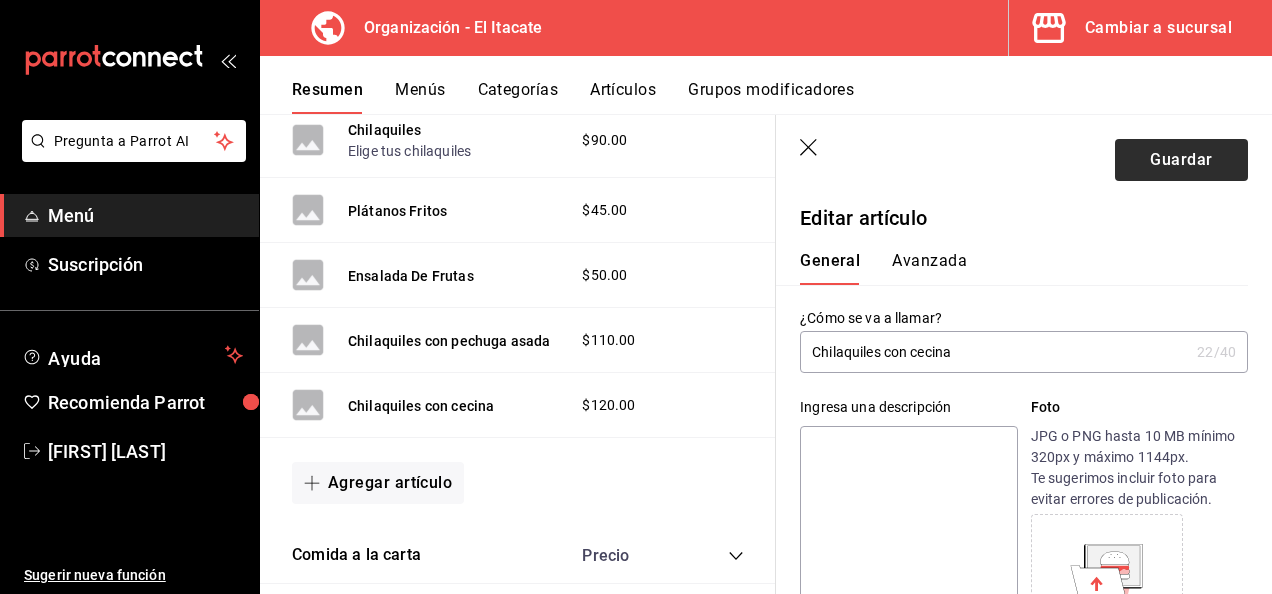 type on "$130.00" 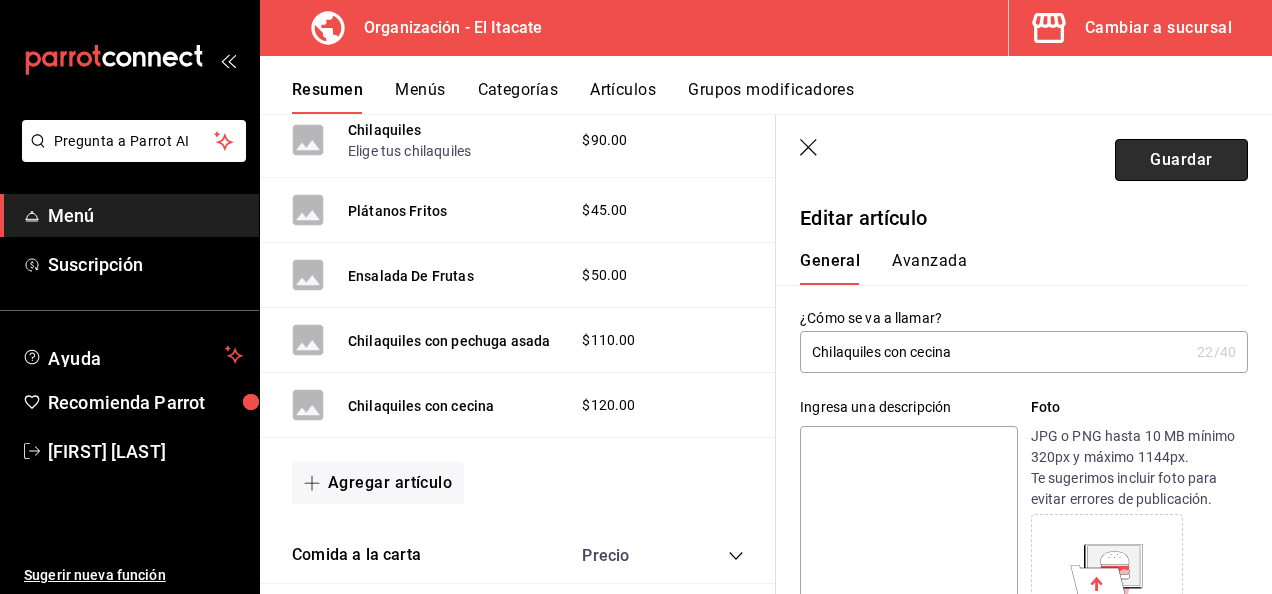 click on "Guardar" at bounding box center [1181, 160] 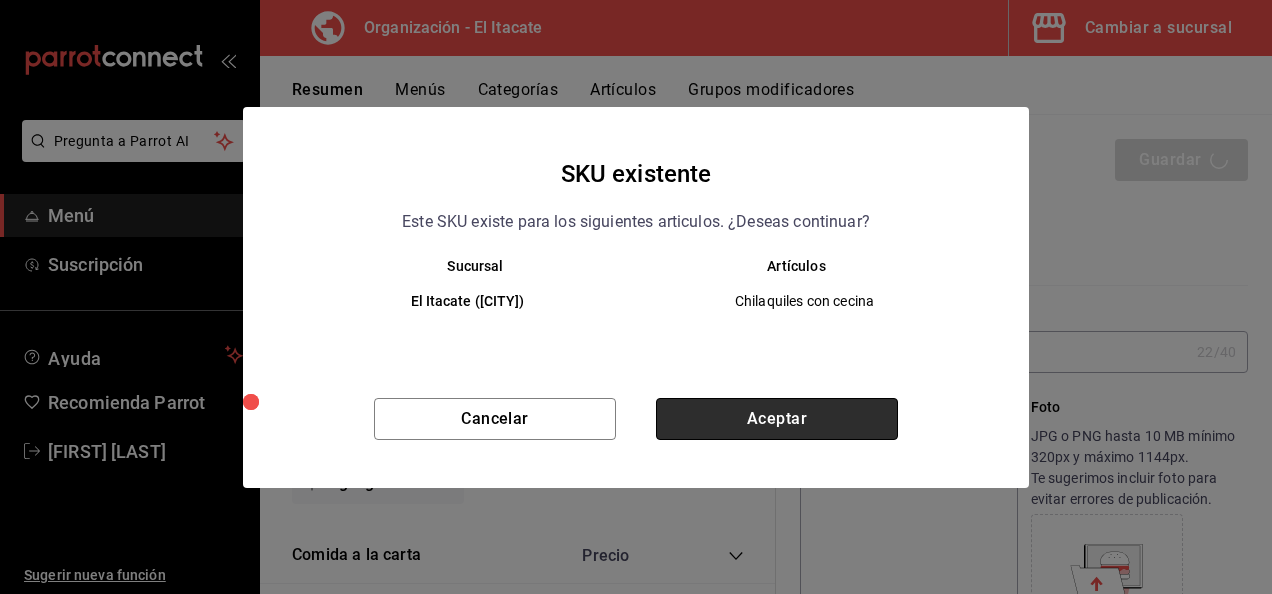 click on "Aceptar" at bounding box center [777, 419] 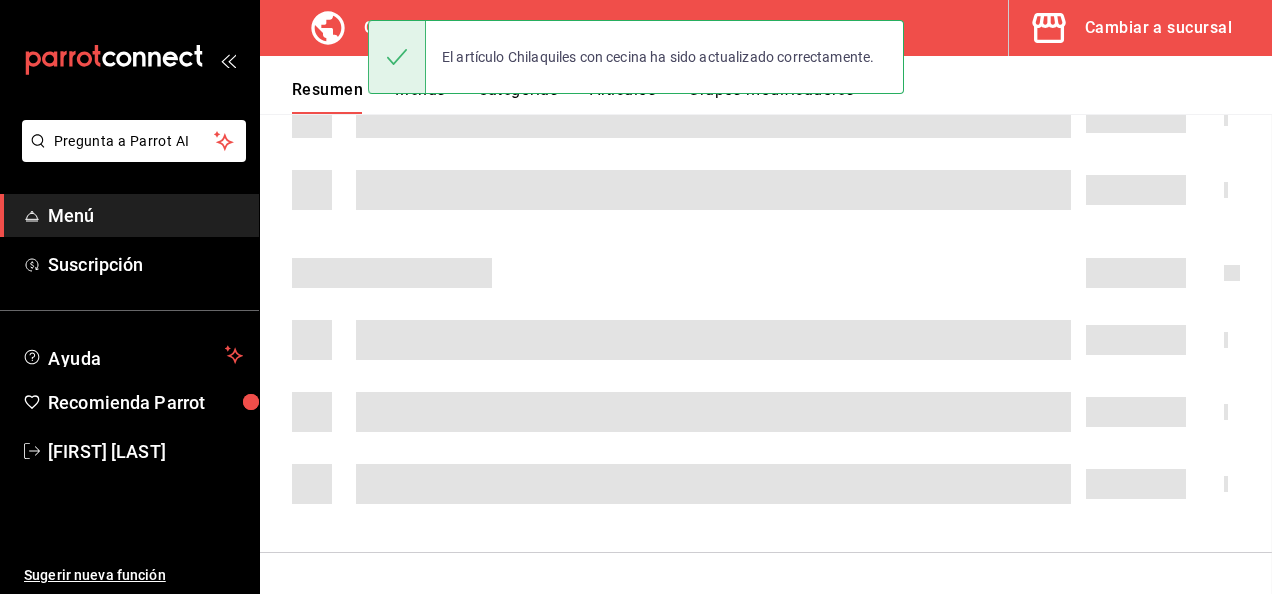 scroll, scrollTop: 0, scrollLeft: 0, axis: both 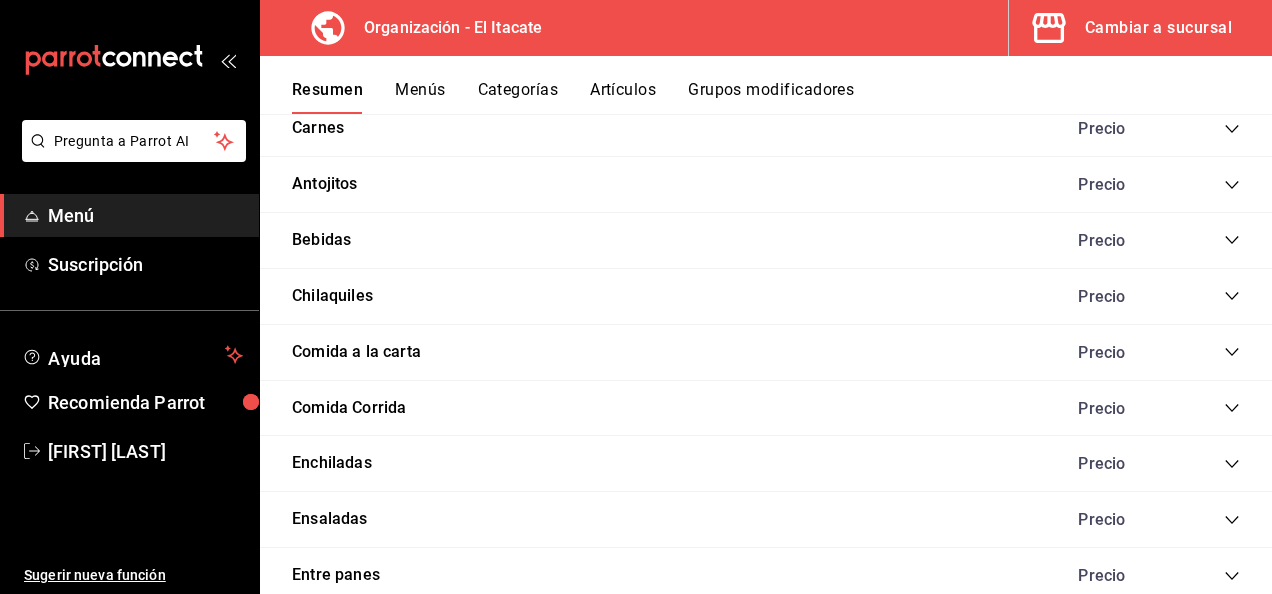 click 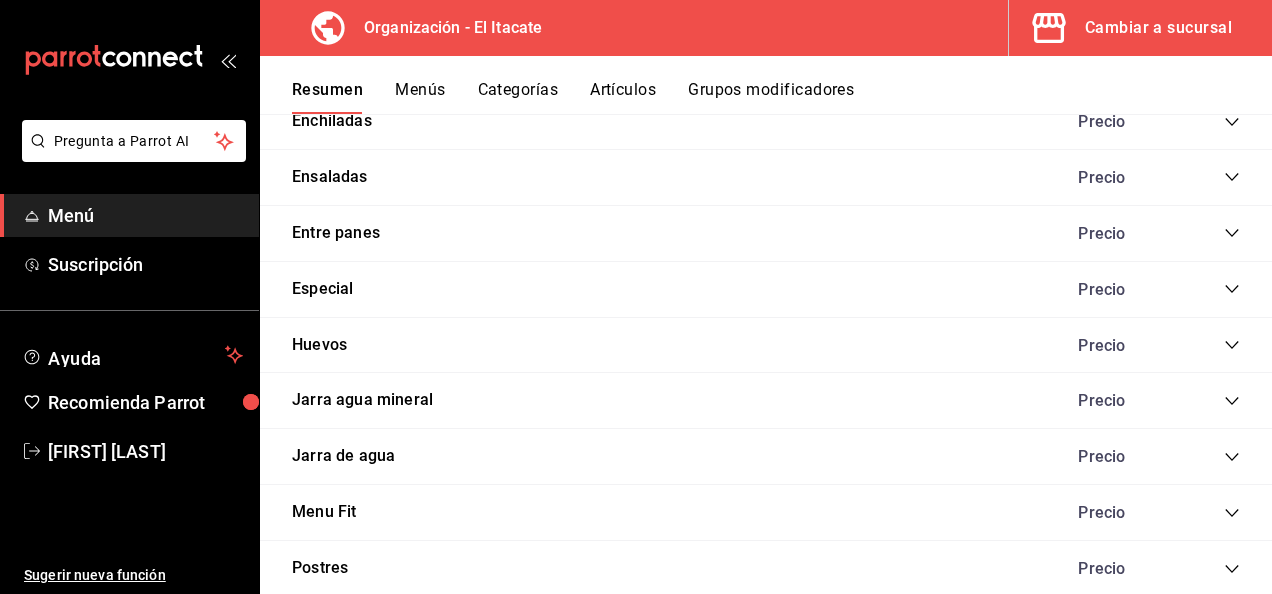 scroll, scrollTop: 1909, scrollLeft: 0, axis: vertical 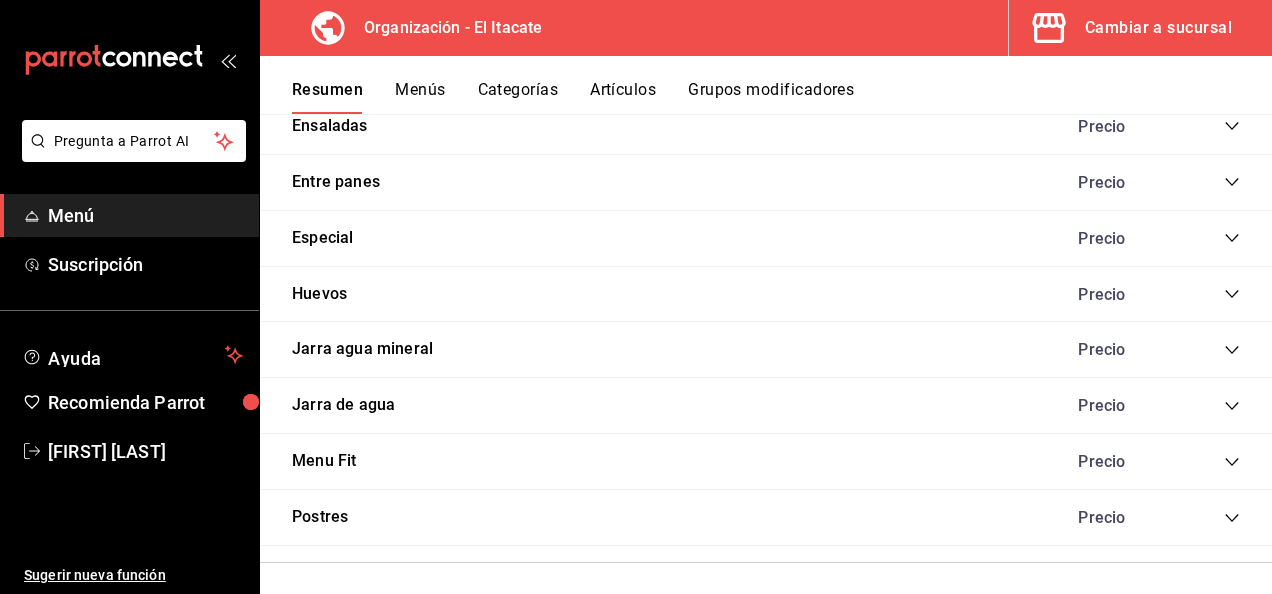 click 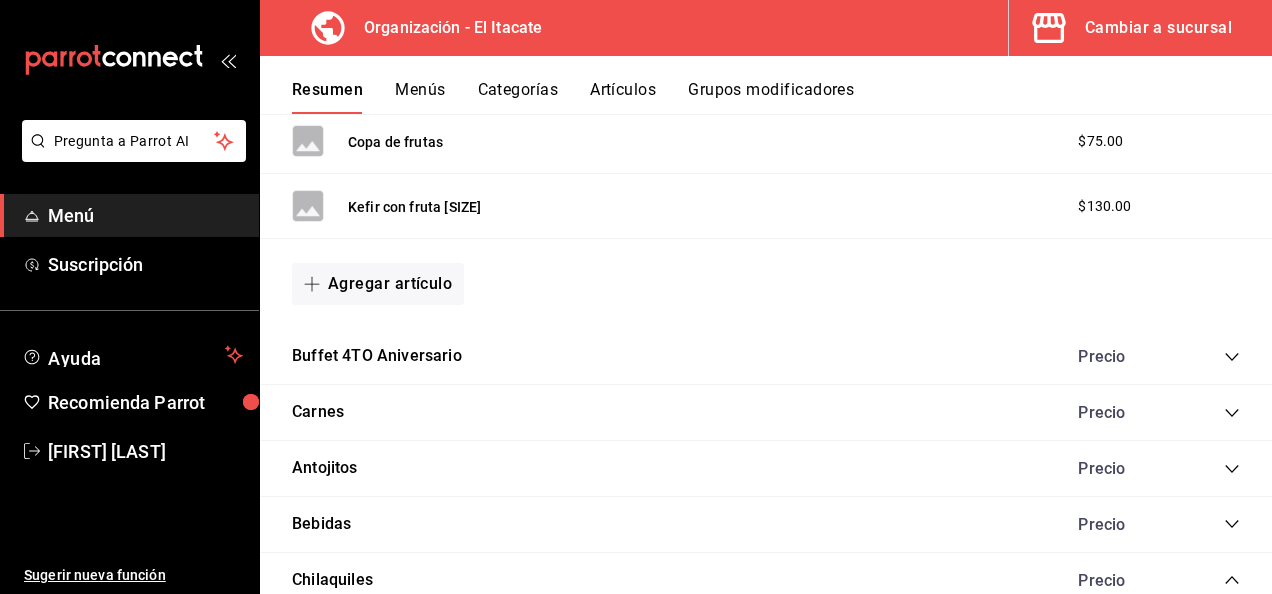 scroll, scrollTop: 842, scrollLeft: 0, axis: vertical 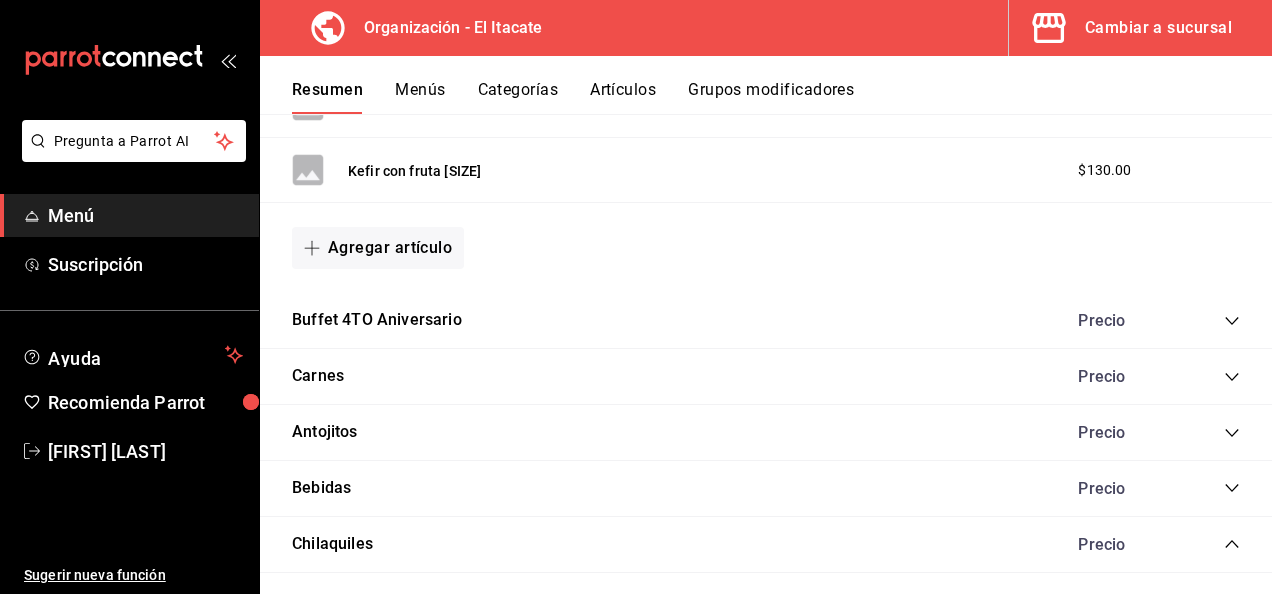 click 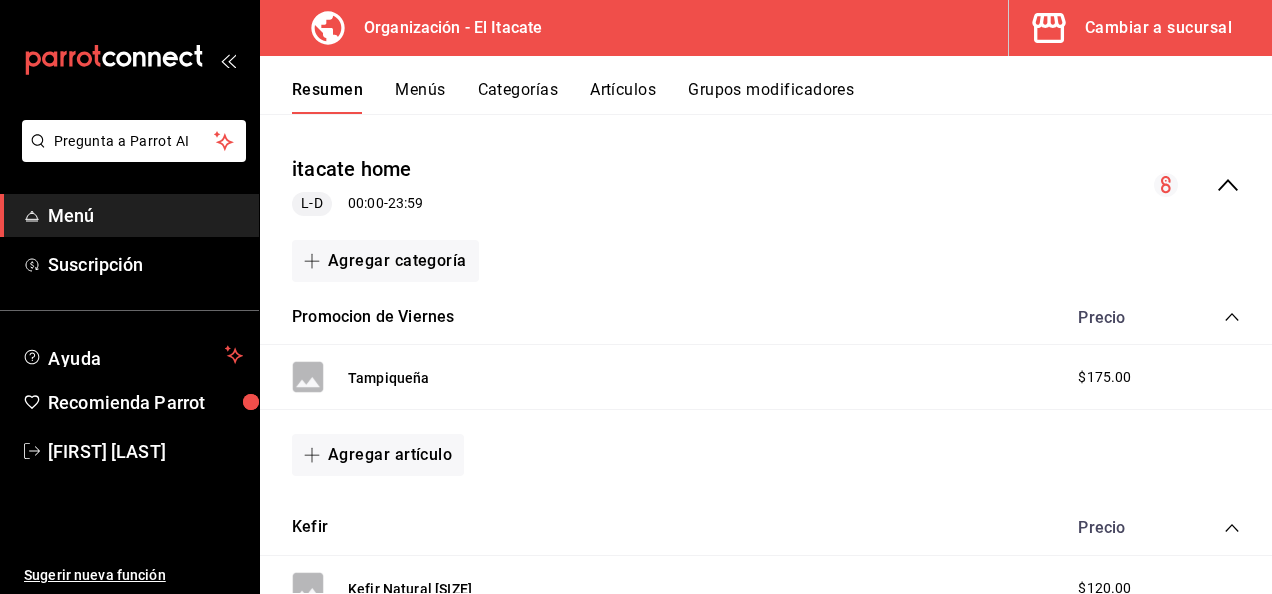 scroll, scrollTop: 163, scrollLeft: 0, axis: vertical 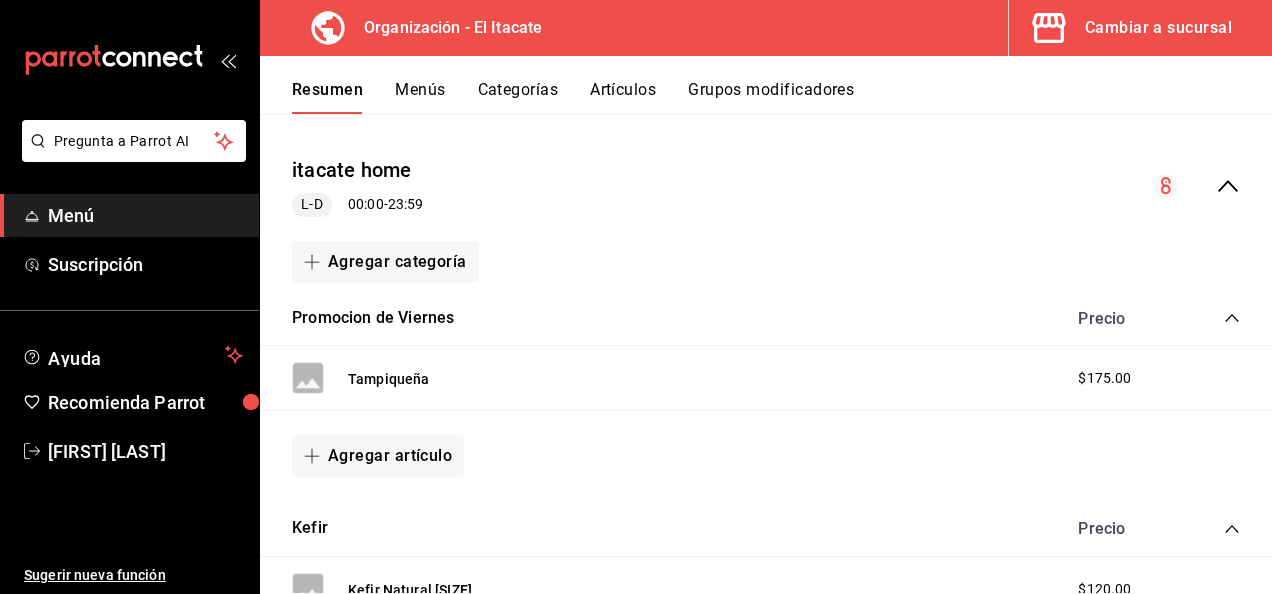 click 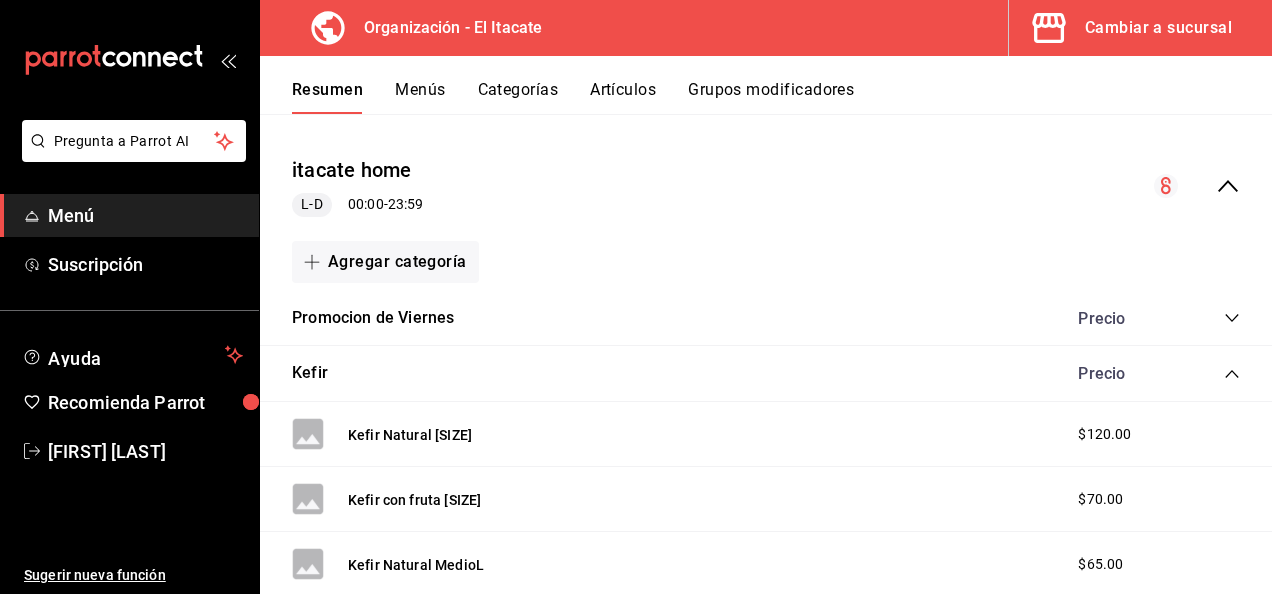 scroll, scrollTop: 0, scrollLeft: 0, axis: both 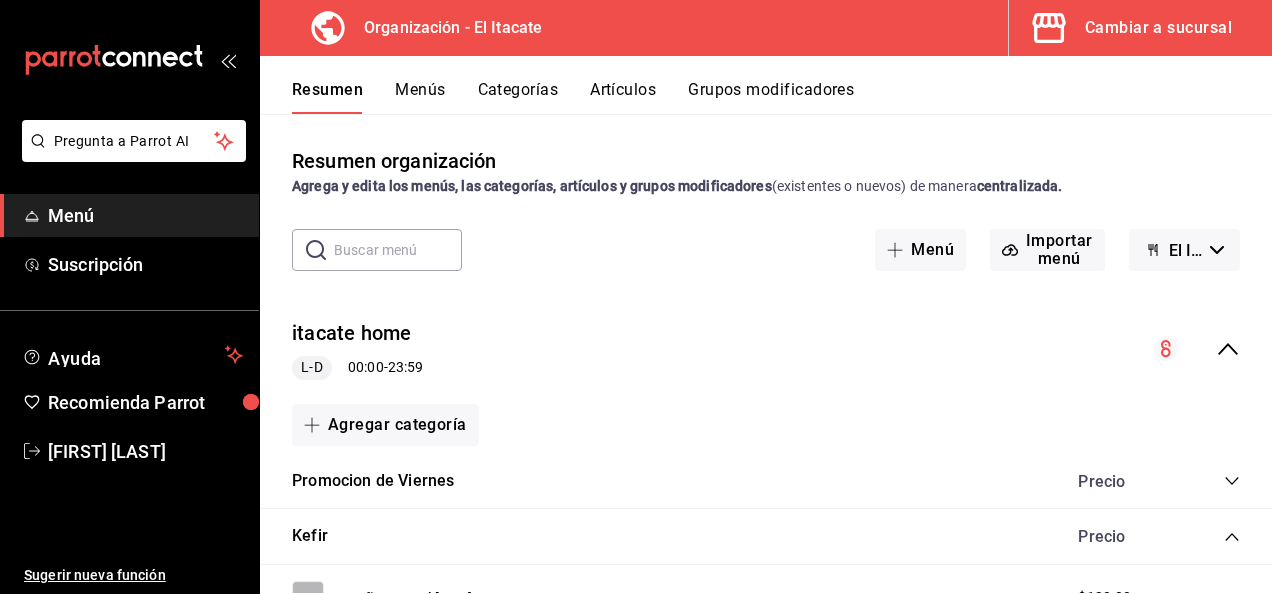 click 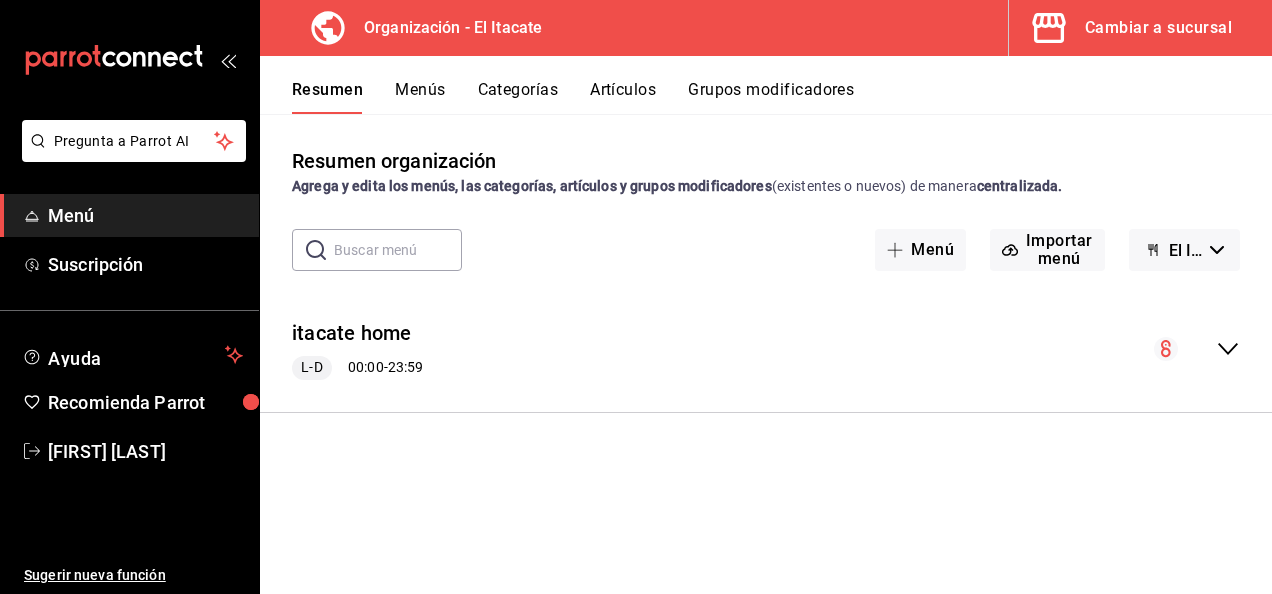click on "Categorías" at bounding box center [518, 97] 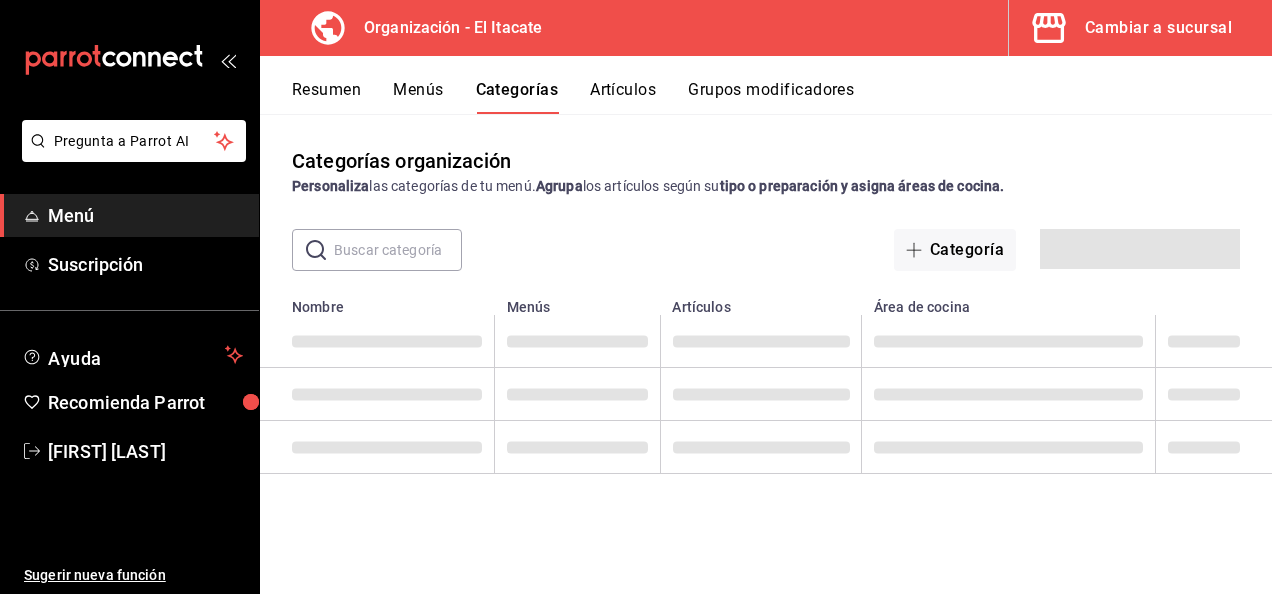 click on "Artículos" at bounding box center [623, 97] 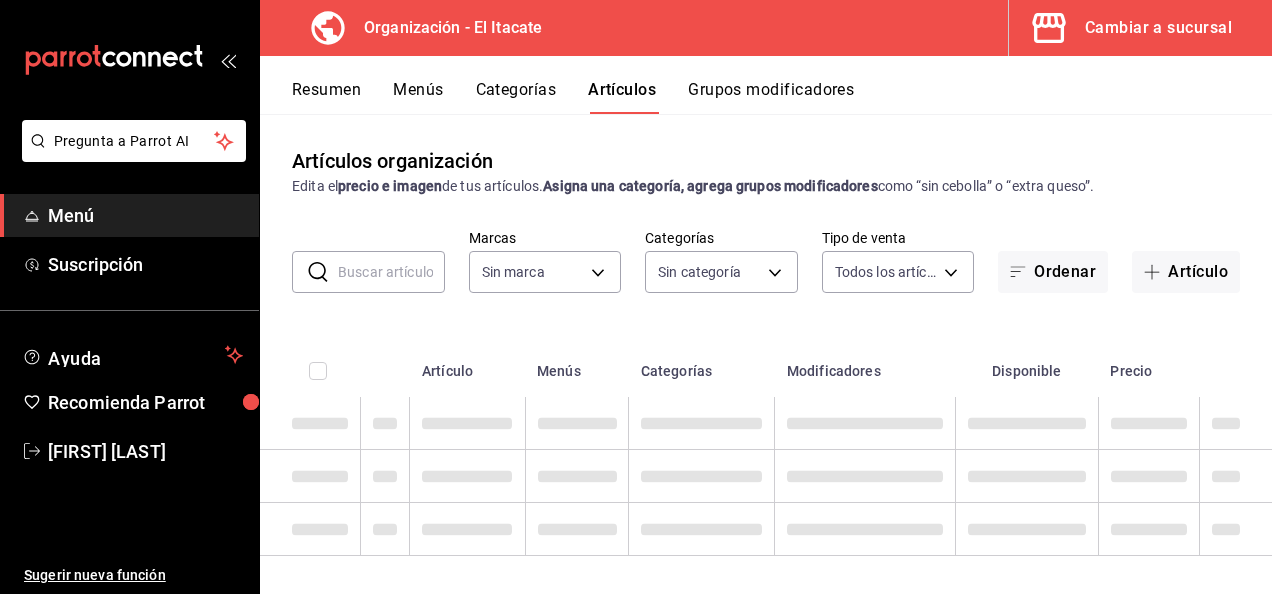 type on "[0480974a-f7f2-47fc-83b8-b9028708f8ee]" 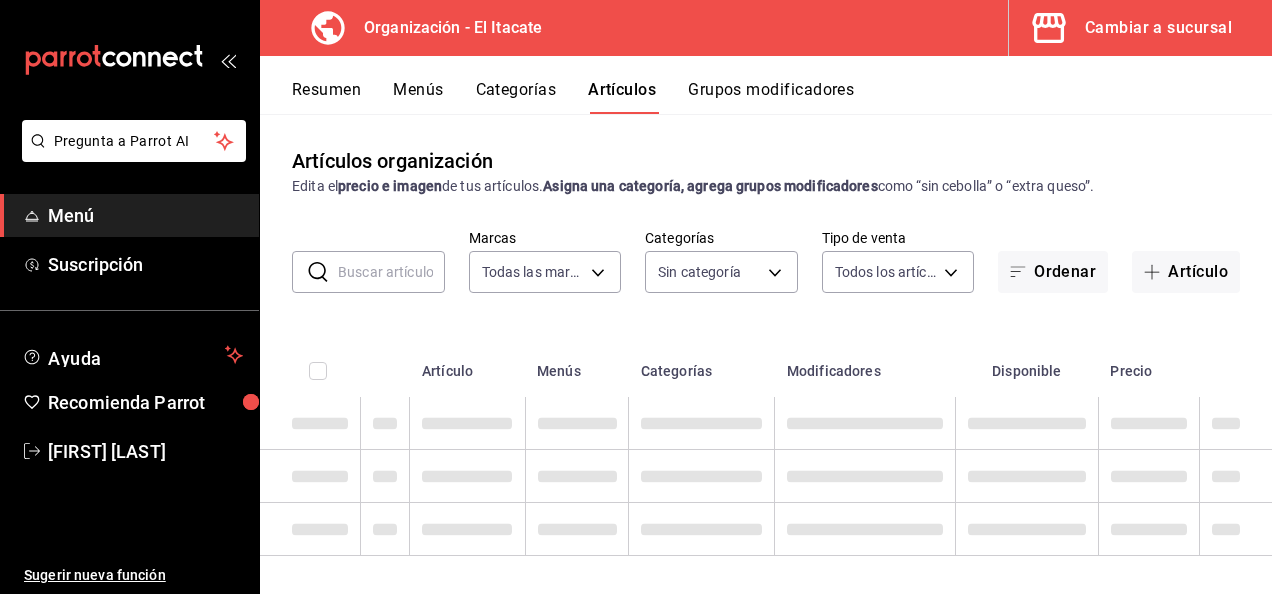 type on "[UUID],[UUID],[UUID],[UUID],[UUID],[UUID],[UUID],[UUID],[UUID],[UUID],[UUID],[UUID],[UUID],[UUID],[UUID],[UUID],[UUID],[UUID]" 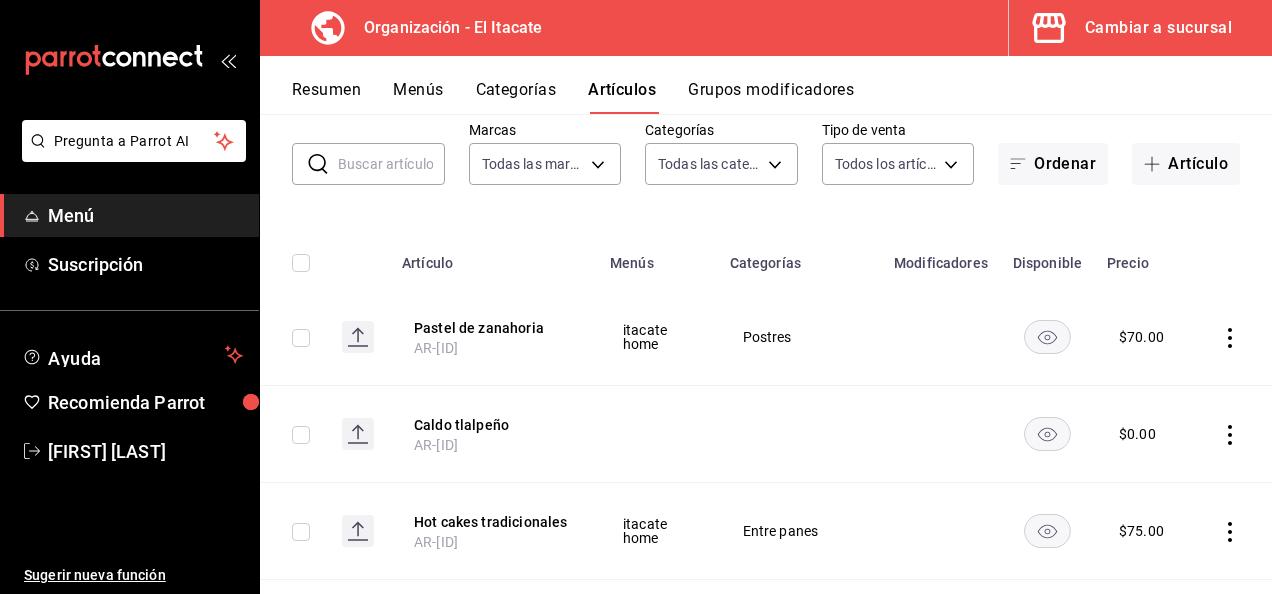 scroll, scrollTop: 0, scrollLeft: 0, axis: both 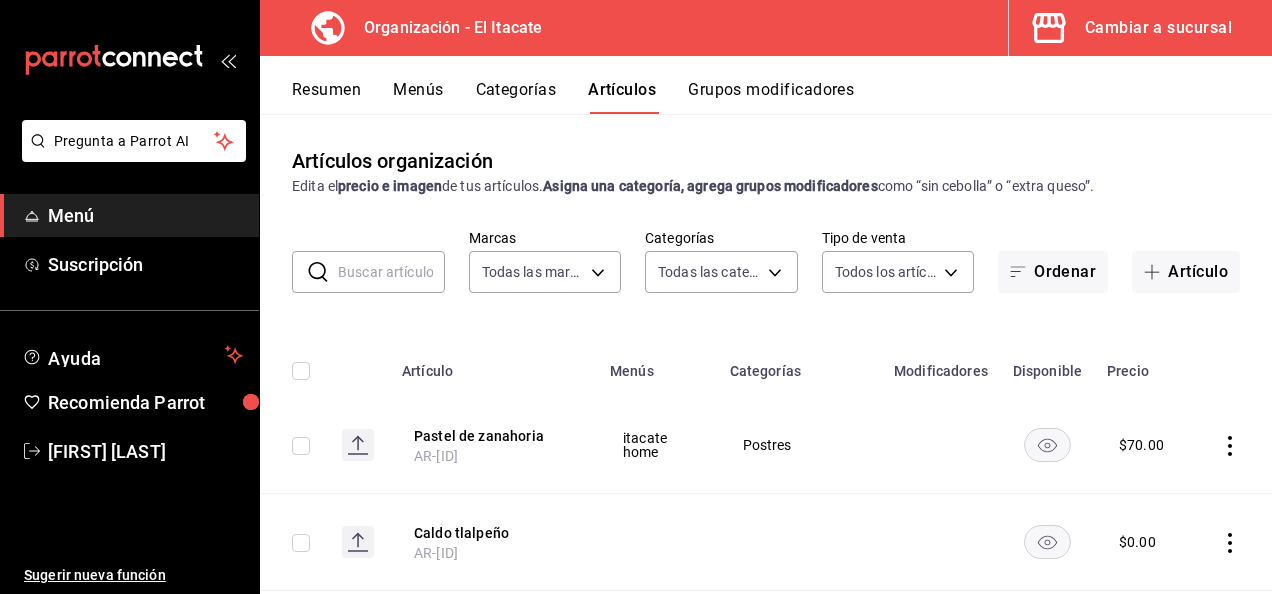 click on "Resumen" at bounding box center (326, 97) 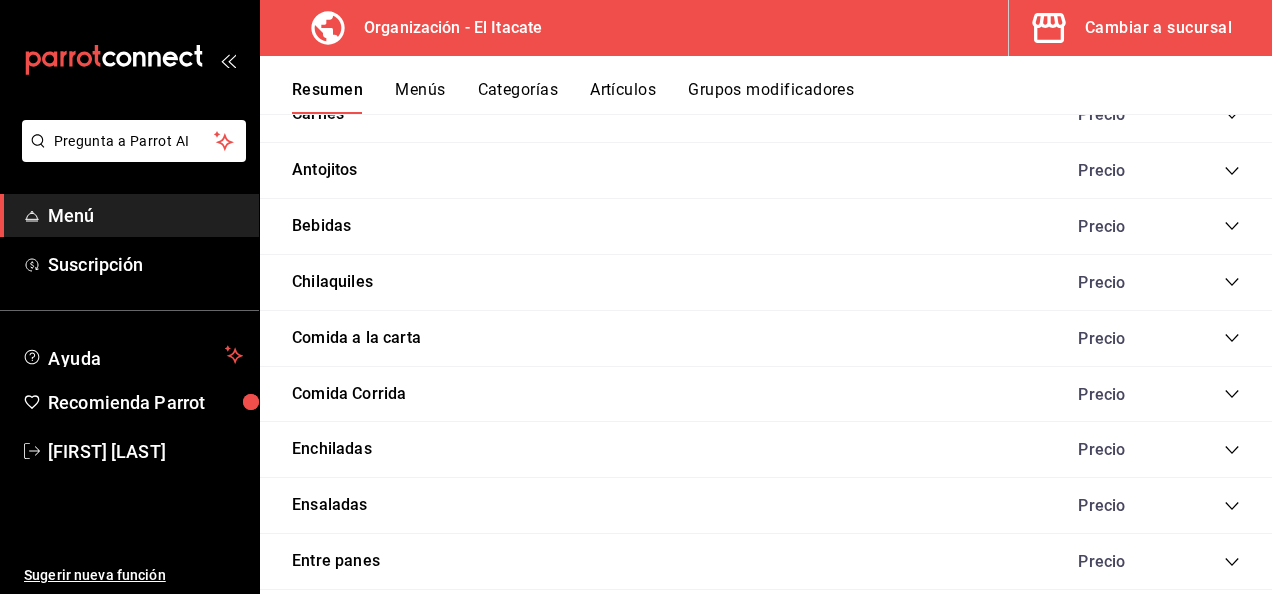 scroll, scrollTop: 1104, scrollLeft: 0, axis: vertical 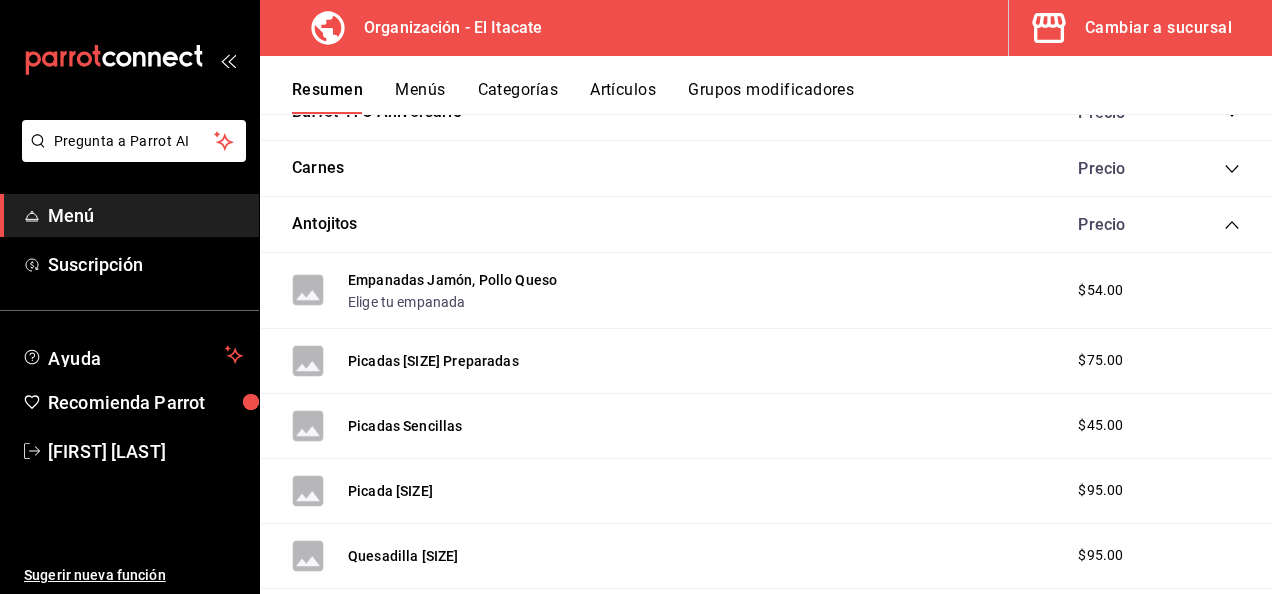 click 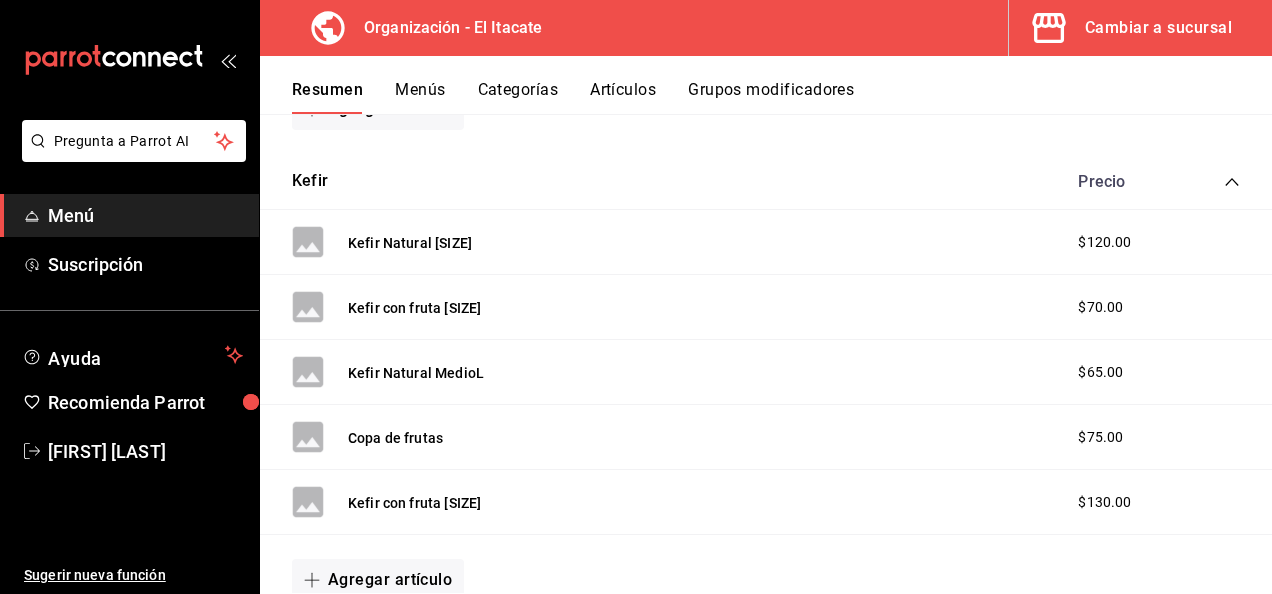 scroll, scrollTop: 508, scrollLeft: 0, axis: vertical 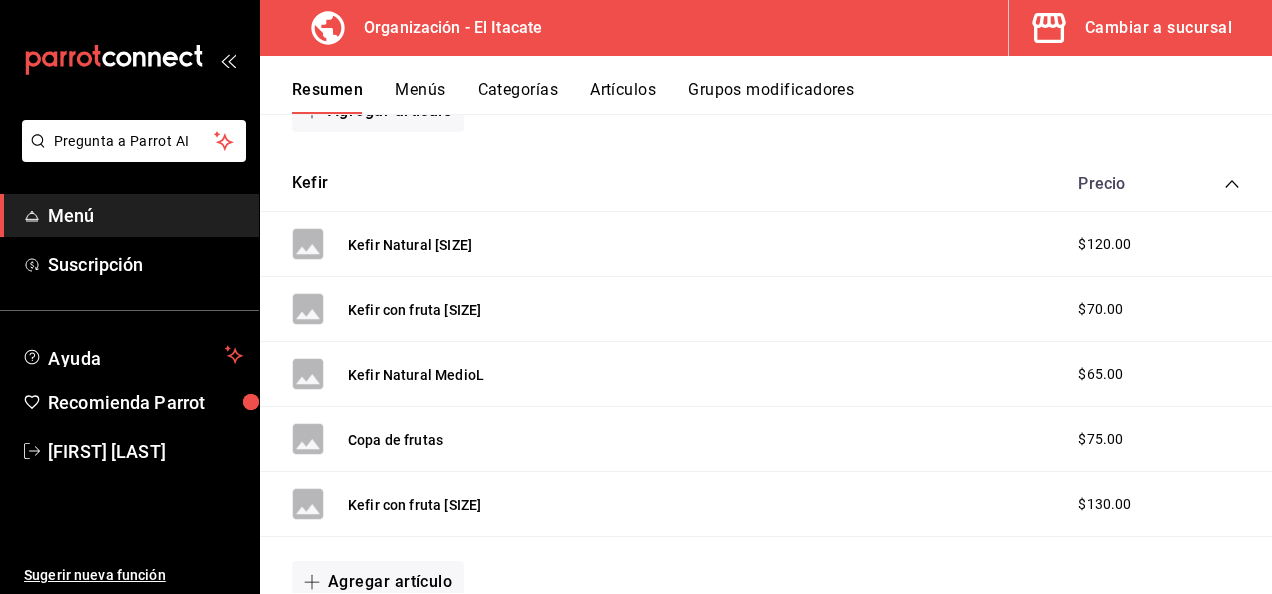 click 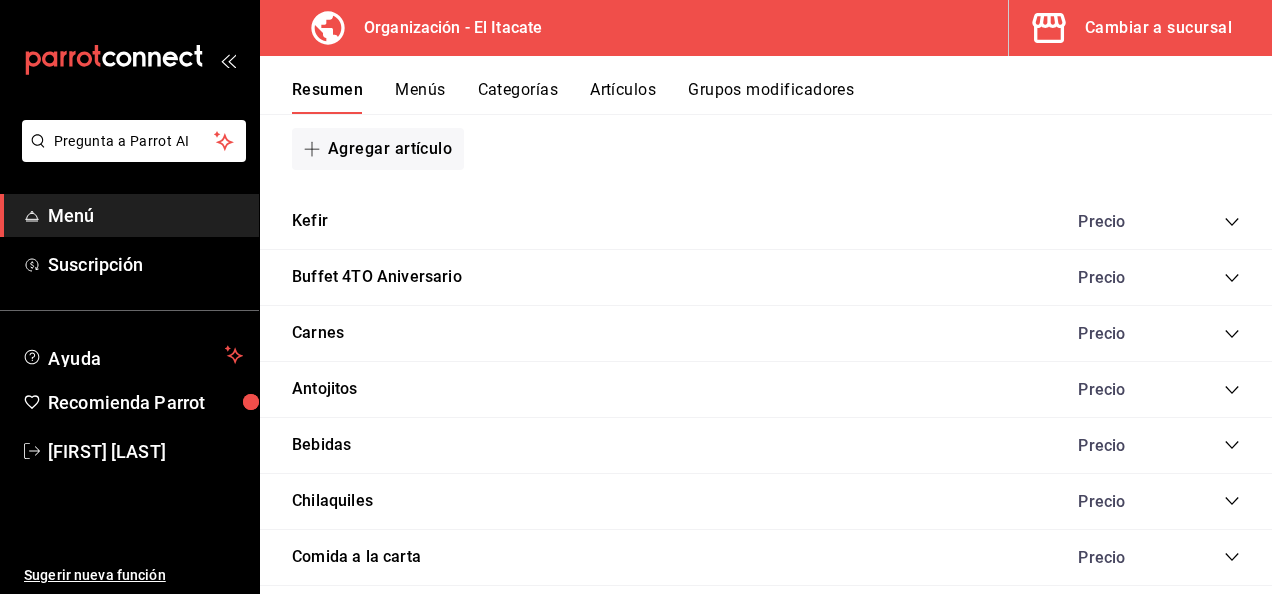 scroll, scrollTop: 471, scrollLeft: 0, axis: vertical 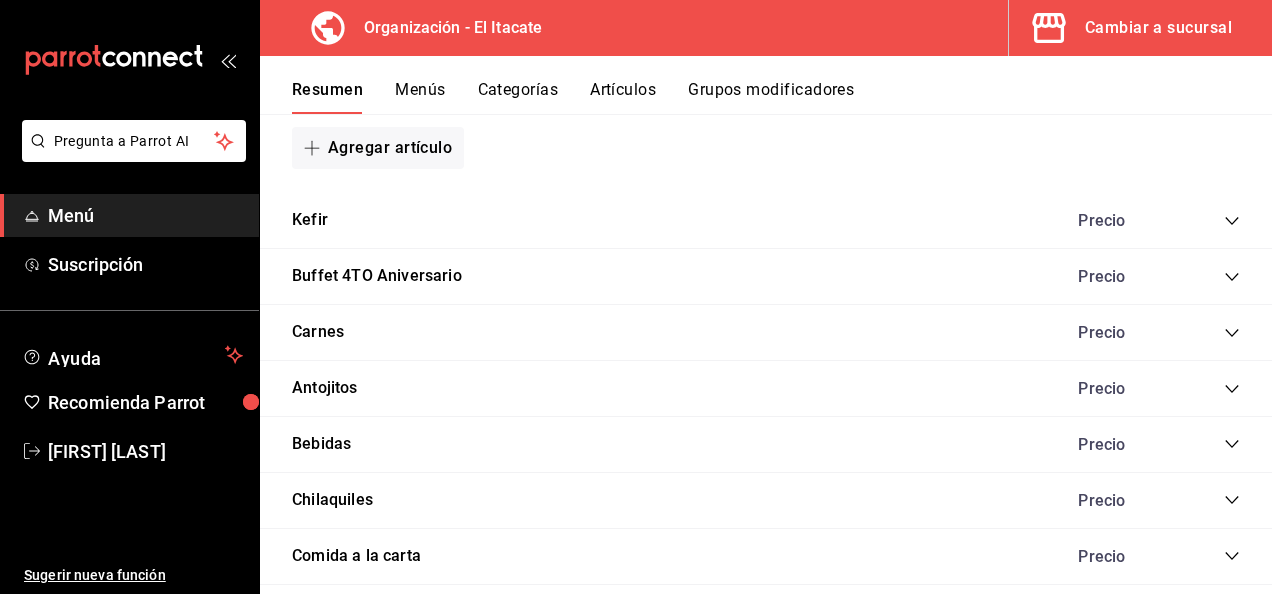 click 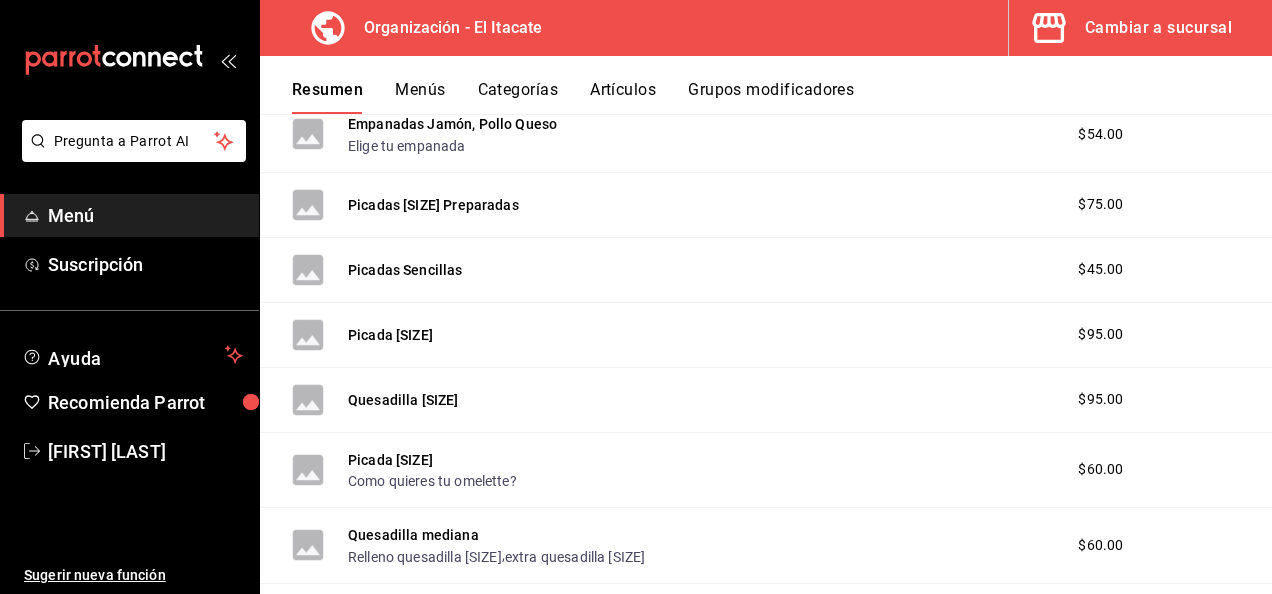 scroll, scrollTop: 774, scrollLeft: 0, axis: vertical 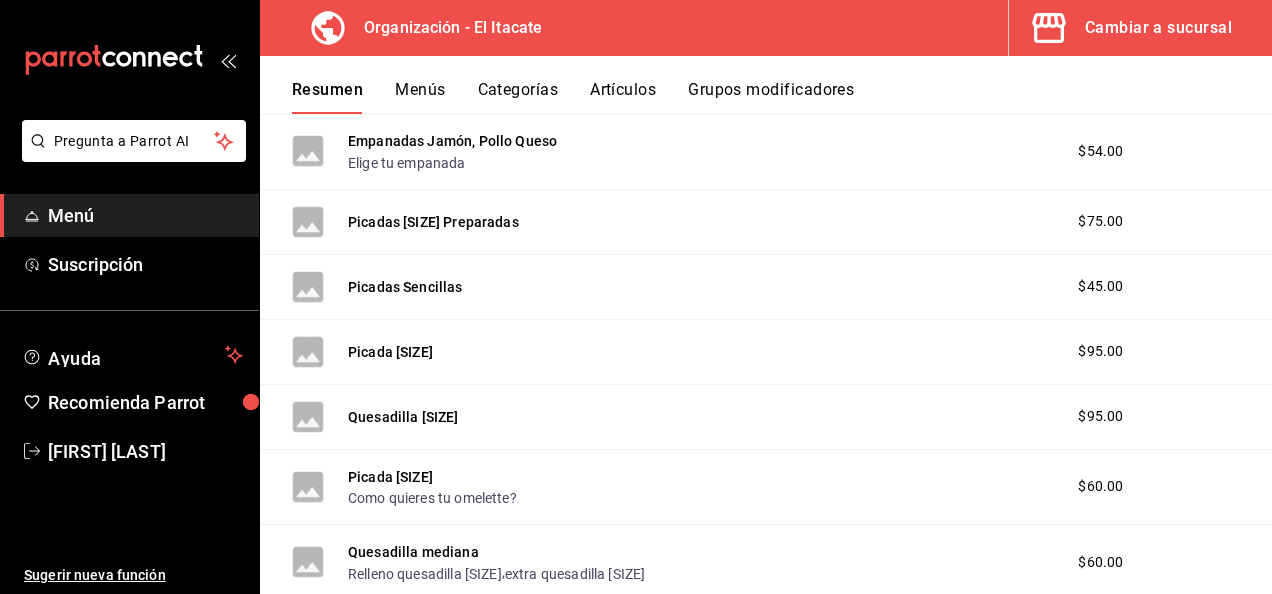 click on "Menús" at bounding box center [420, 97] 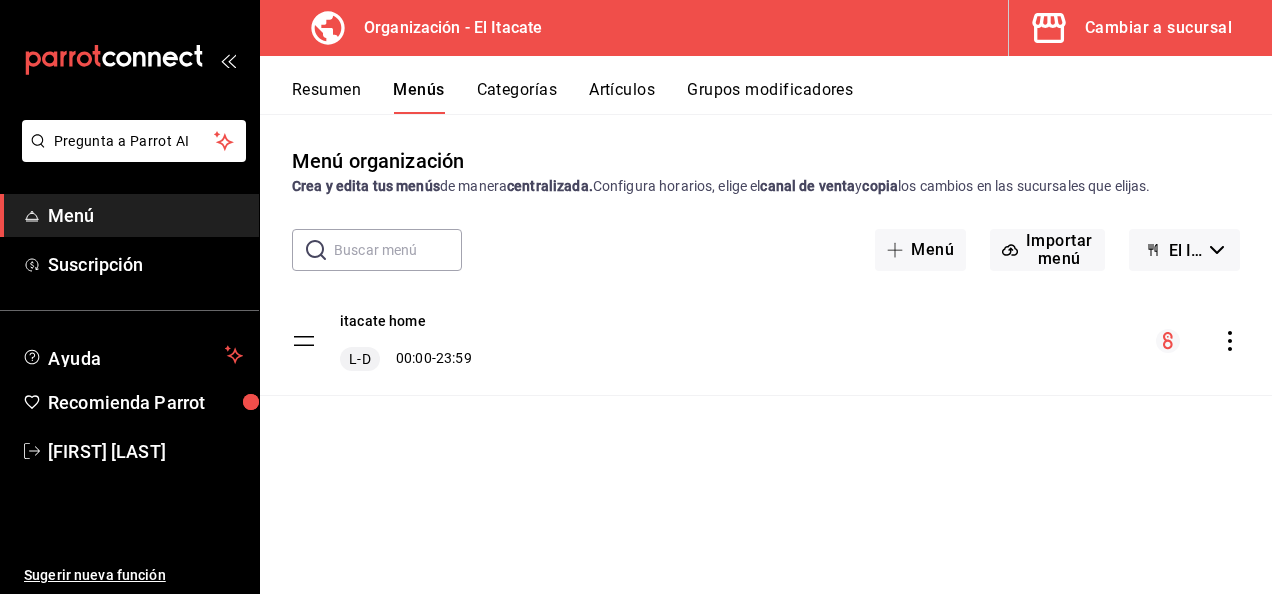 click on "Artículos" at bounding box center [622, 97] 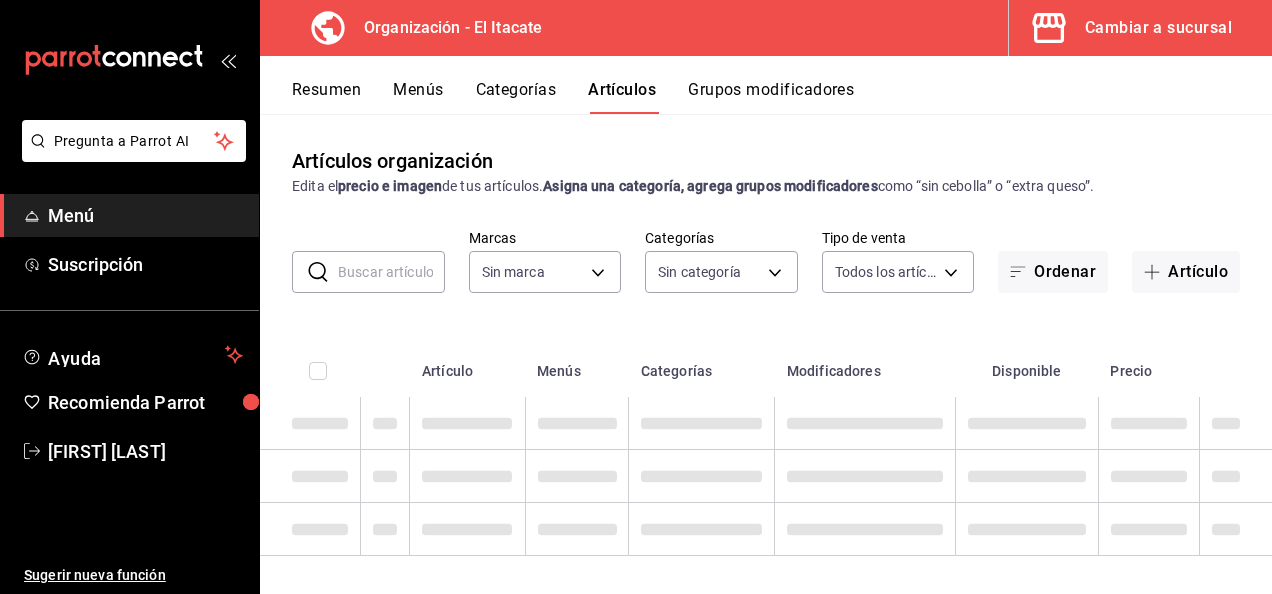 type on "[0480974a-f7f2-47fc-83b8-b9028708f8ee]" 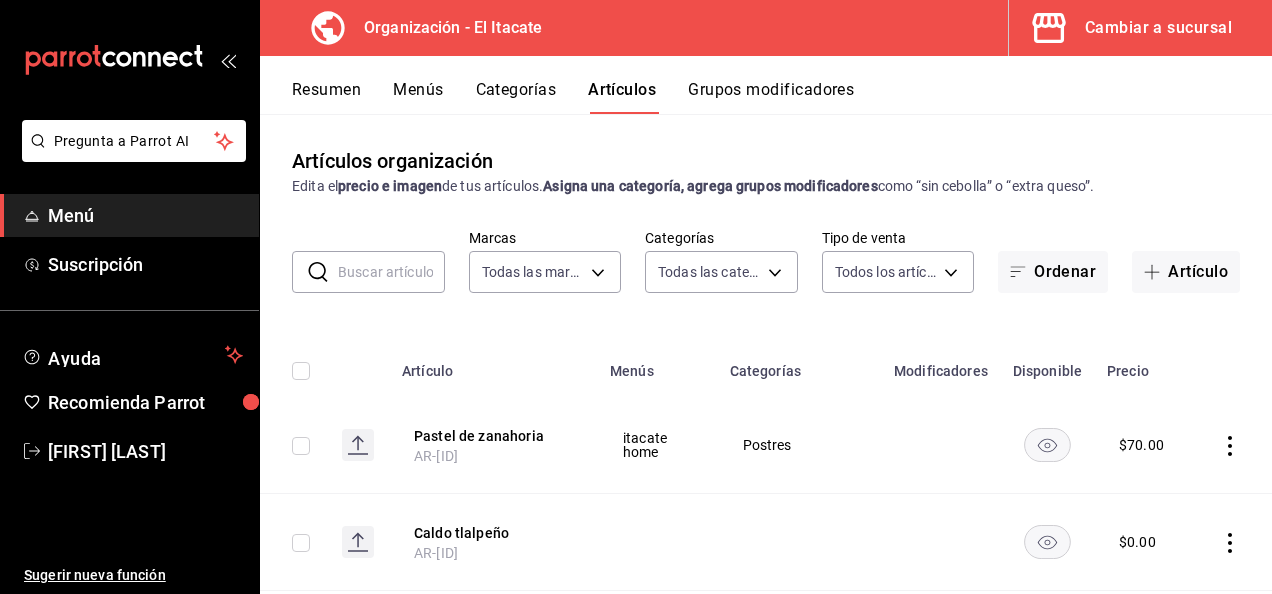 type on "[UUID],[UUID],[UUID],[UUID],[UUID],[UUID],[UUID],[UUID],[UUID],[UUID],[UUID],[UUID],[UUID],[UUID],[UUID],[UUID],[UUID],[UUID]" 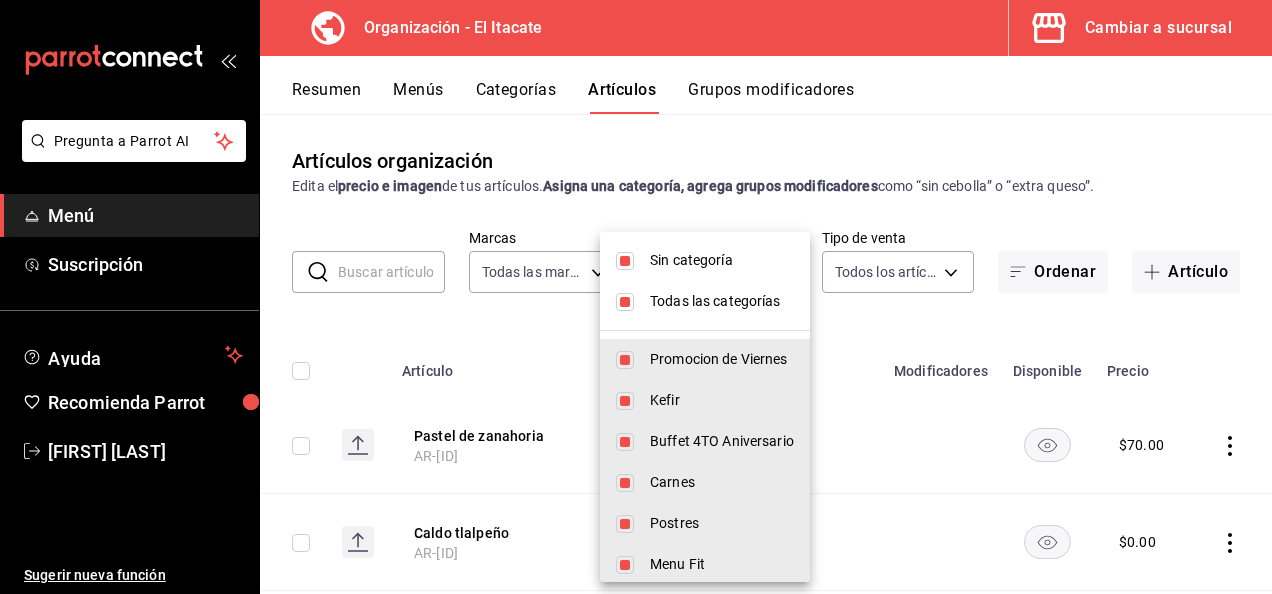 click on "Menú   Suscripción   Ayuda Recomienda Parrot   Josefina Ramos   Sugerir nueva función   Organización - El Itacate Cambiar a sucursal Resumen Menús Categorías Artículos Grupos modificadores Artículos organización Edita el  precio e imagen  de tus artículos.  Asigna una categoría, agrega grupos modificadores  como “sin cebolla” o “extra queso”. ​ ​ Marcas Todas las marcas, Sin marca [UUID] Categorías Todas las categorías, Sin categoría Tipo de venta Todos los artículos ALL Ordenar Artículo Artículo Menús Categorías Modificadores Disponible Precio Pastel de zanahoria AR-[ID] itacate home Postres $ 70.00 Caldo tlalpeño AR-[ID] $ 0.00 Hot cakes tradicionales AR-[ID] itacate home Entre panes $ 75.00 Chilaquiles con cecina AR-[ID] itacate home Chilaquiles $ 130.00 Chilaquiles con pechuga asada AR-[ID] itacate home Chilaquiles $ 110.00 Ensalada Rusa AR-[ID] $ 0.00 Tampiqueña $ $ $" at bounding box center (636, 297) 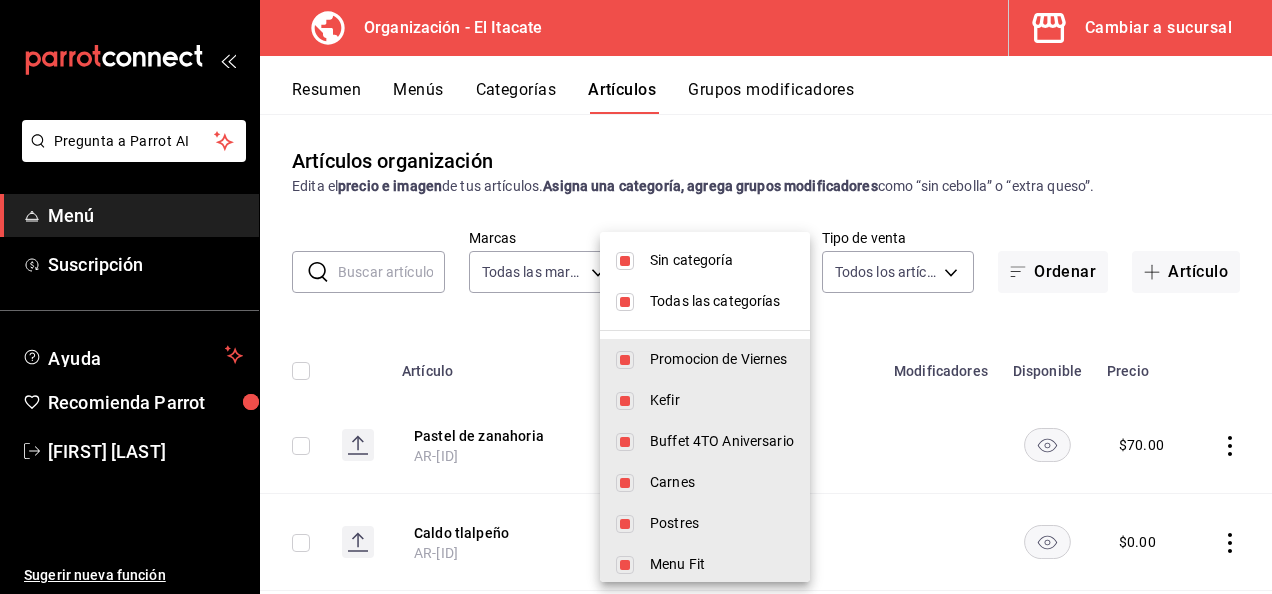click at bounding box center [636, 297] 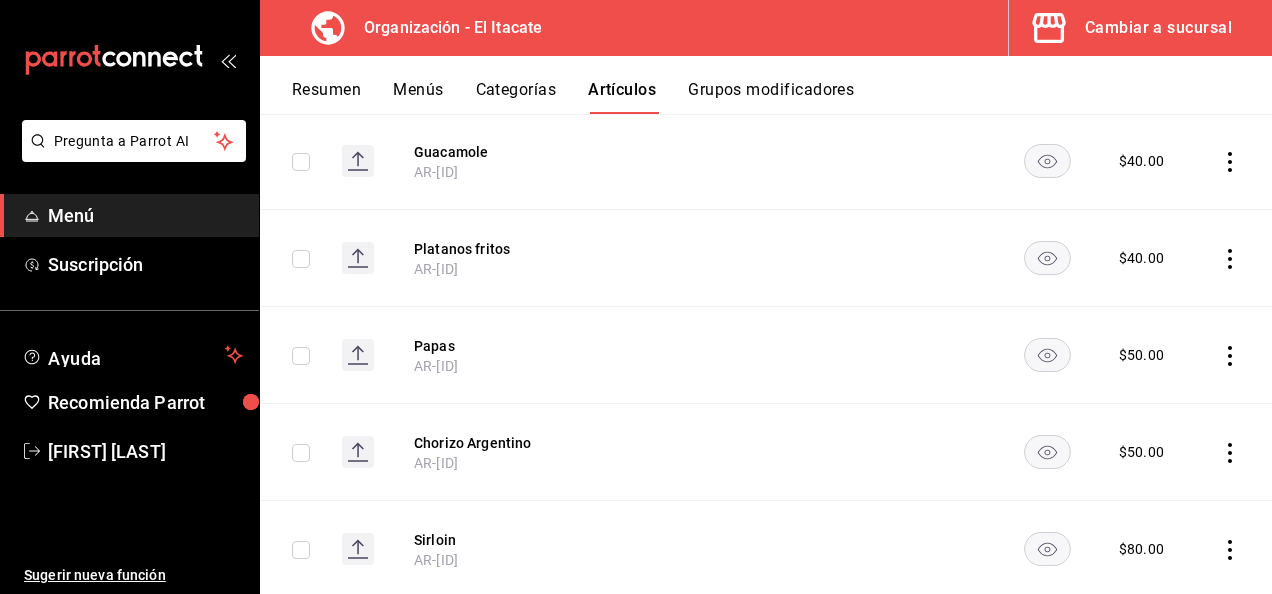 scroll, scrollTop: 3992, scrollLeft: 0, axis: vertical 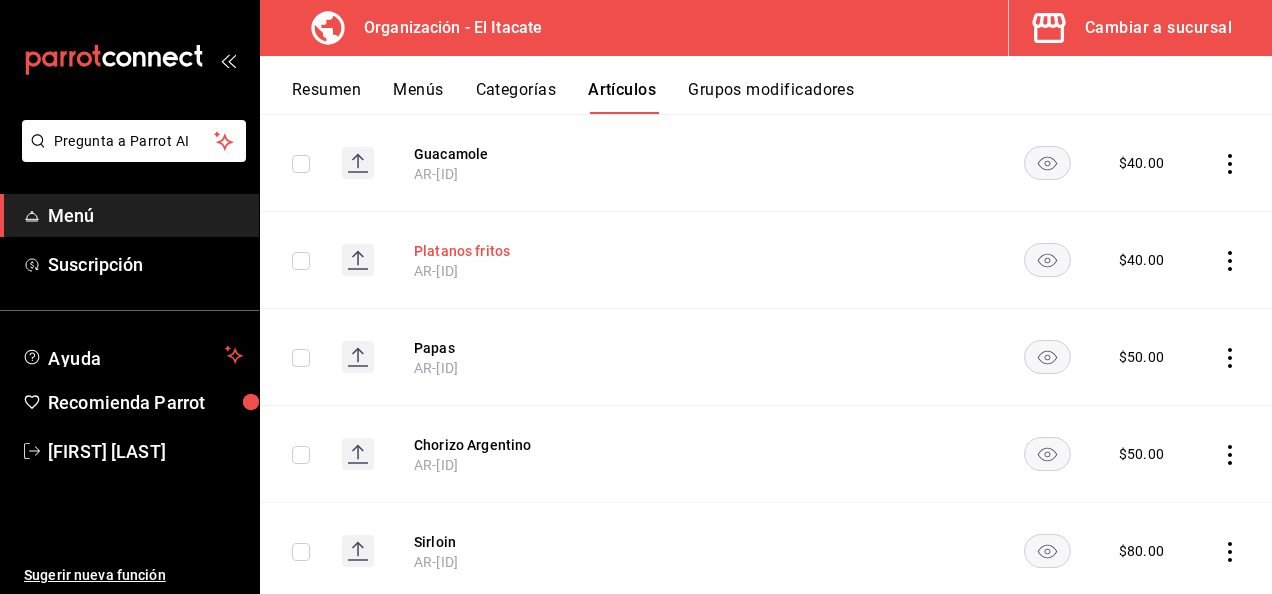 click on "Platanos fritos" at bounding box center (494, 251) 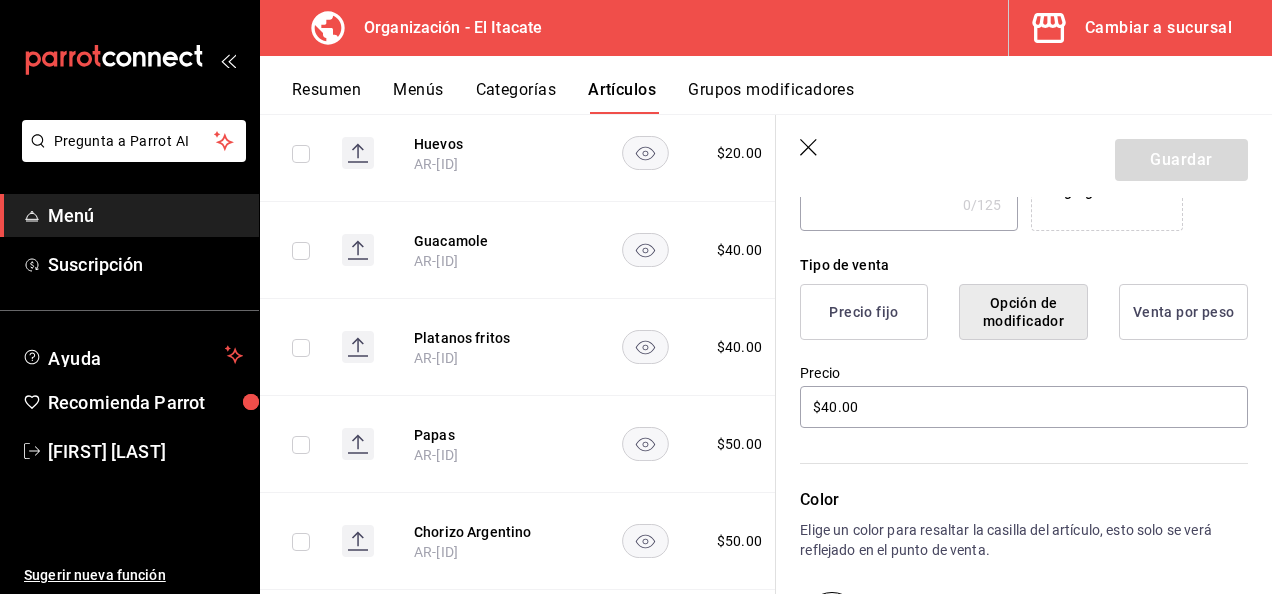 scroll, scrollTop: 461, scrollLeft: 0, axis: vertical 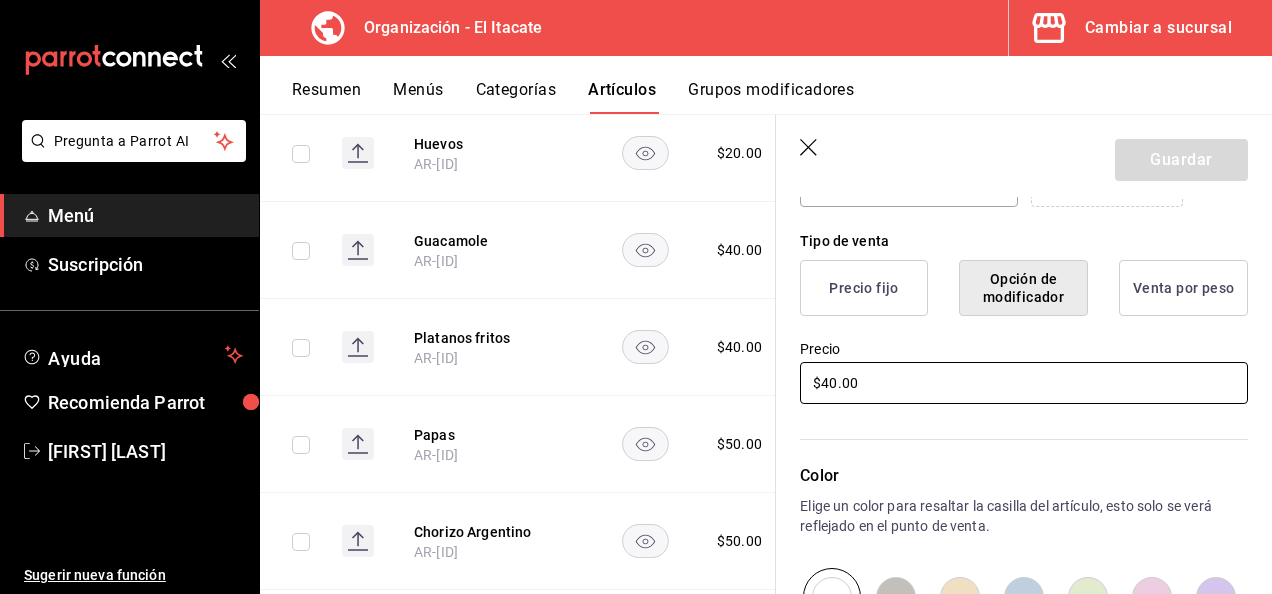 click on "$40.00" at bounding box center (1024, 383) 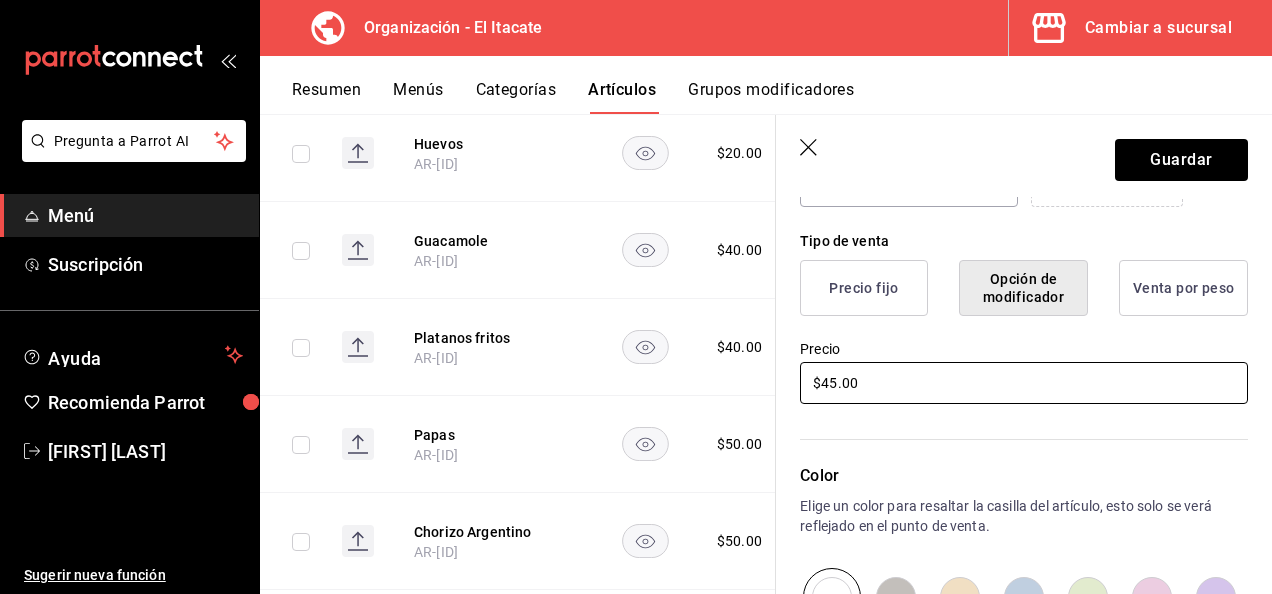 type on "$45.00" 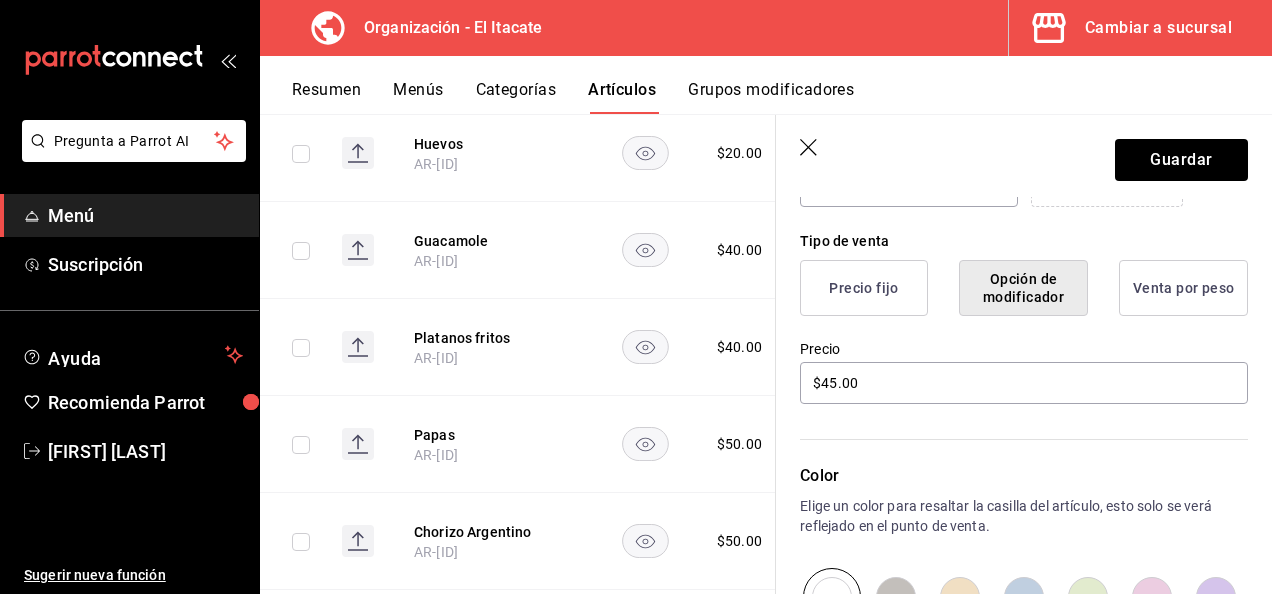 click on "Color Elige un color para resaltar la casilla del artículo, esto solo se verá reflejado en el punto de venta." at bounding box center (1012, 516) 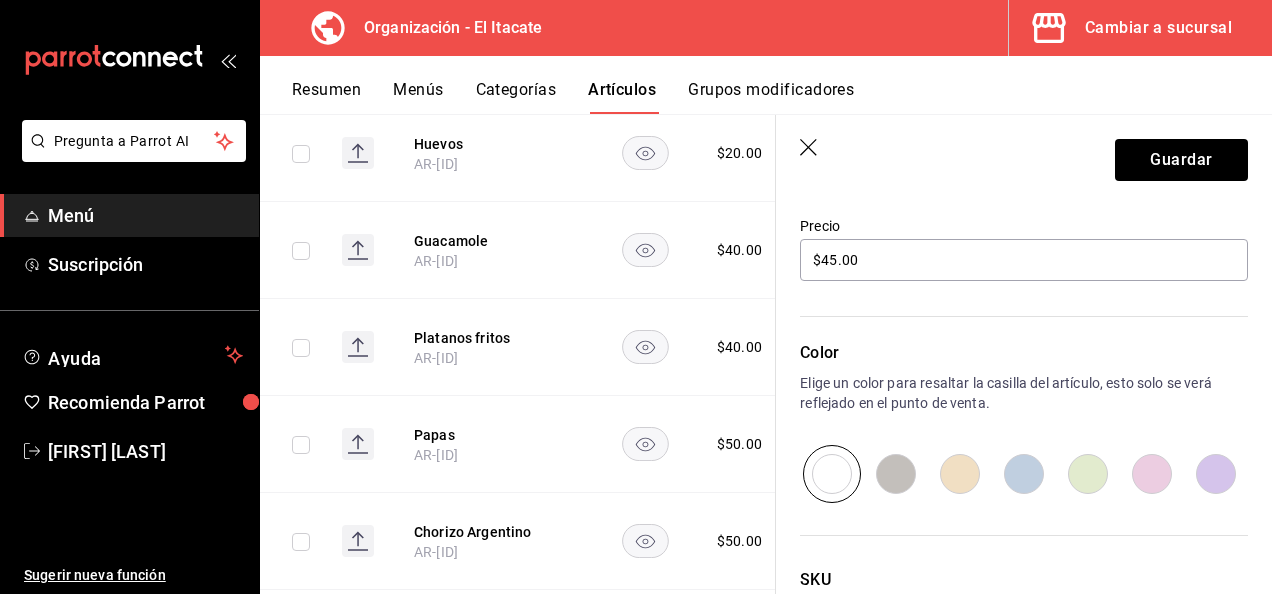scroll, scrollTop: 743, scrollLeft: 0, axis: vertical 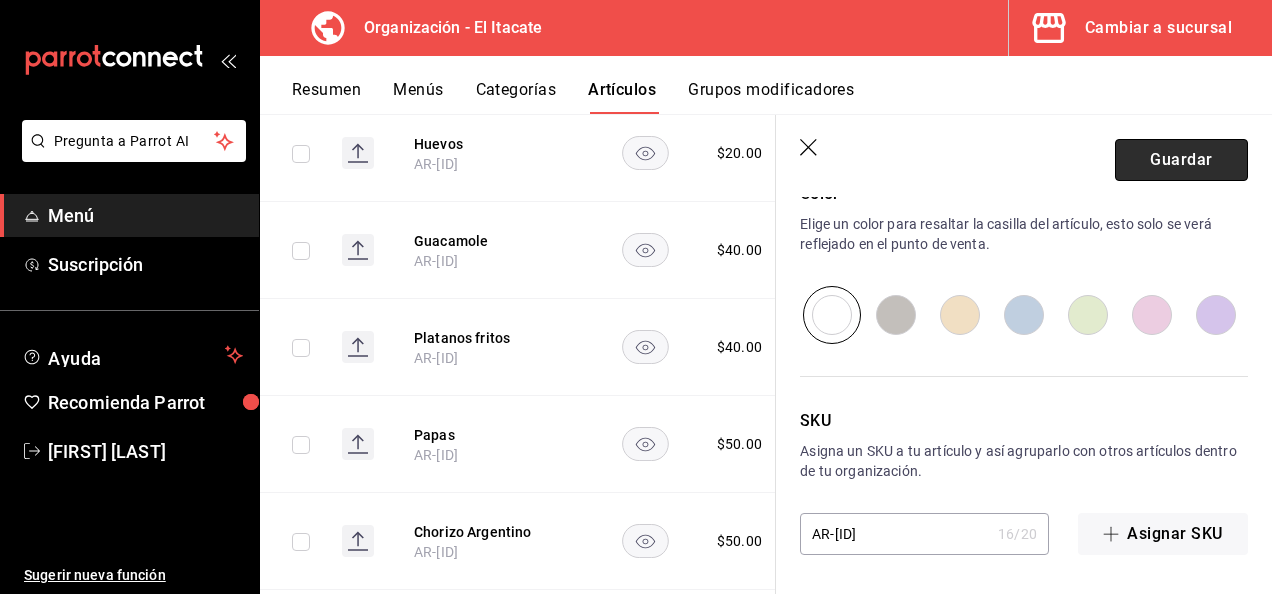 click on "Guardar" at bounding box center (1181, 160) 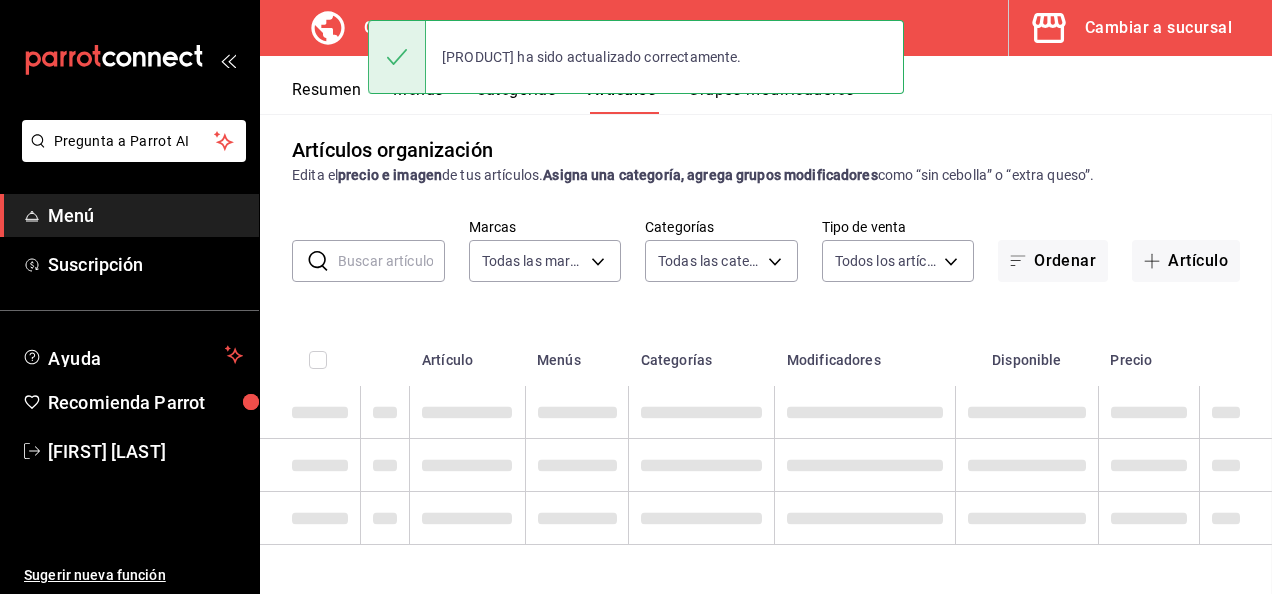 scroll, scrollTop: 10, scrollLeft: 0, axis: vertical 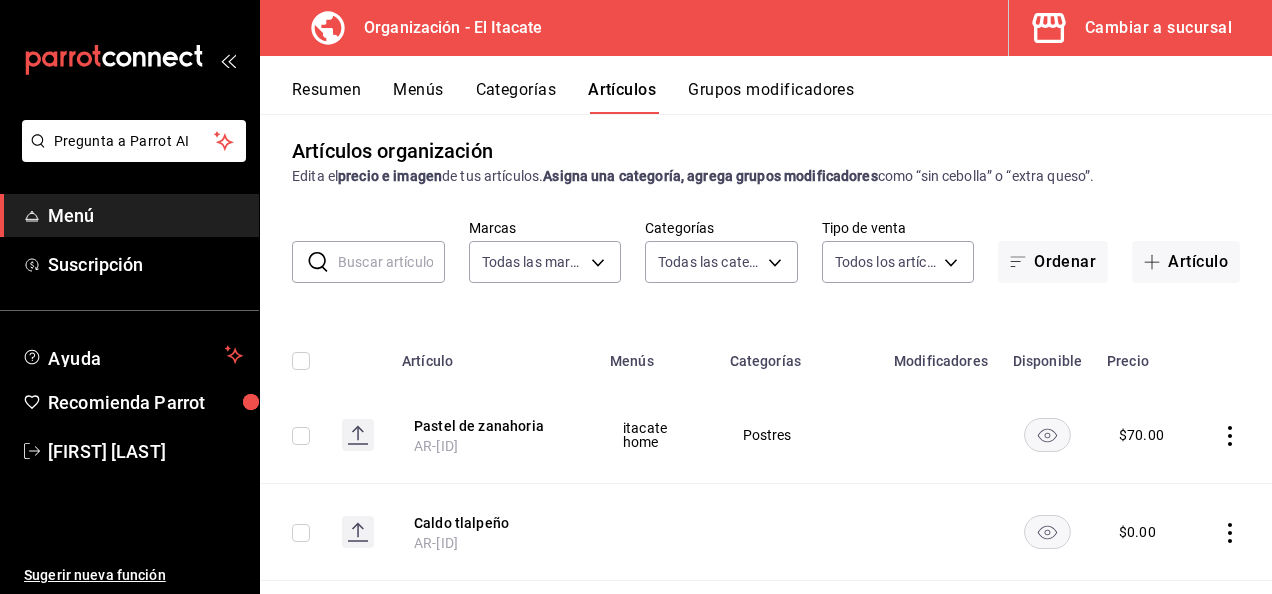 click on "Resumen" at bounding box center (326, 97) 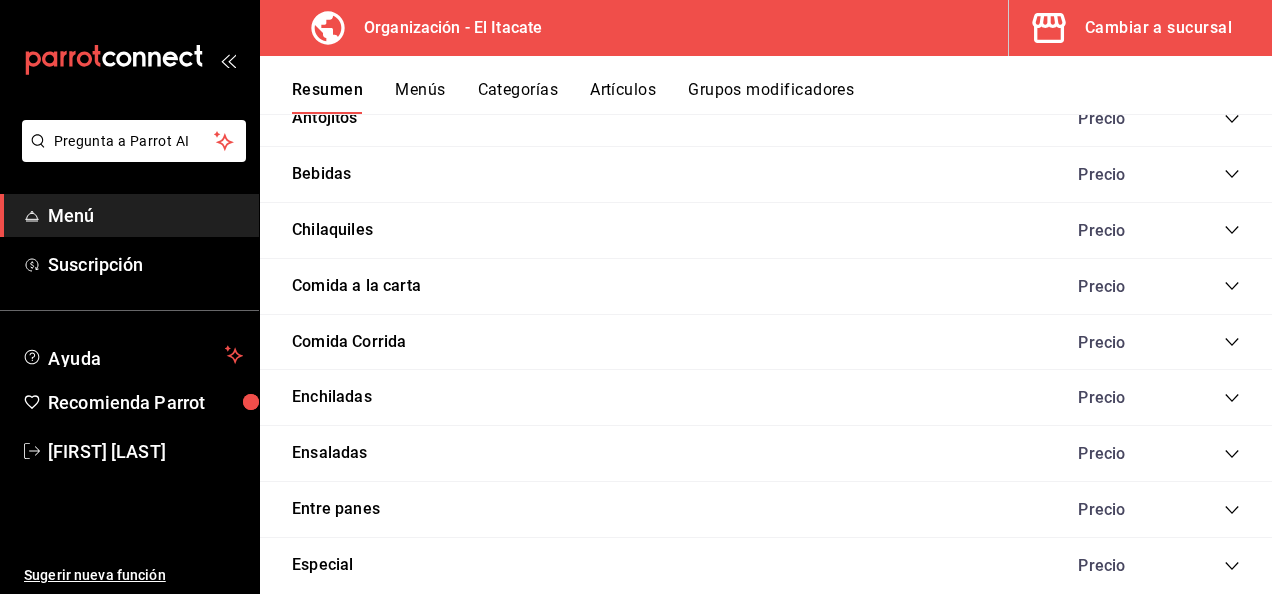 scroll, scrollTop: 1038, scrollLeft: 0, axis: vertical 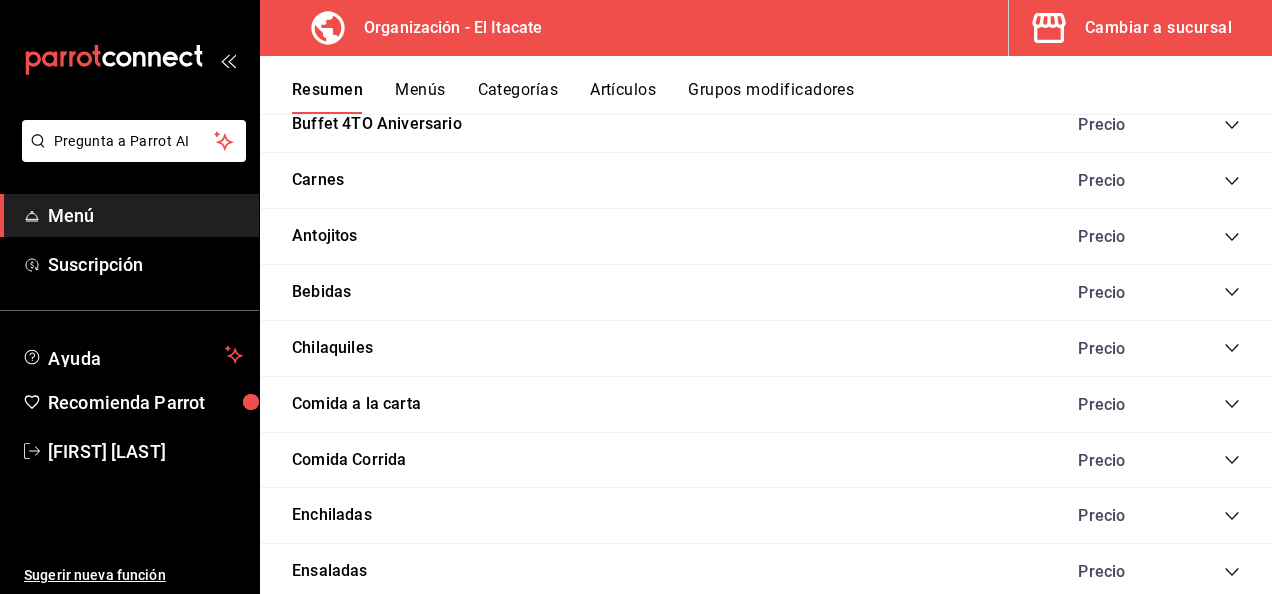 click 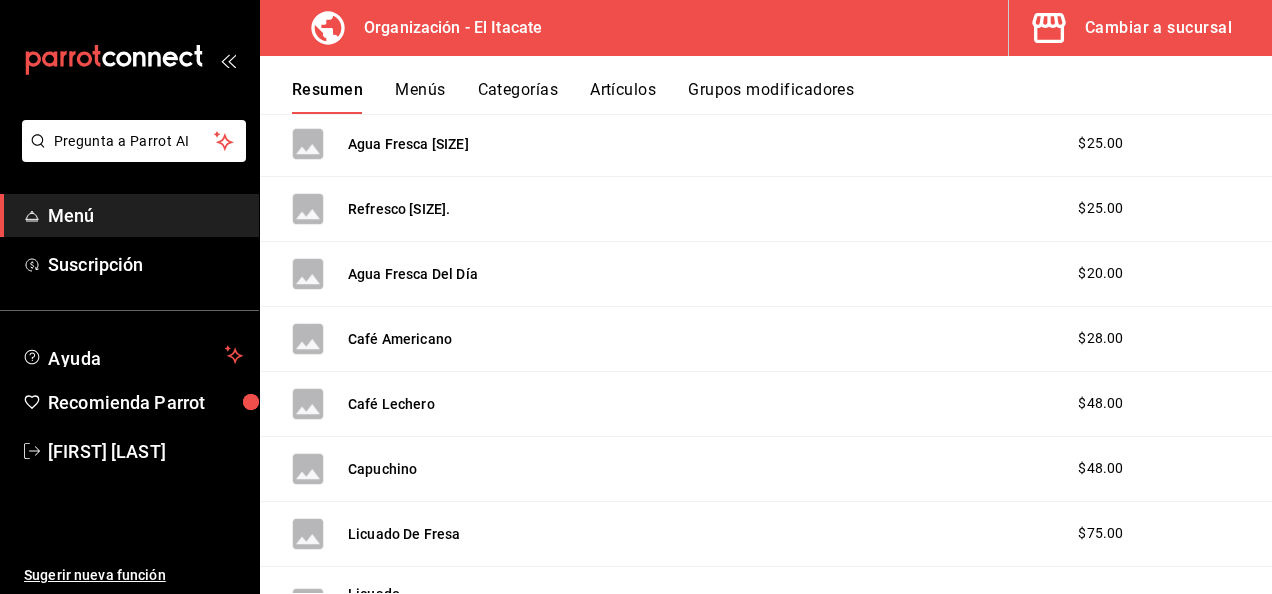 scroll, scrollTop: 1318, scrollLeft: 0, axis: vertical 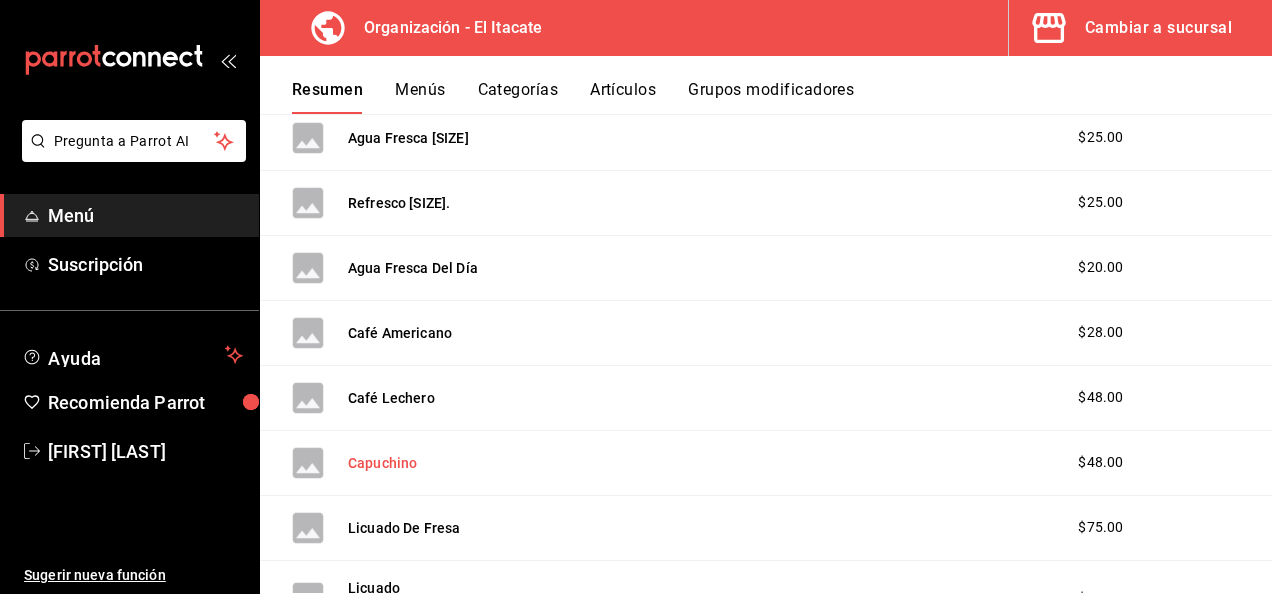 click on "Capuchino" at bounding box center (382, 463) 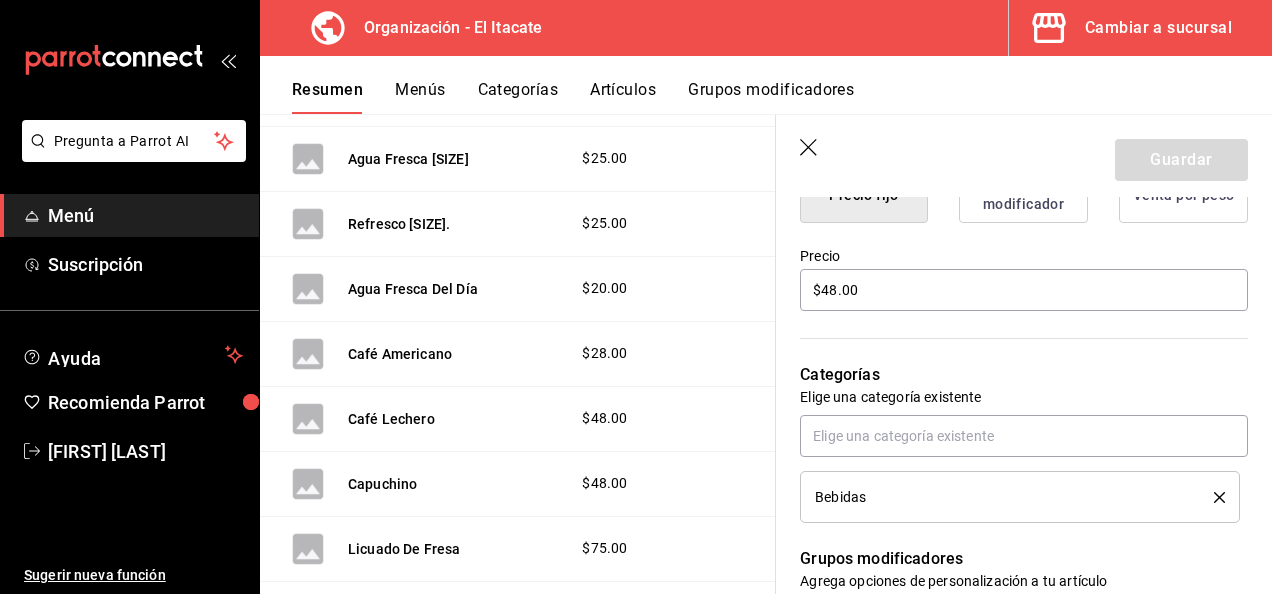 scroll, scrollTop: 556, scrollLeft: 0, axis: vertical 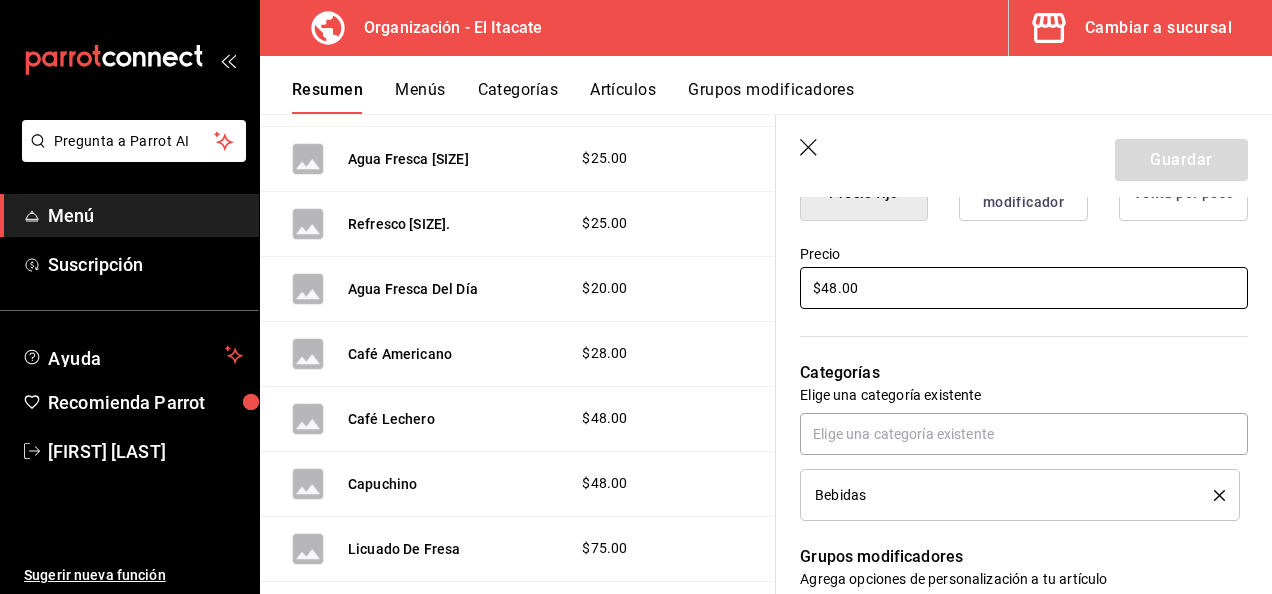 click on "$48.00" at bounding box center (1024, 288) 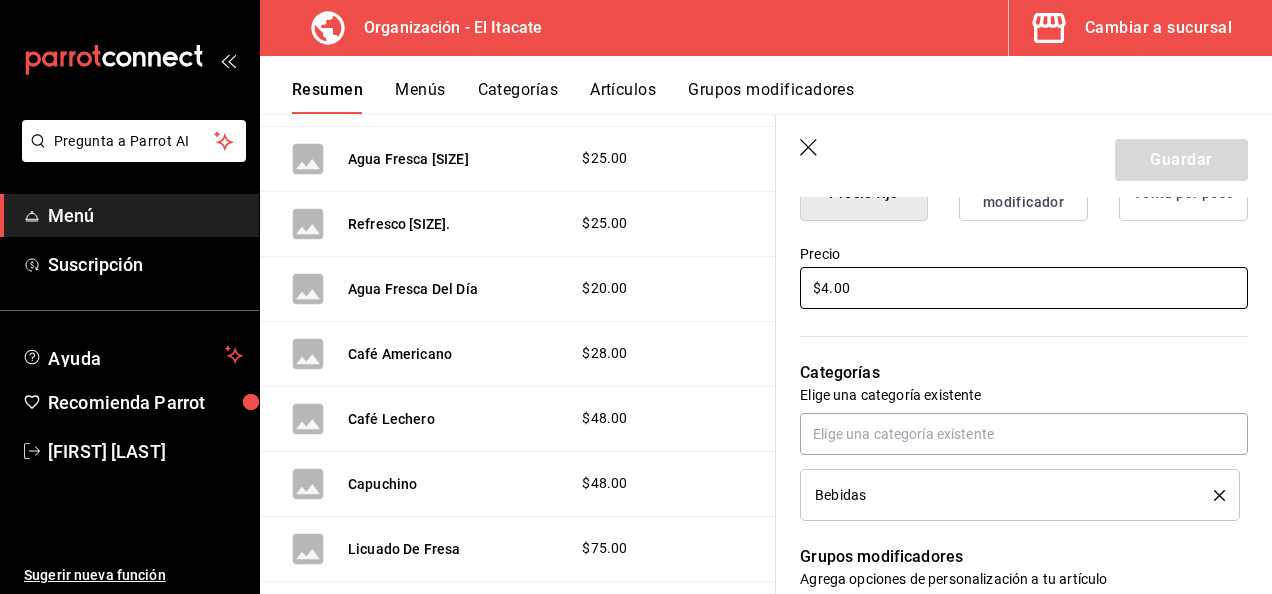type on "x" 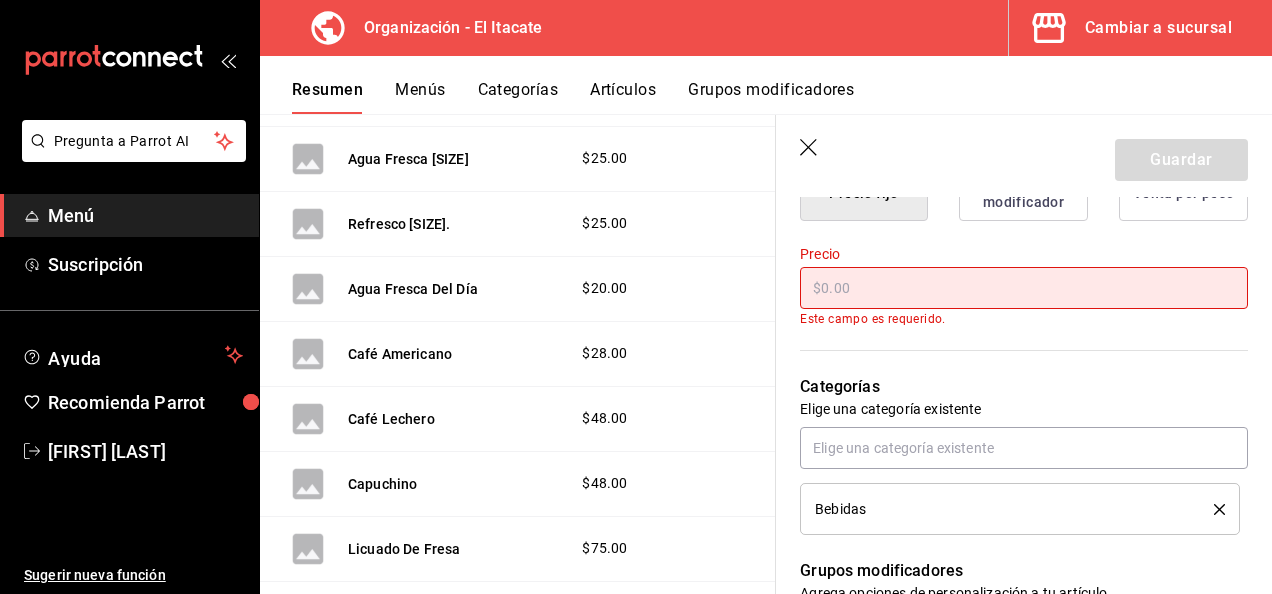 type on "$6.00" 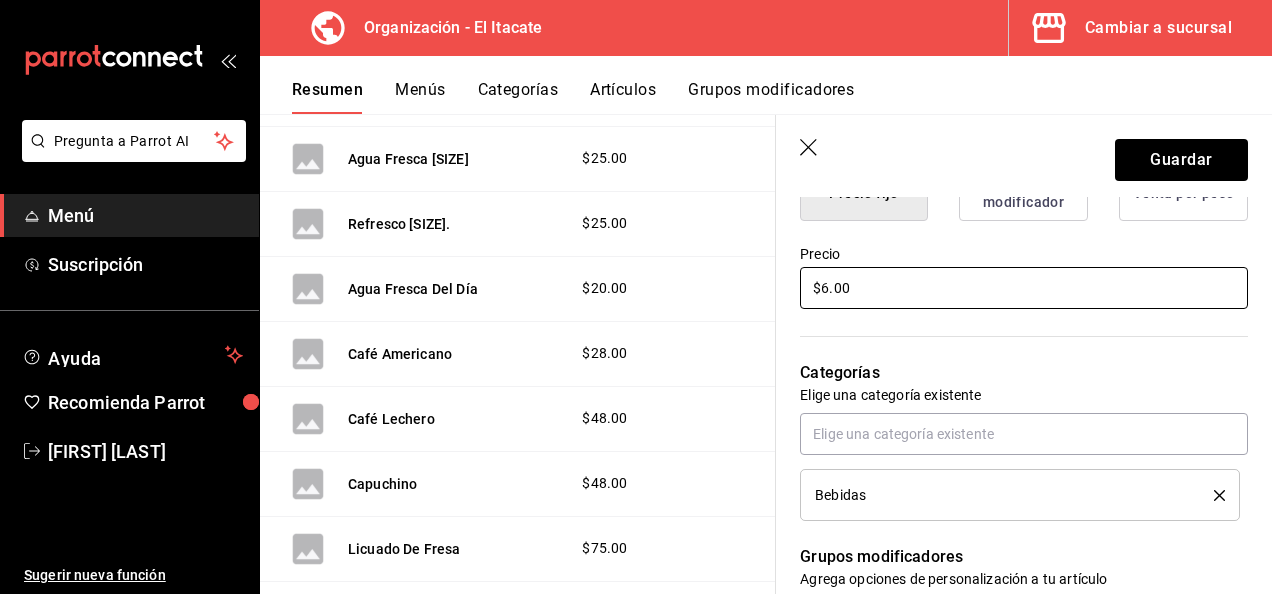 type on "x" 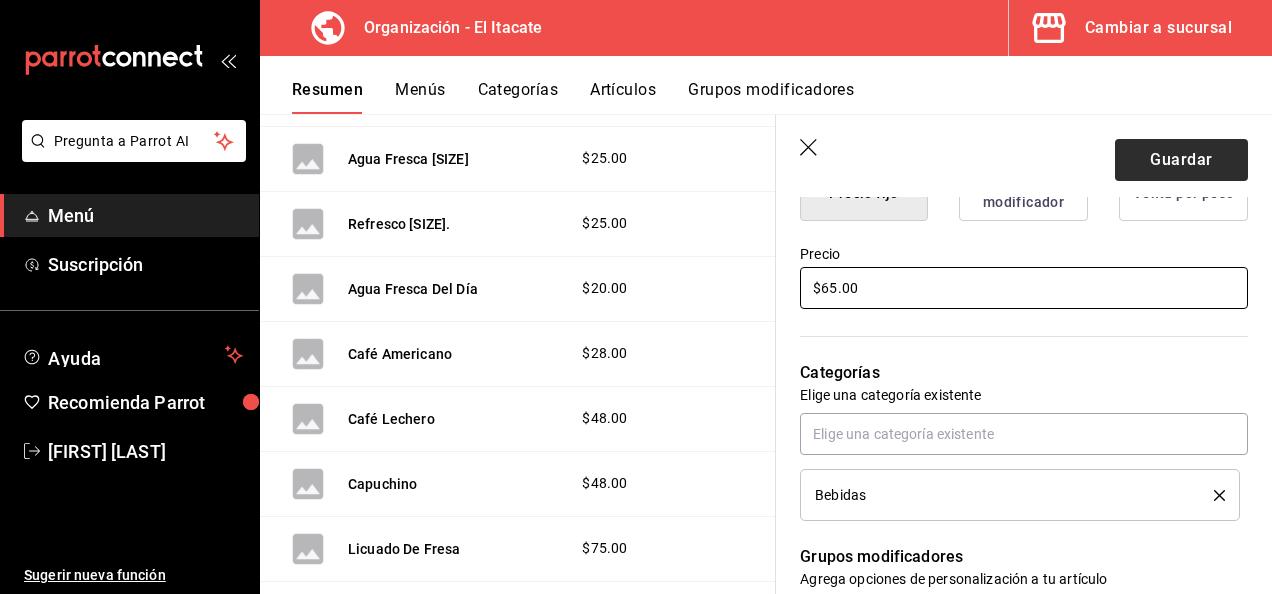type on "$65.00" 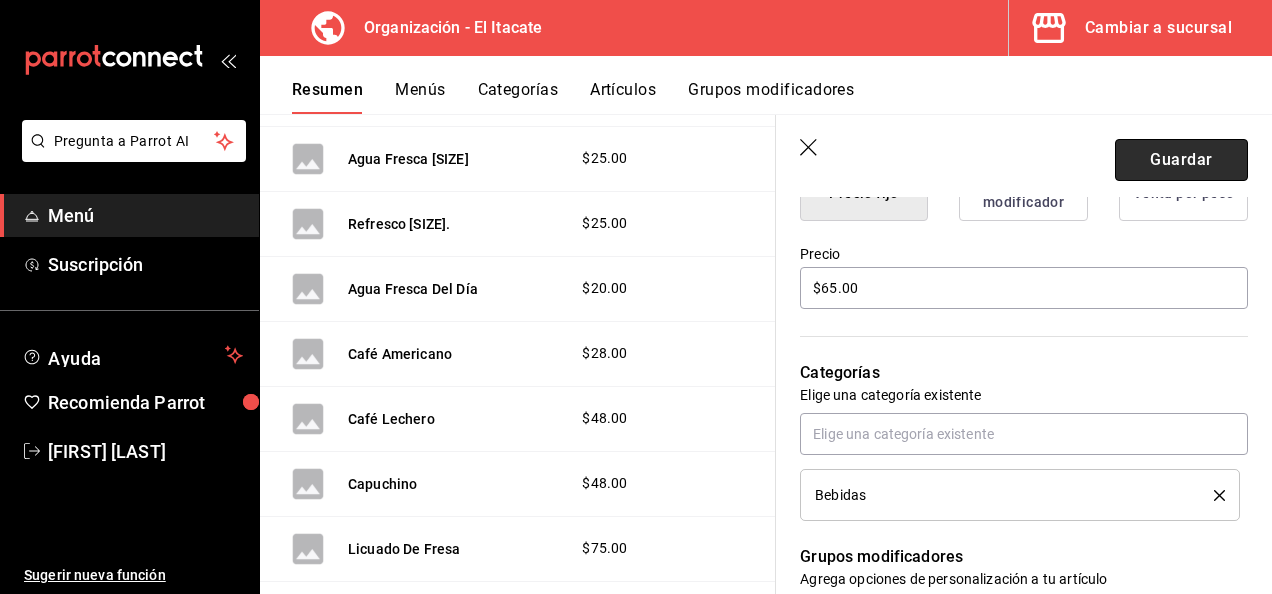 click on "Guardar" at bounding box center [1181, 160] 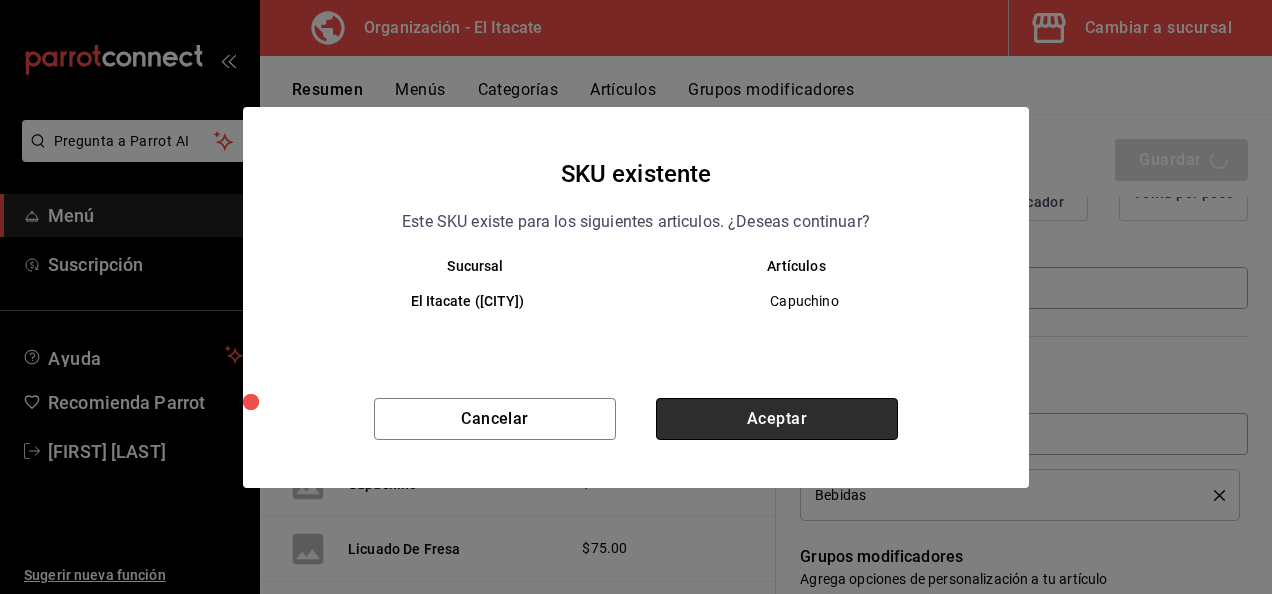 click on "Aceptar" at bounding box center (777, 419) 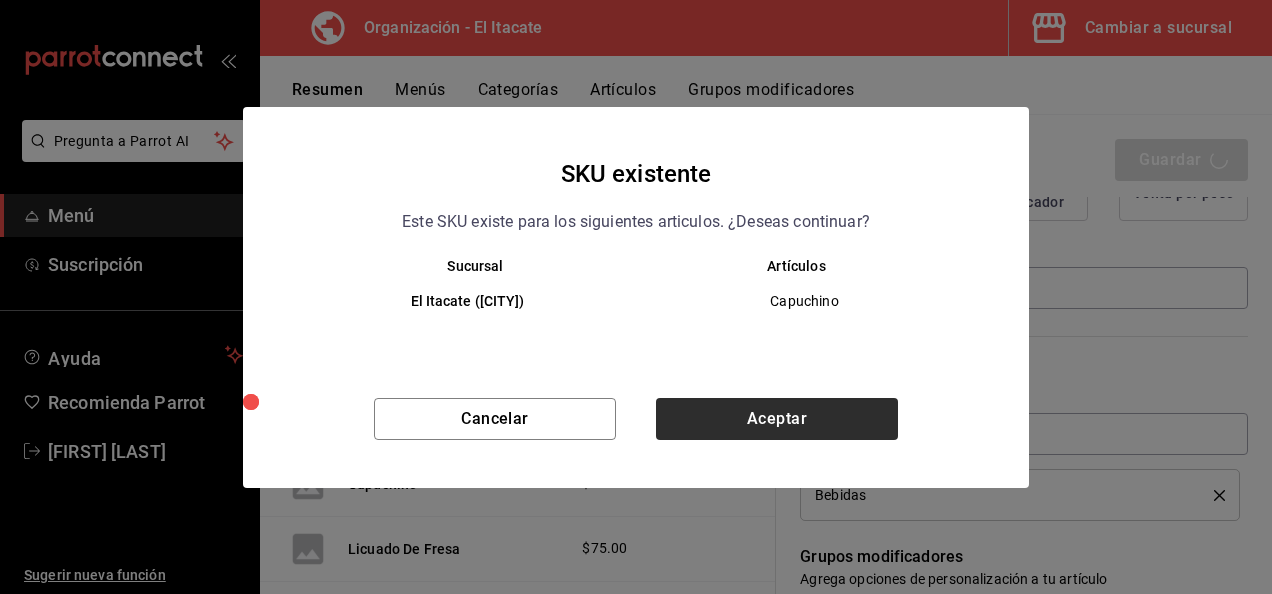 type on "x" 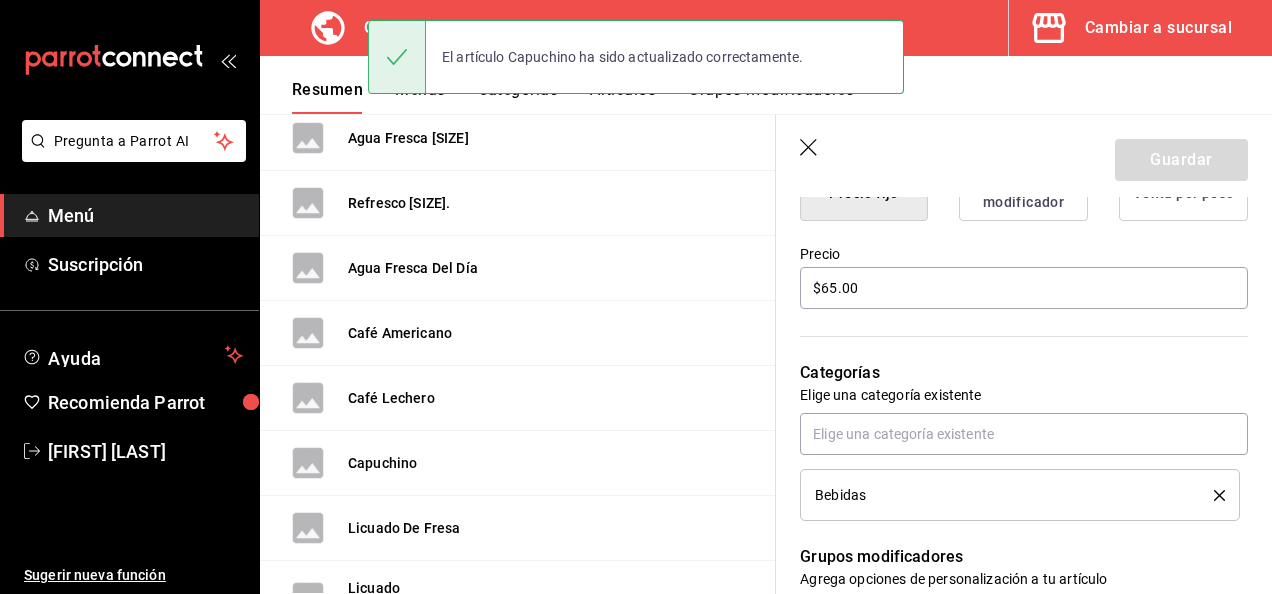 scroll, scrollTop: 0, scrollLeft: 0, axis: both 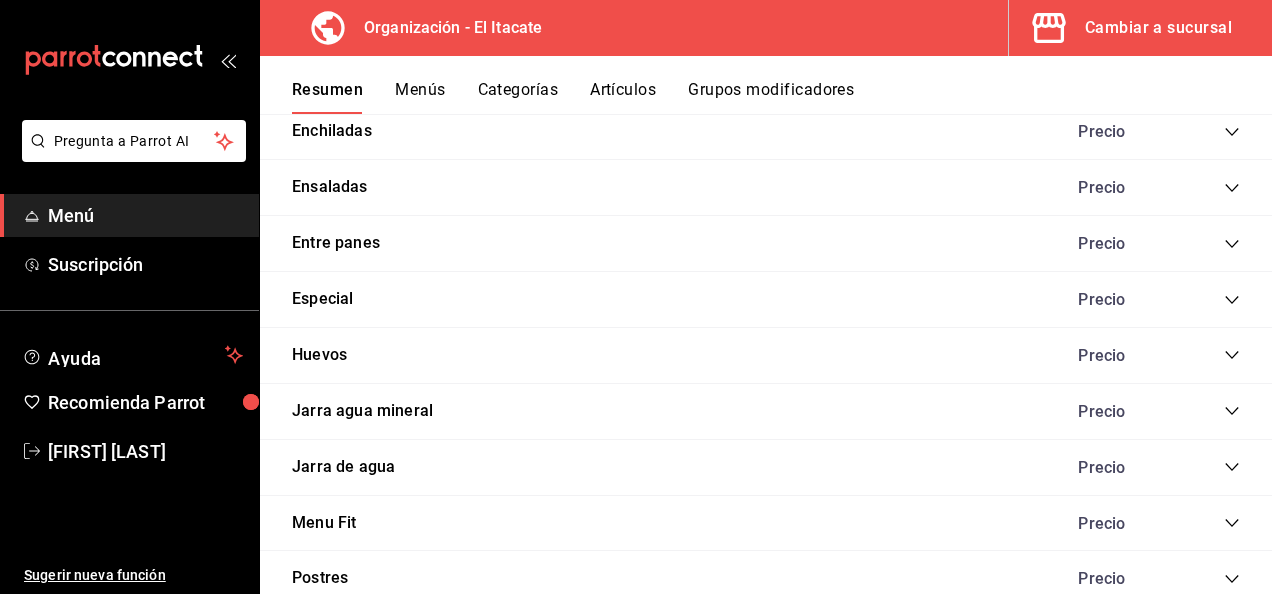 click on "[PRODUCT] Precio" at bounding box center [766, 300] 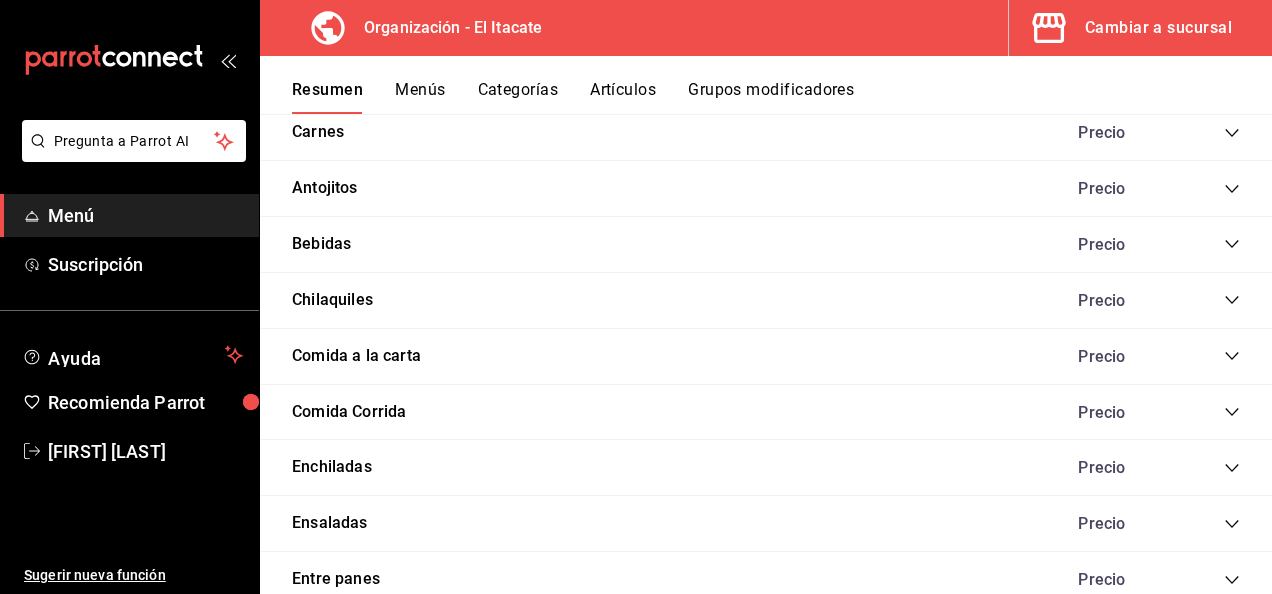 scroll, scrollTop: 1084, scrollLeft: 0, axis: vertical 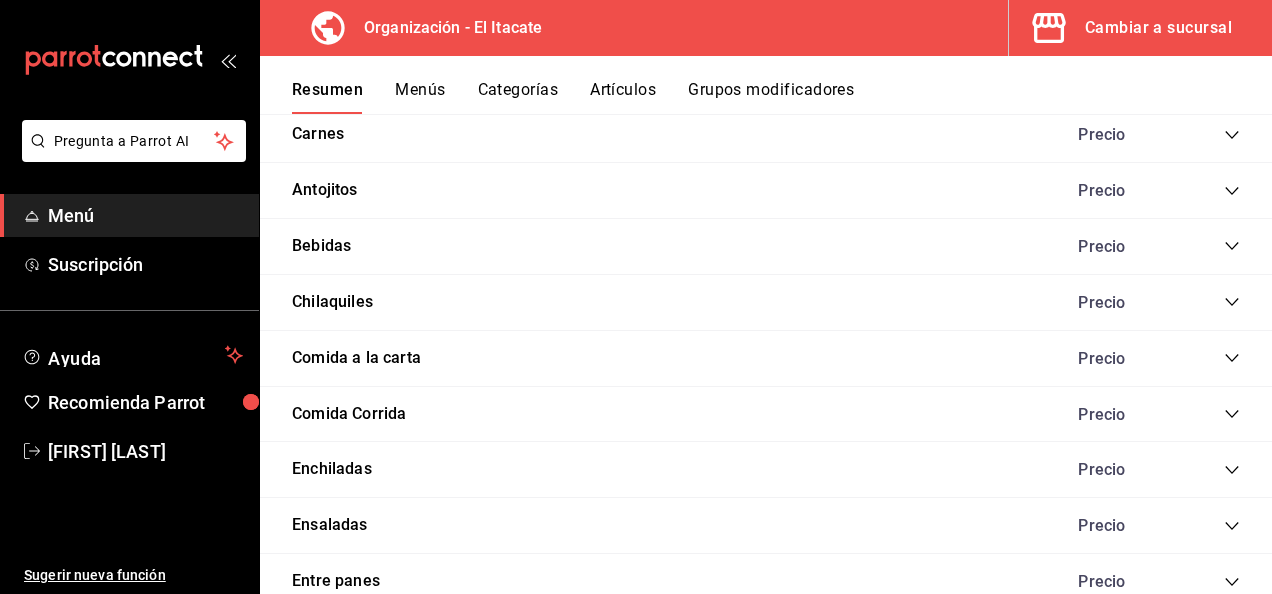 click 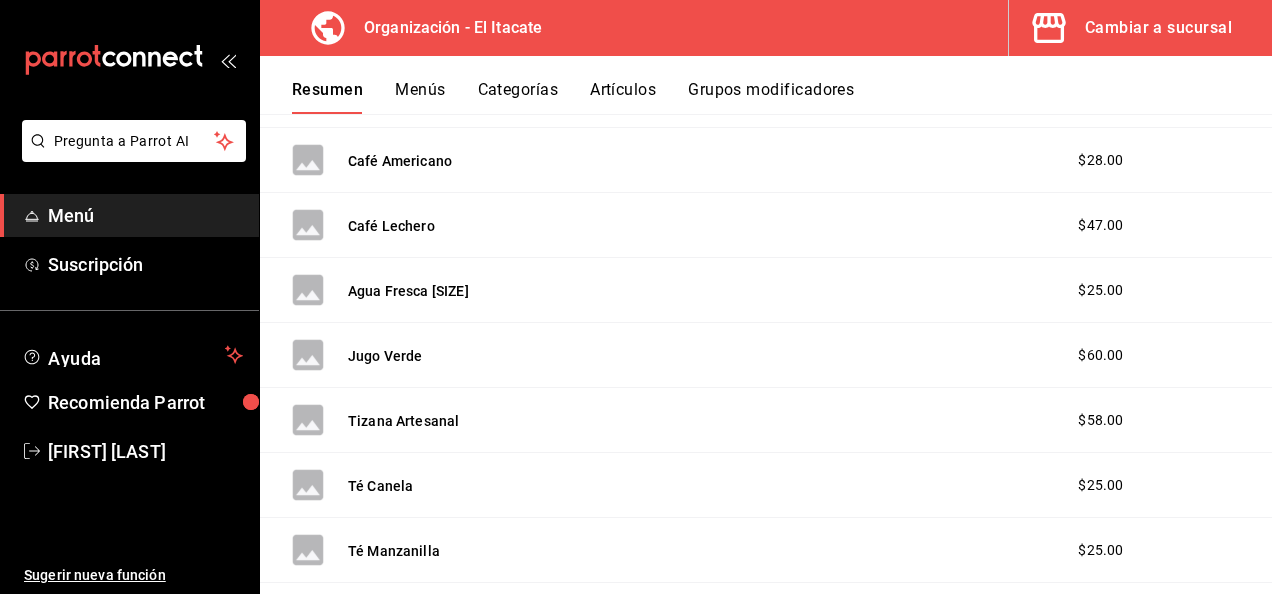 scroll, scrollTop: 1840, scrollLeft: 0, axis: vertical 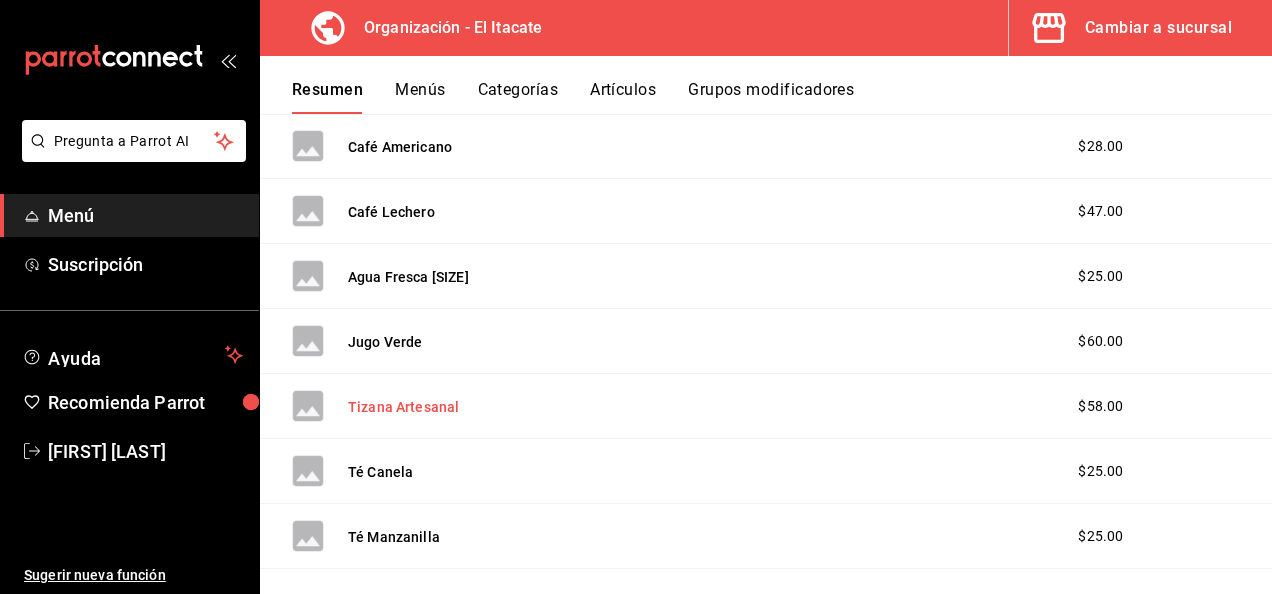 click on "Tizana Artesanal" at bounding box center (403, 407) 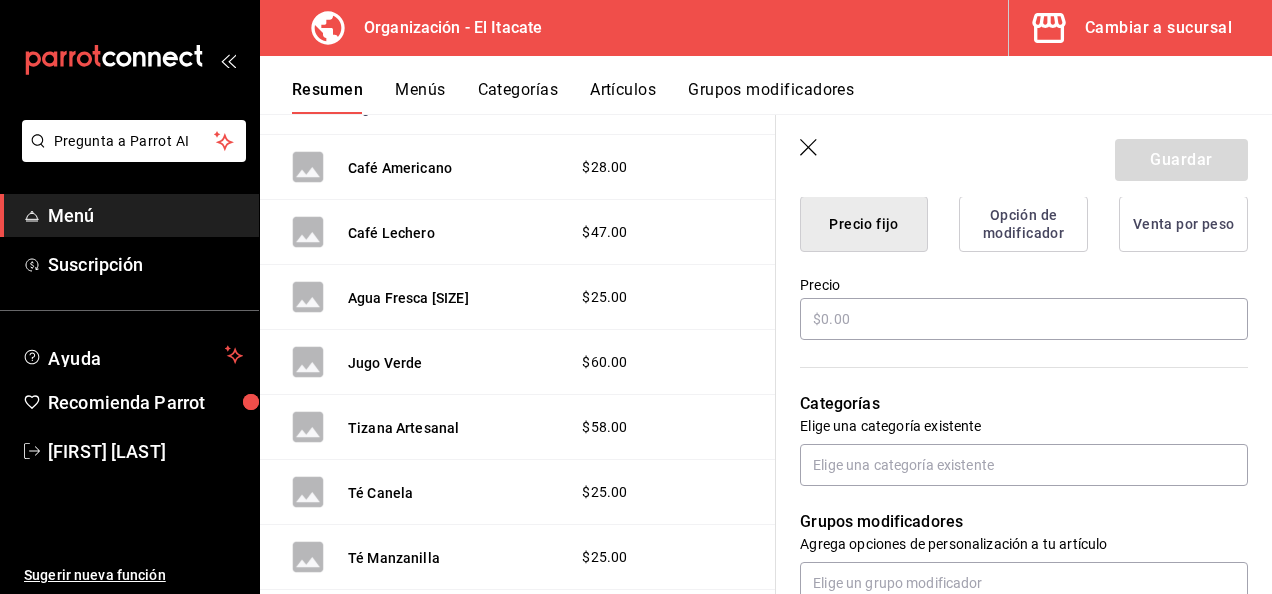 type on "x" 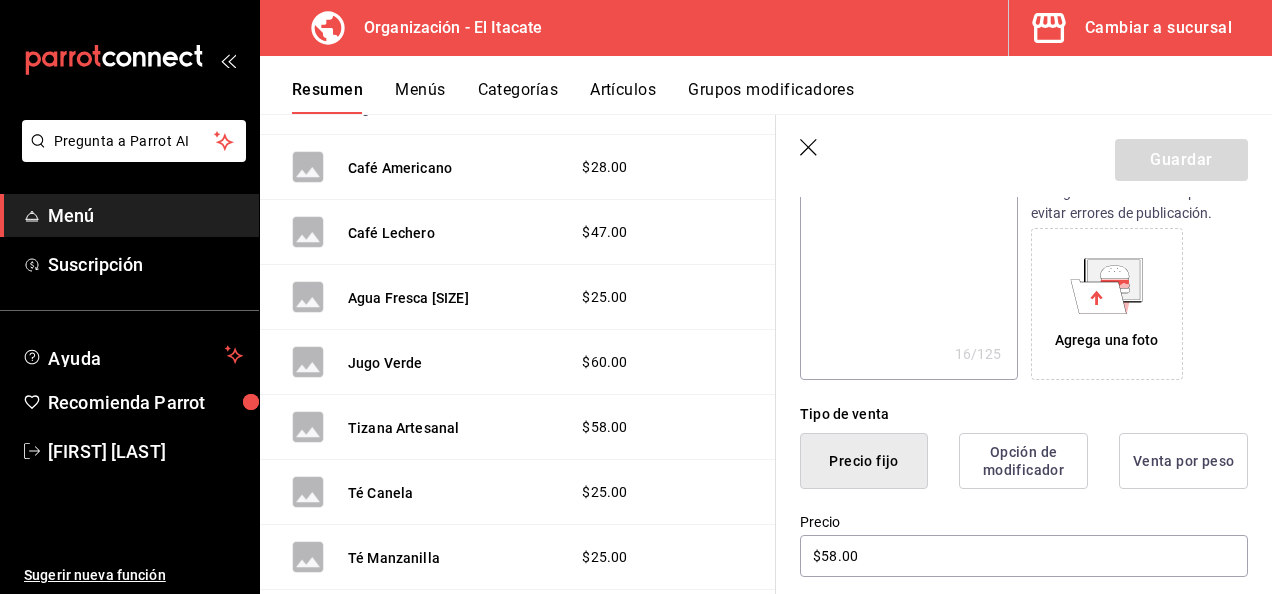 scroll, scrollTop: 290, scrollLeft: 0, axis: vertical 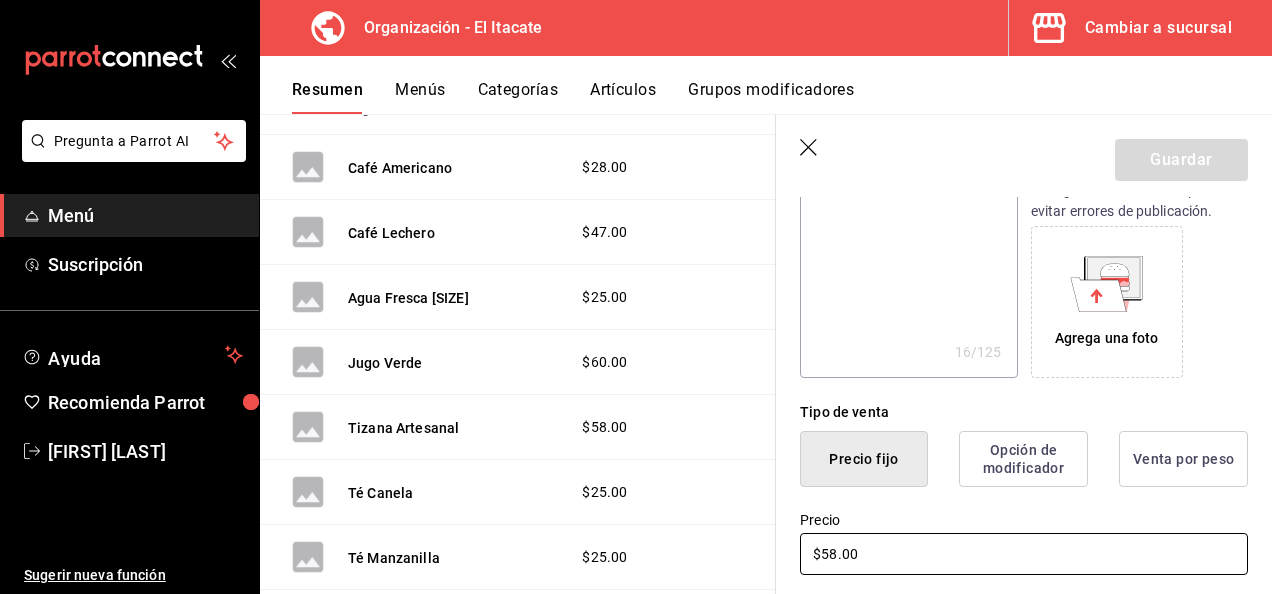click on "$58.00" at bounding box center (1024, 554) 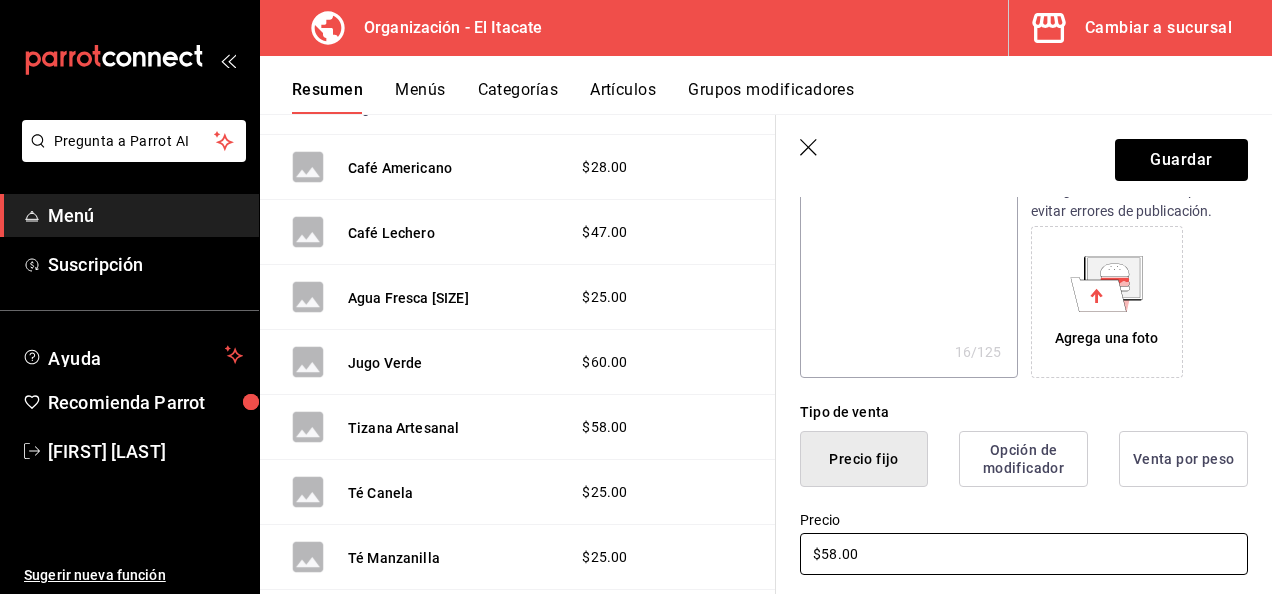 type on "x" 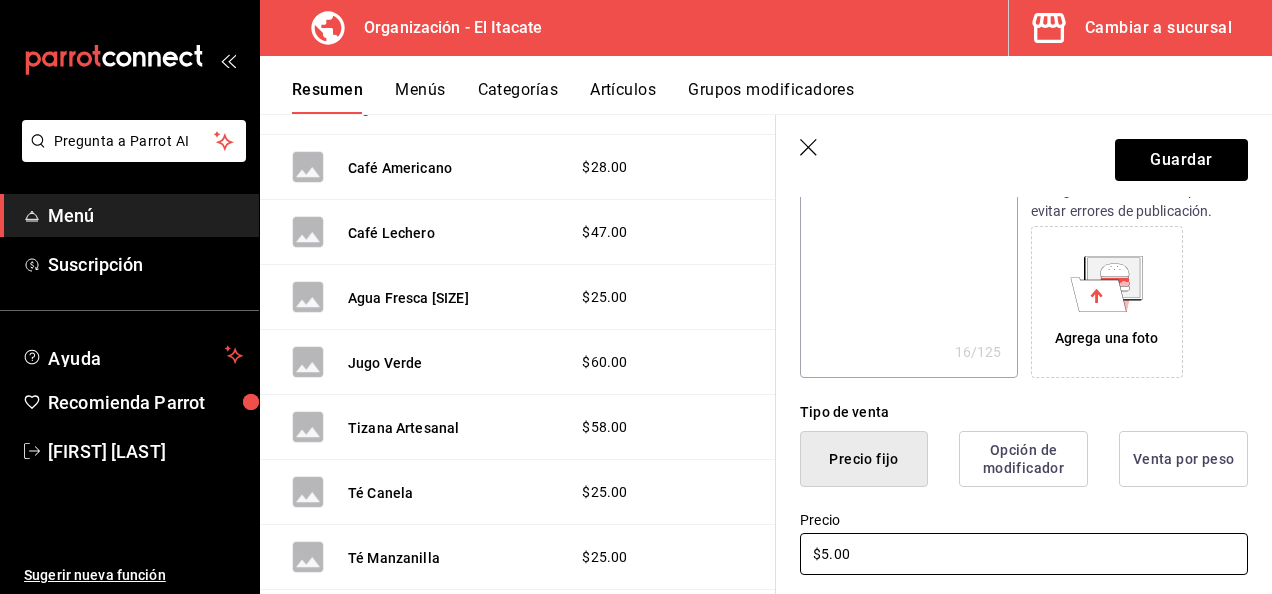 type on "x" 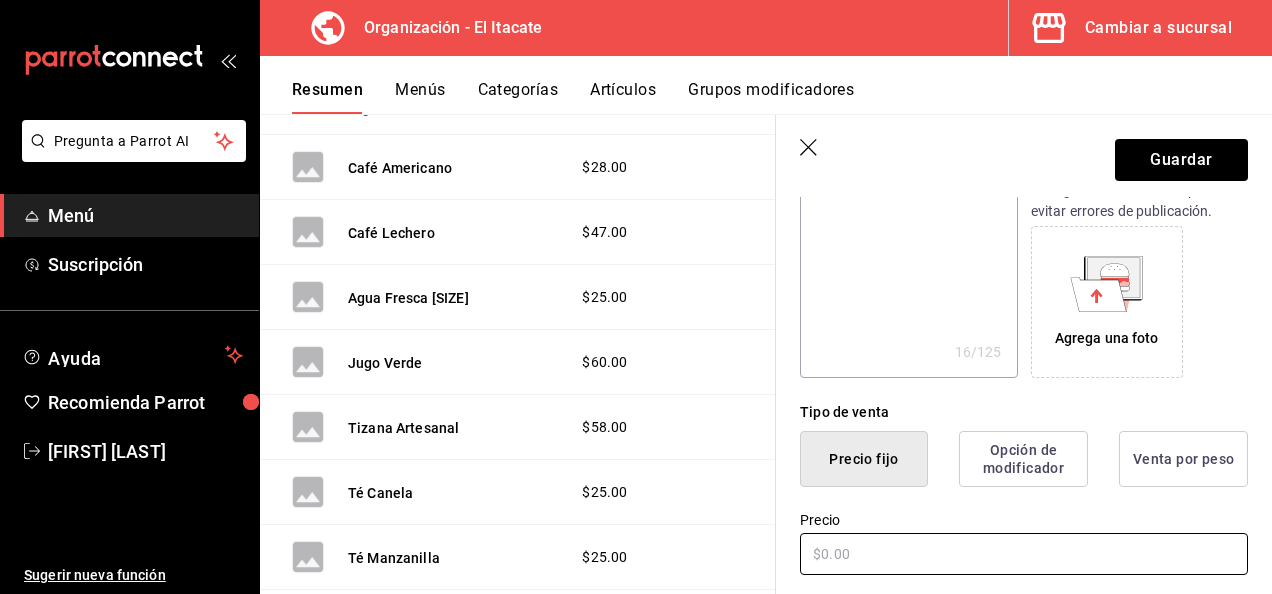 type on "x" 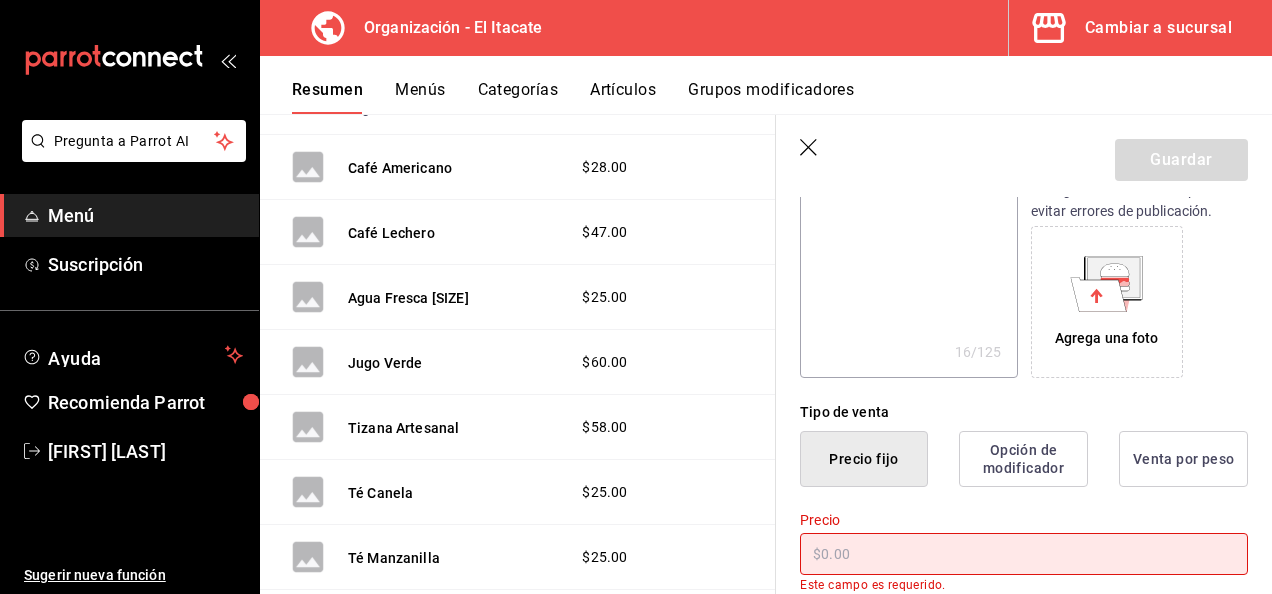 type on "$6.00" 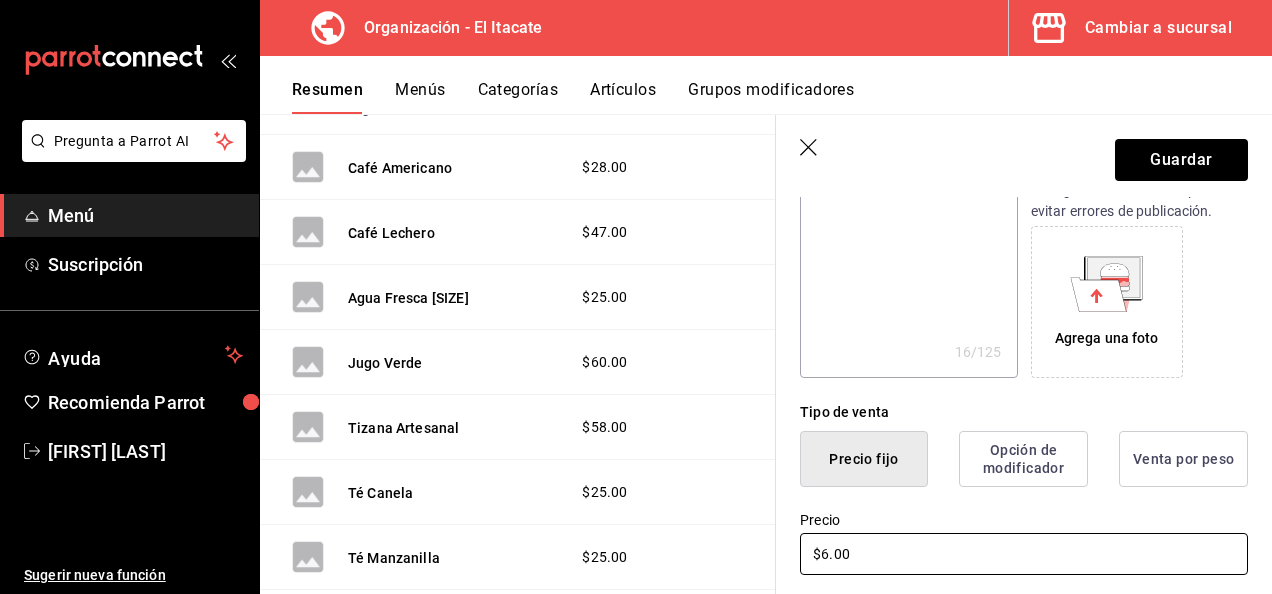 type on "x" 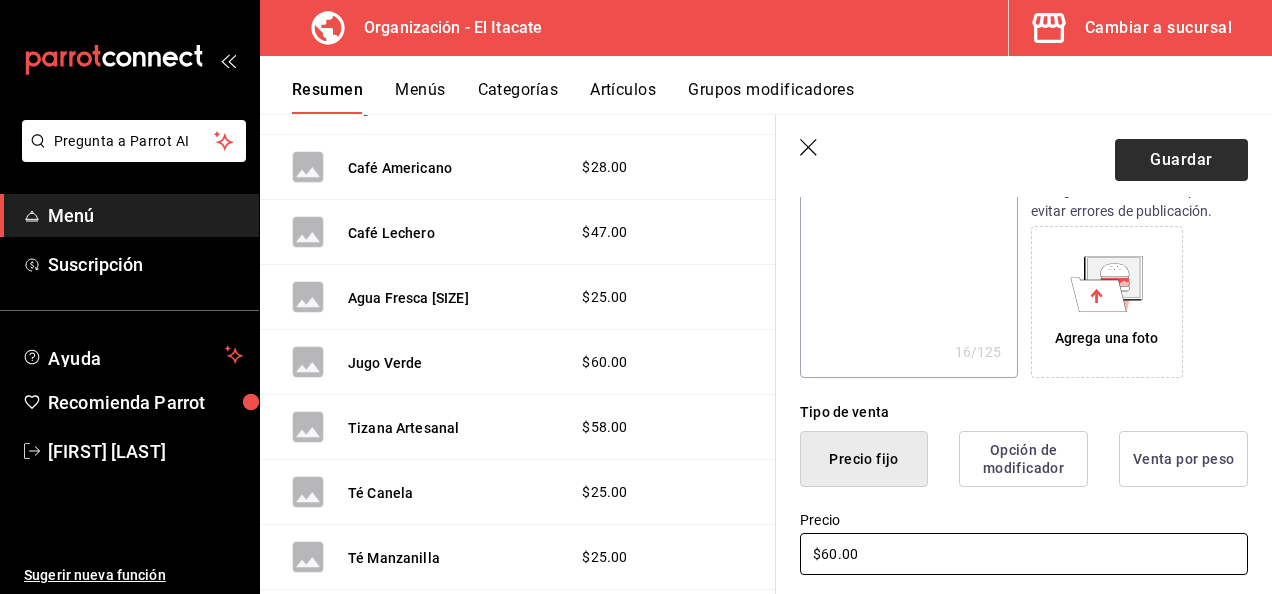 type on "$60.00" 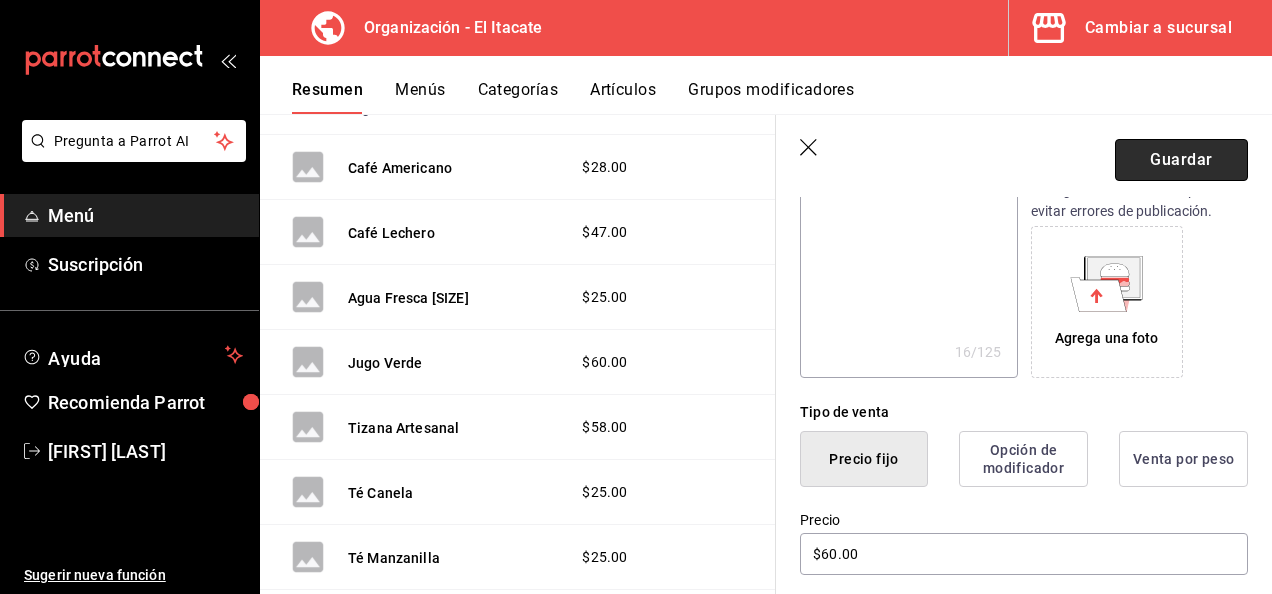 click on "Guardar" at bounding box center [1181, 160] 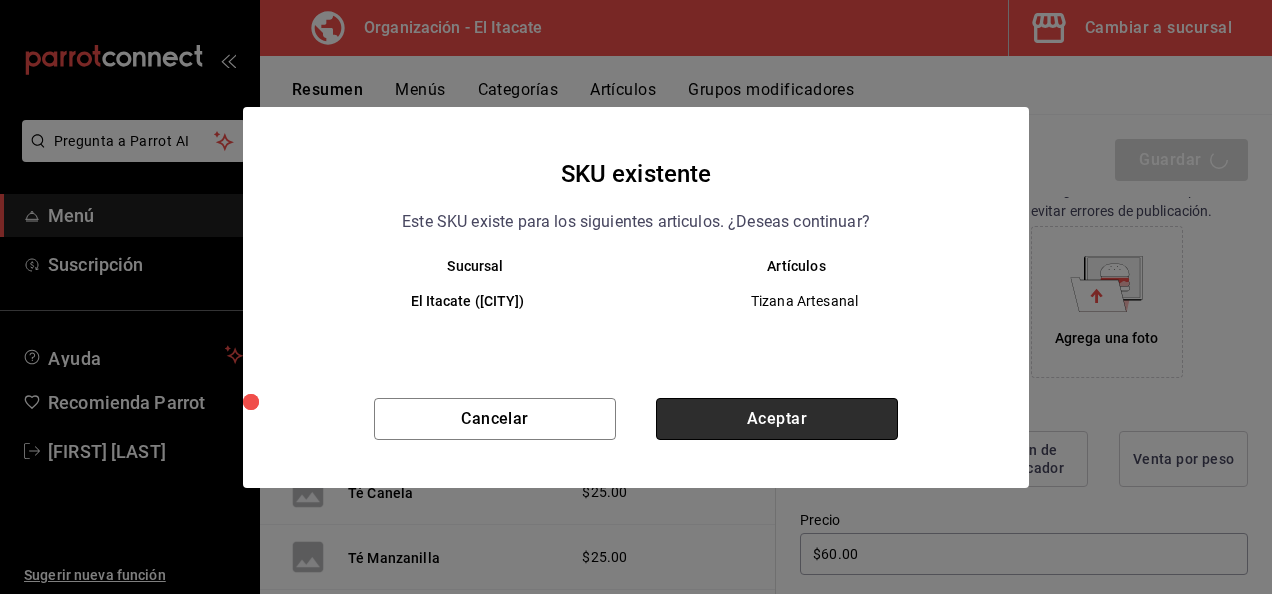 click on "Aceptar" at bounding box center (777, 419) 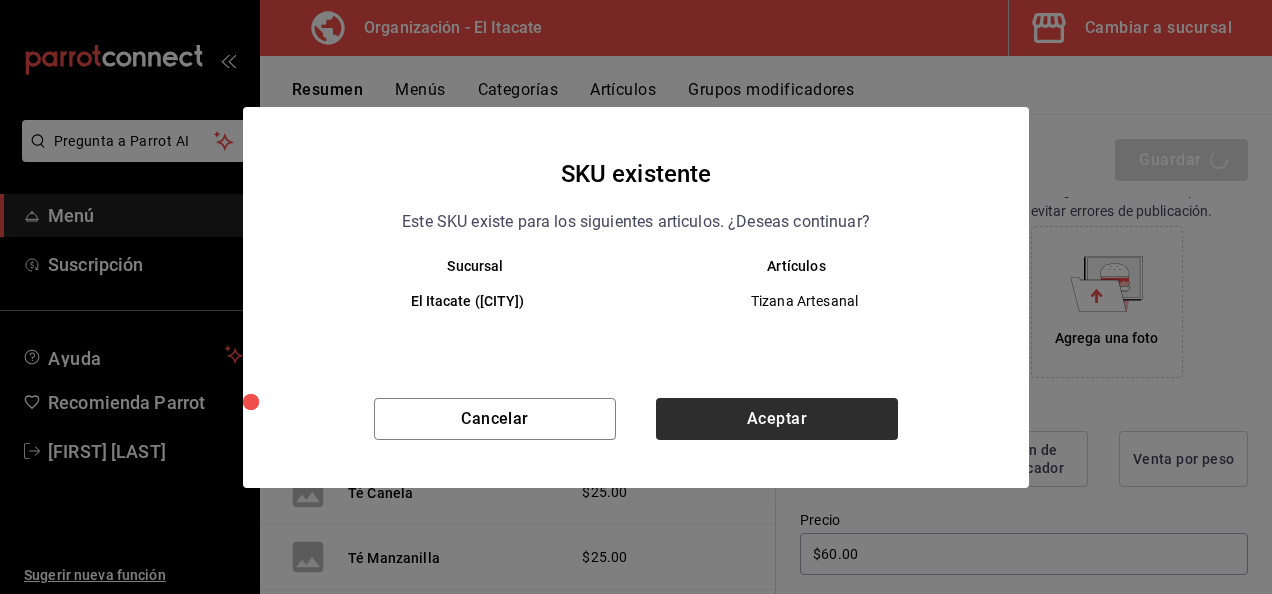 type on "x" 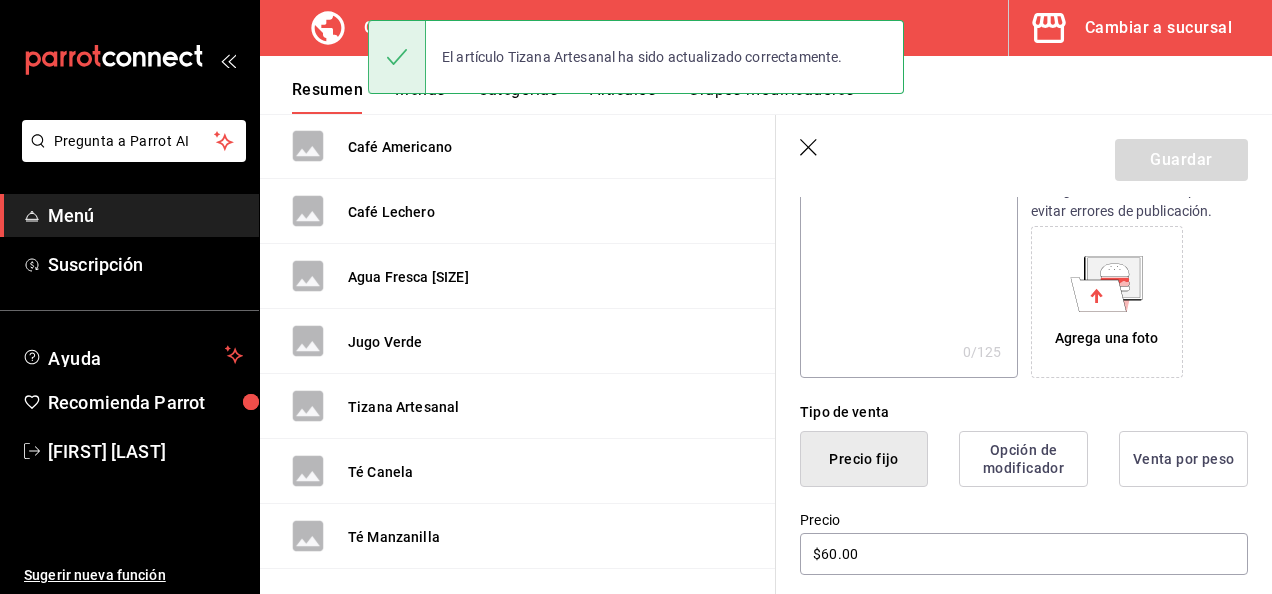 scroll, scrollTop: 0, scrollLeft: 0, axis: both 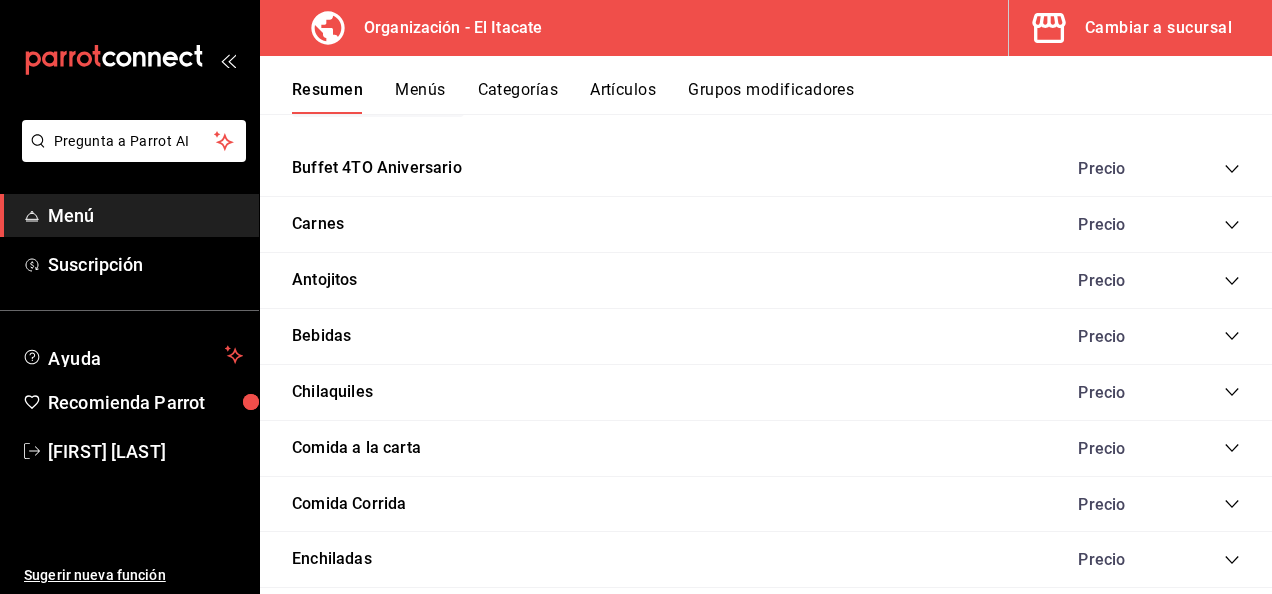 click 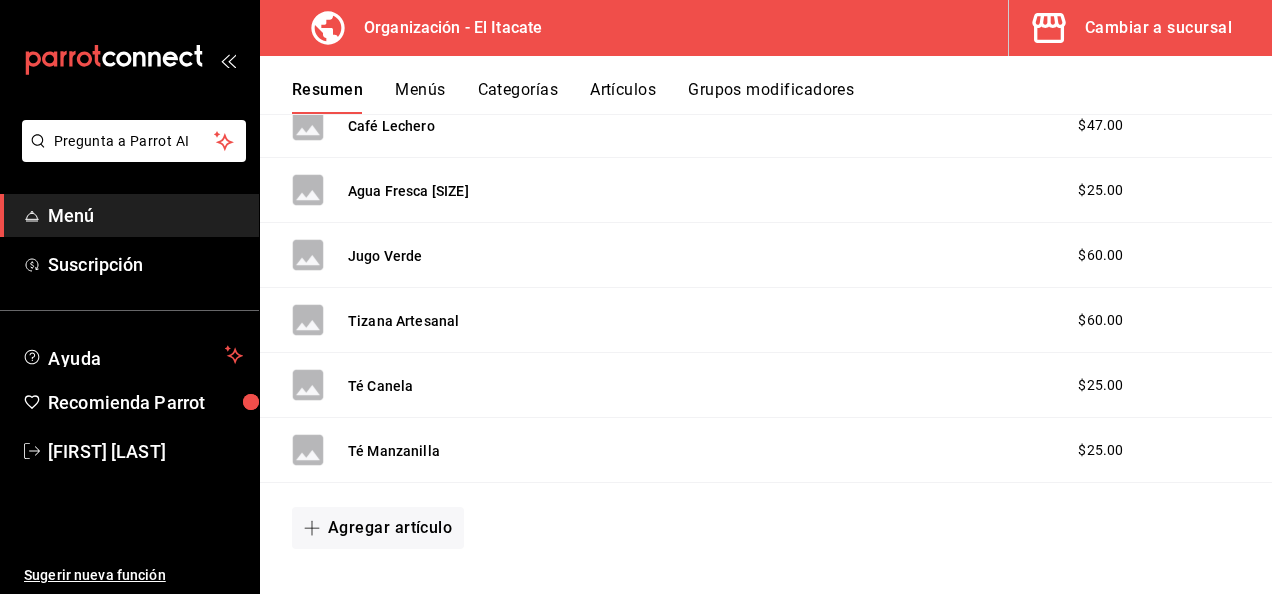 scroll, scrollTop: 1882, scrollLeft: 0, axis: vertical 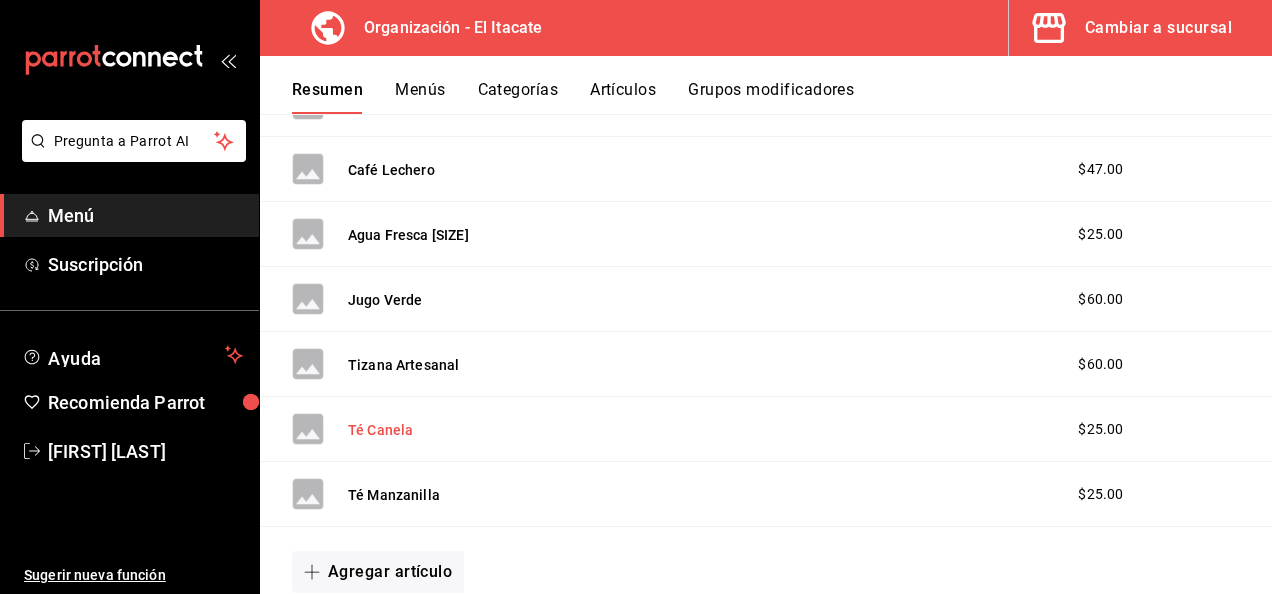 click on "Té Canela" at bounding box center [380, 430] 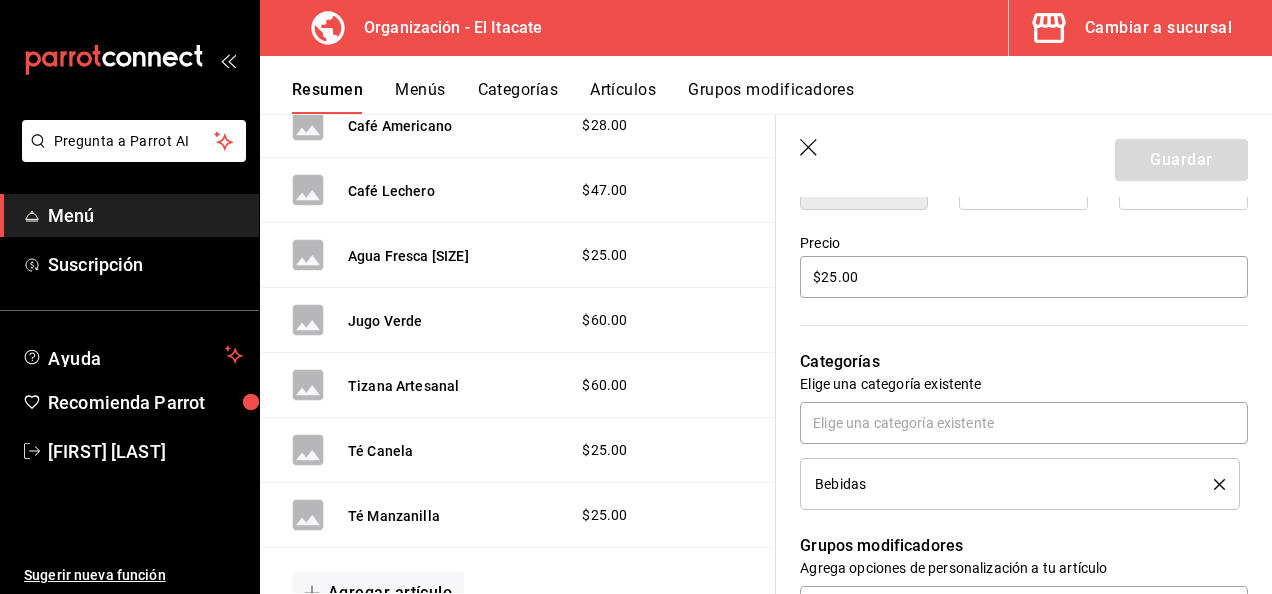 scroll, scrollTop: 568, scrollLeft: 0, axis: vertical 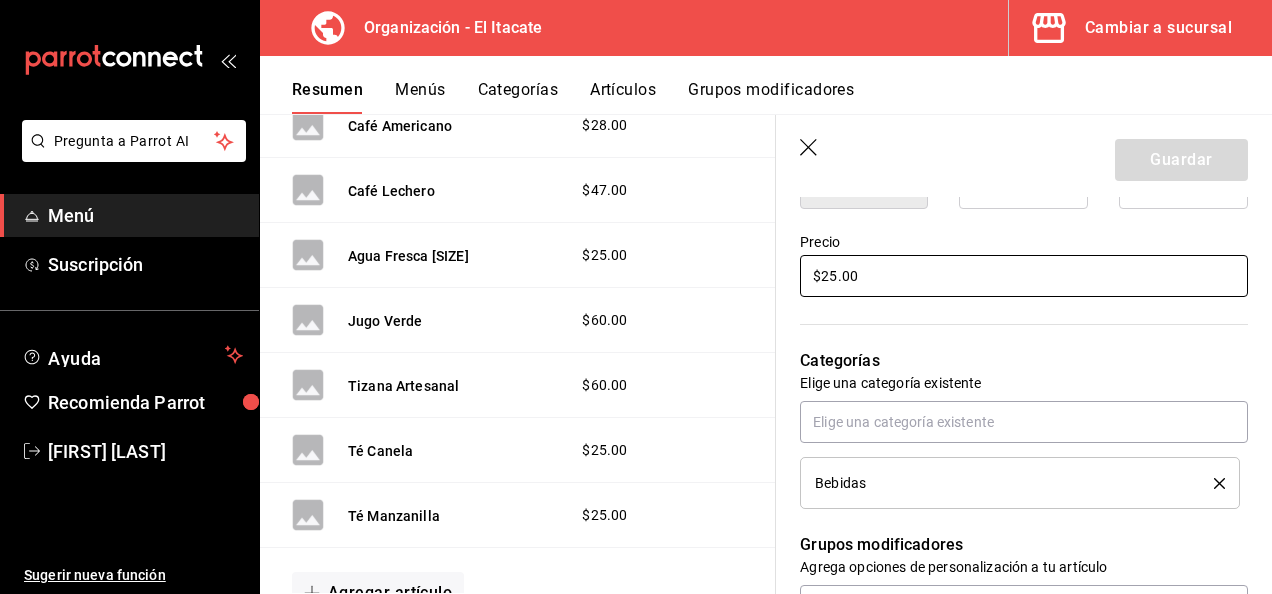 click on "$25.00" at bounding box center [1024, 276] 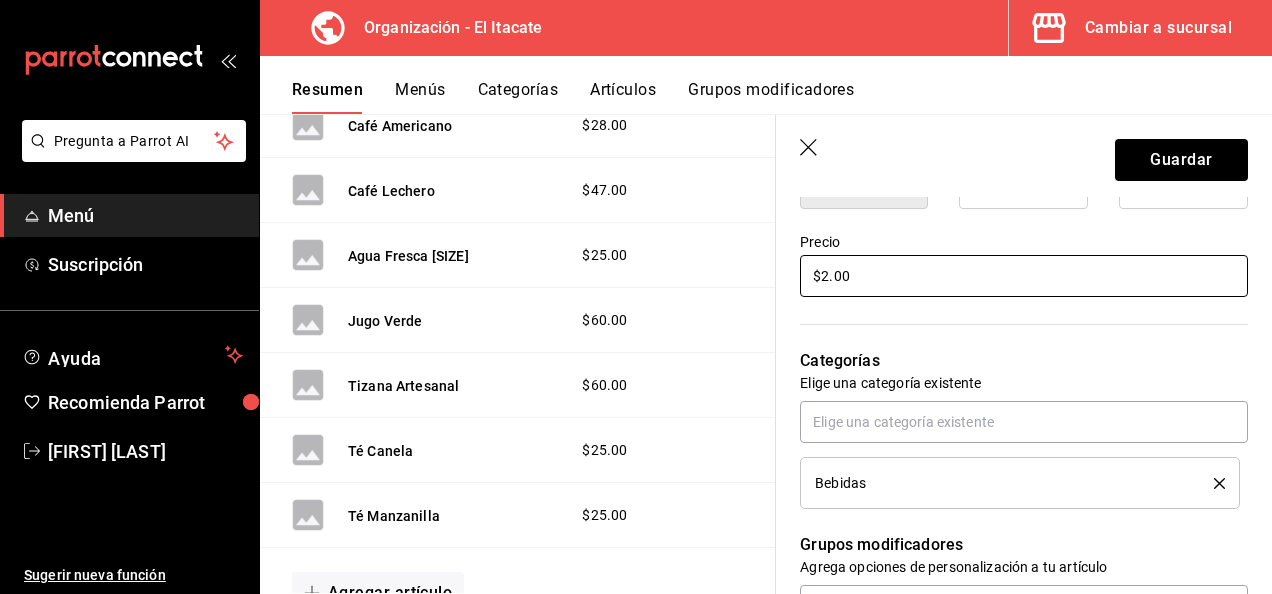 type on "x" 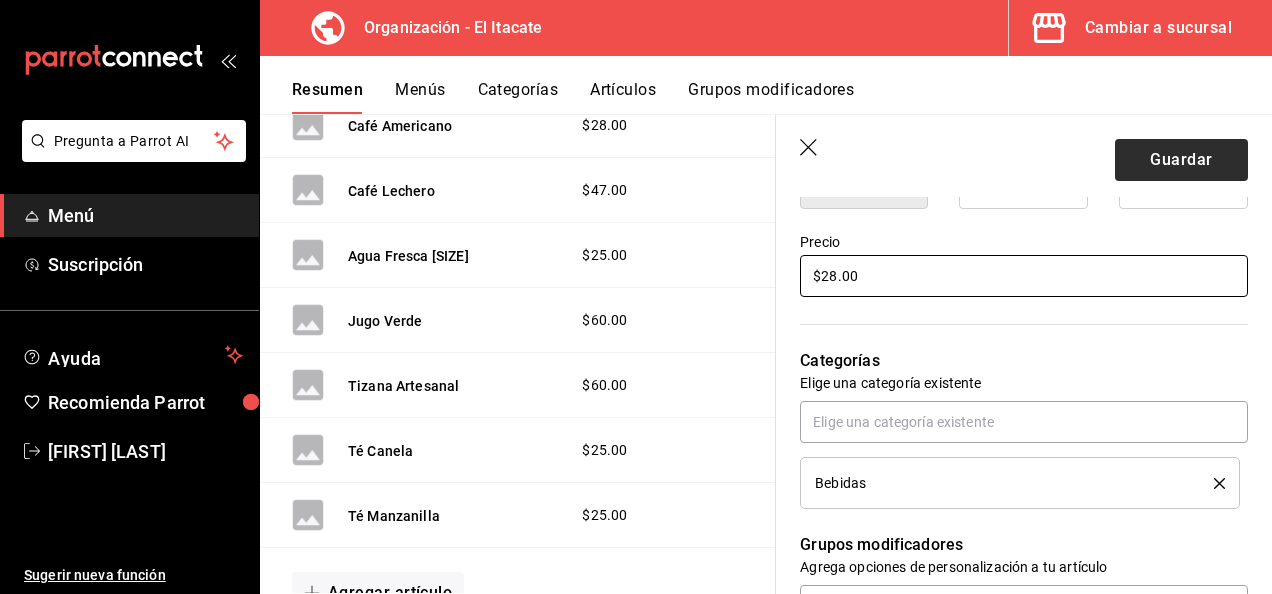 type on "$28.00" 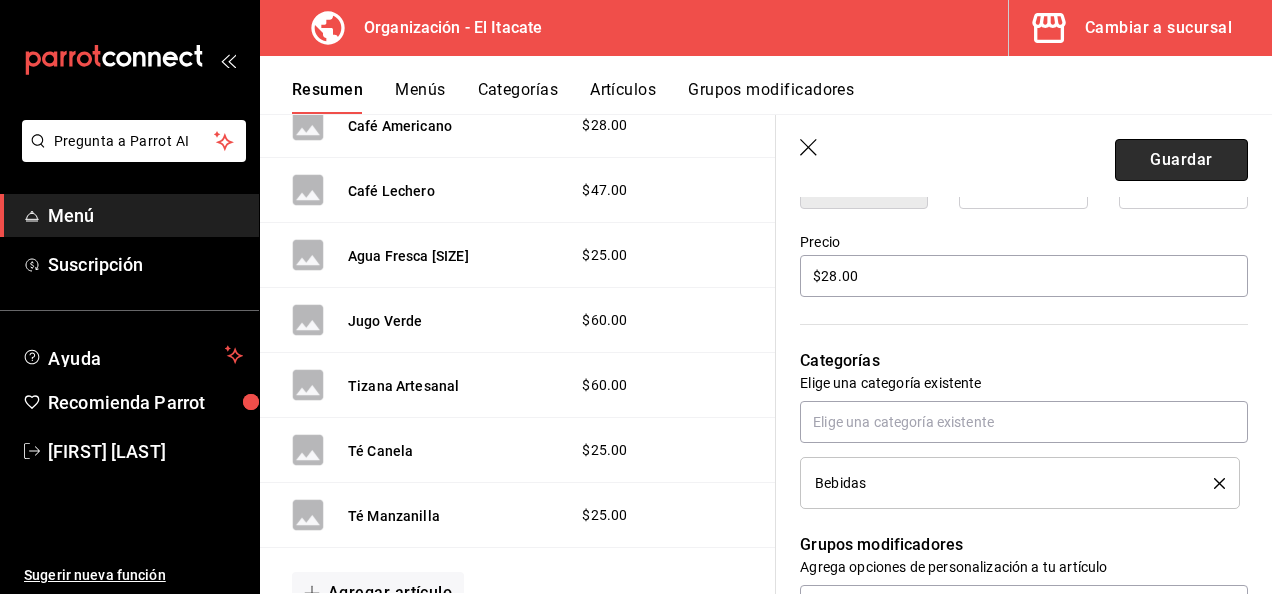 click on "Guardar" at bounding box center [1181, 160] 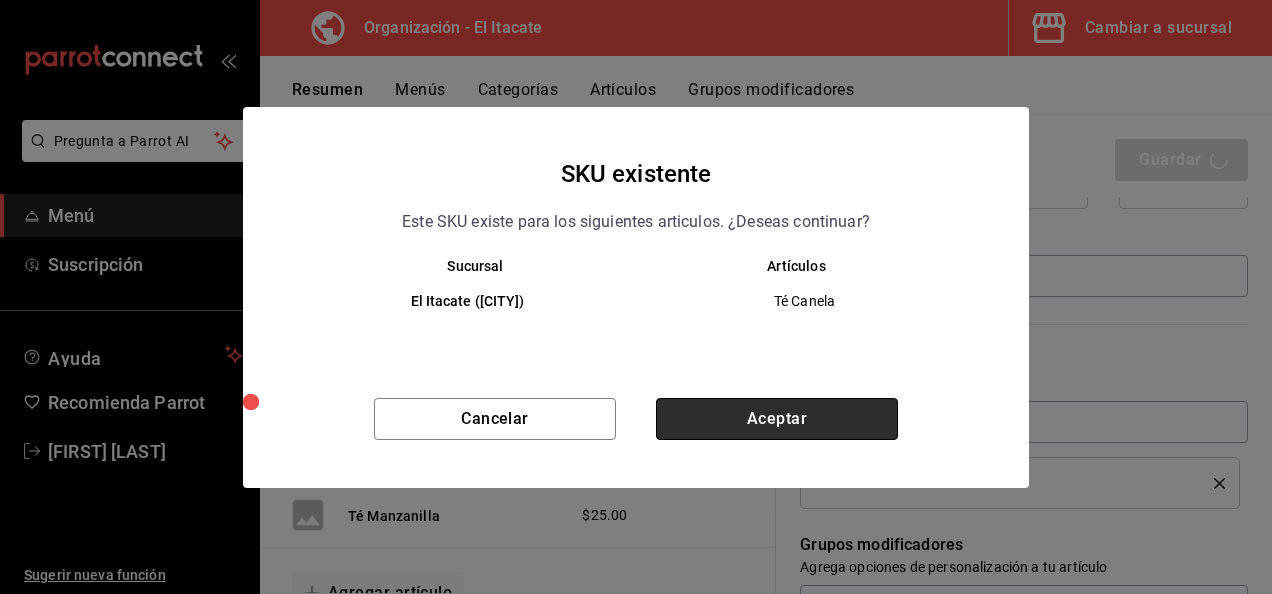 click on "Aceptar" at bounding box center (777, 419) 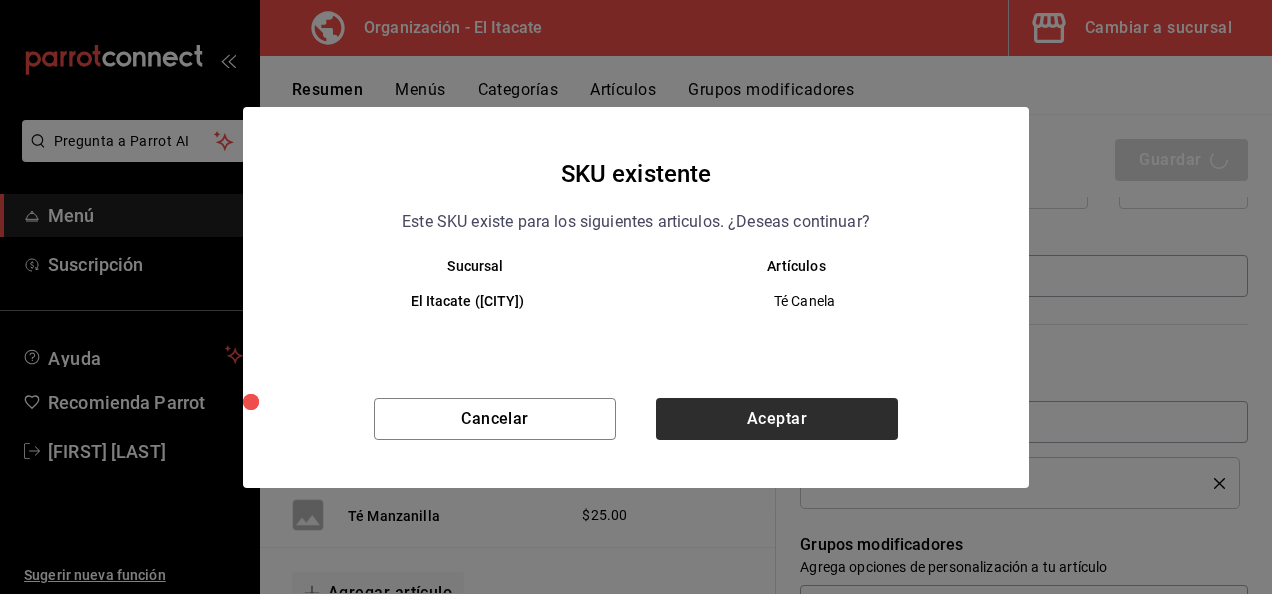 type on "x" 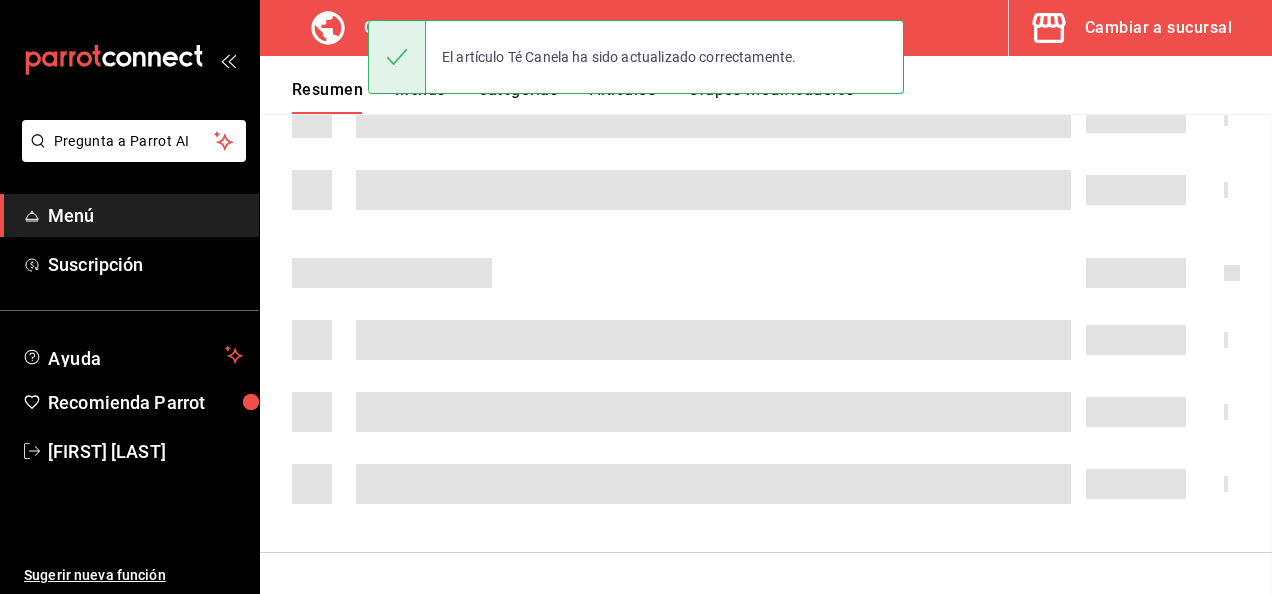 scroll, scrollTop: 0, scrollLeft: 0, axis: both 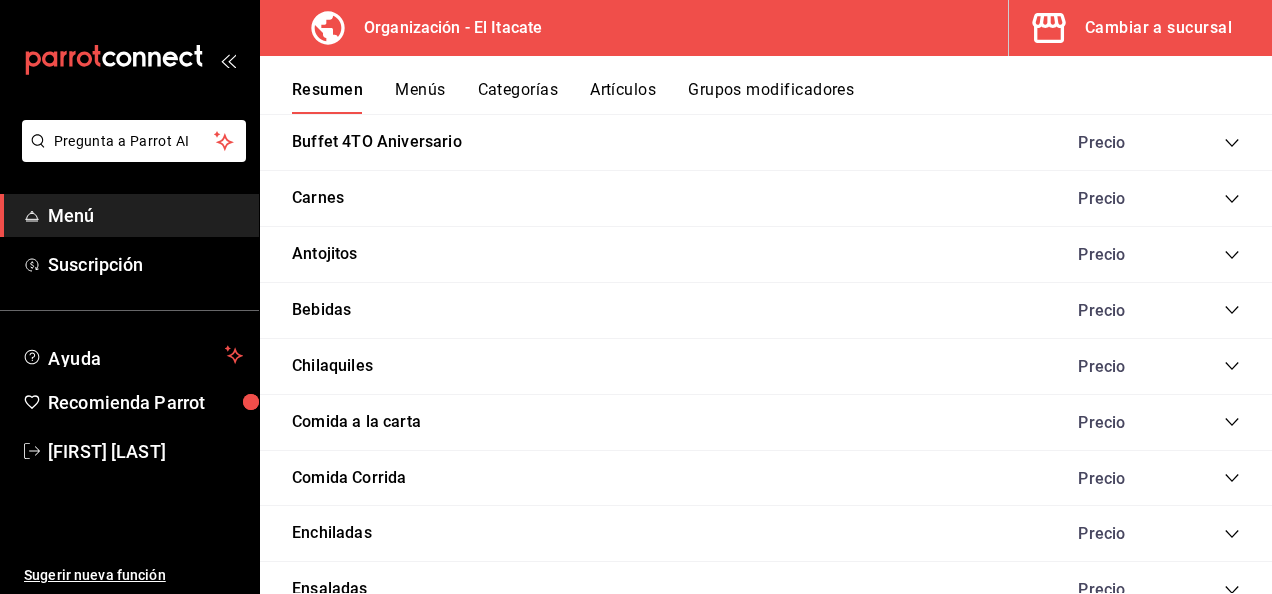 click 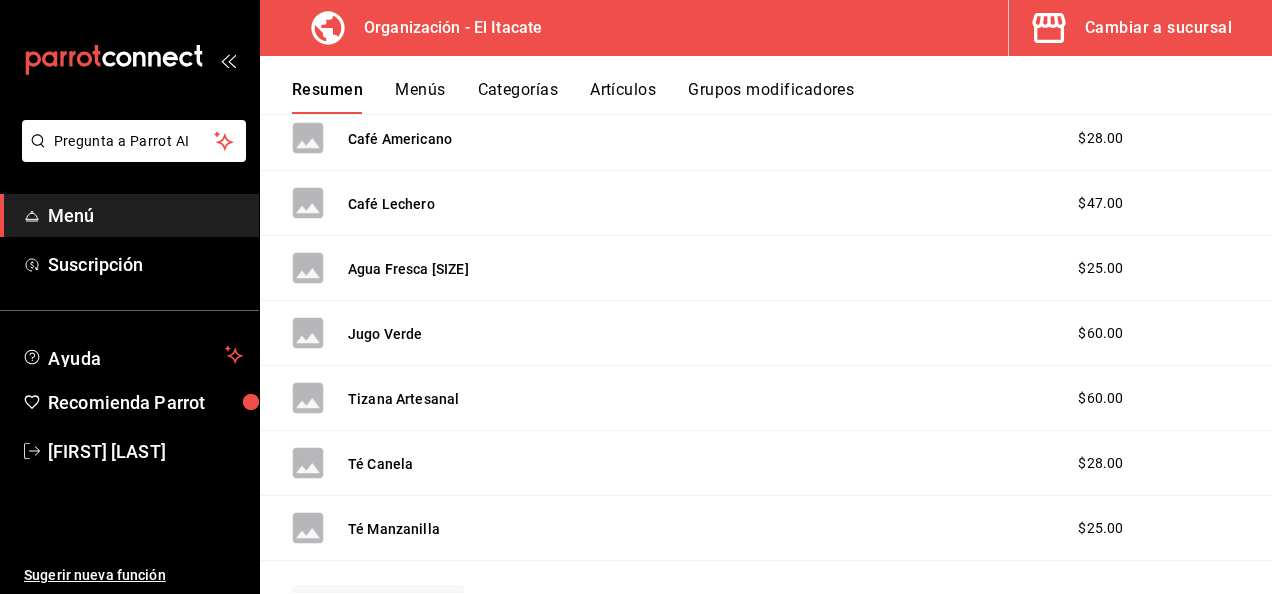scroll, scrollTop: 1854, scrollLeft: 0, axis: vertical 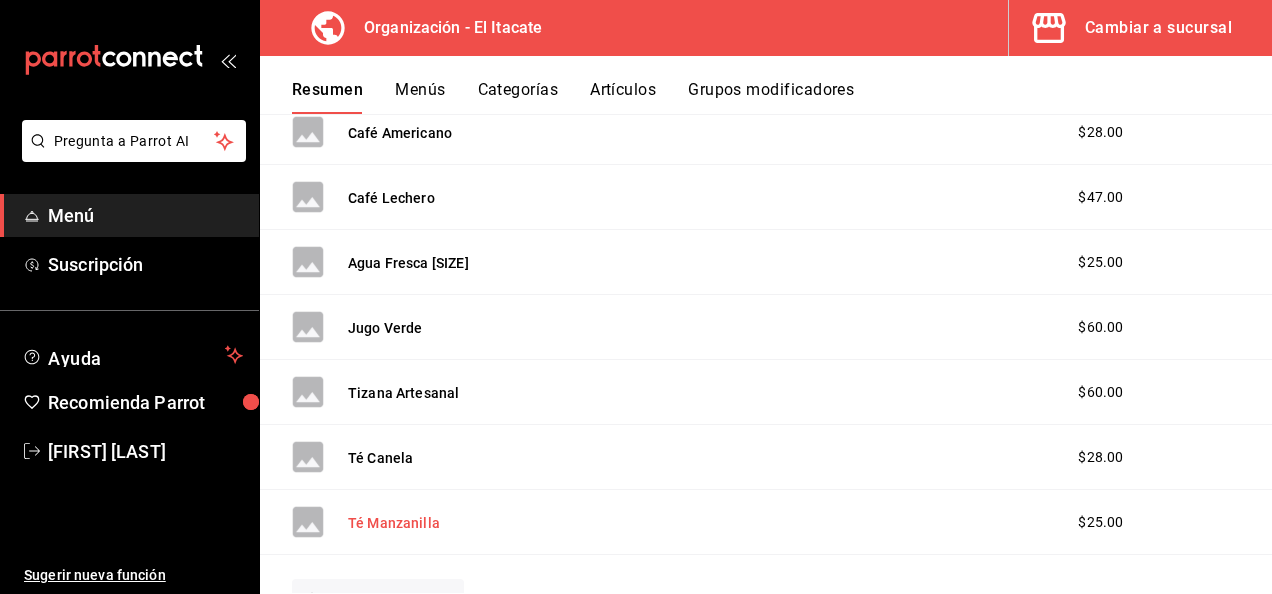 click on "Té Manzanilla" at bounding box center (394, 523) 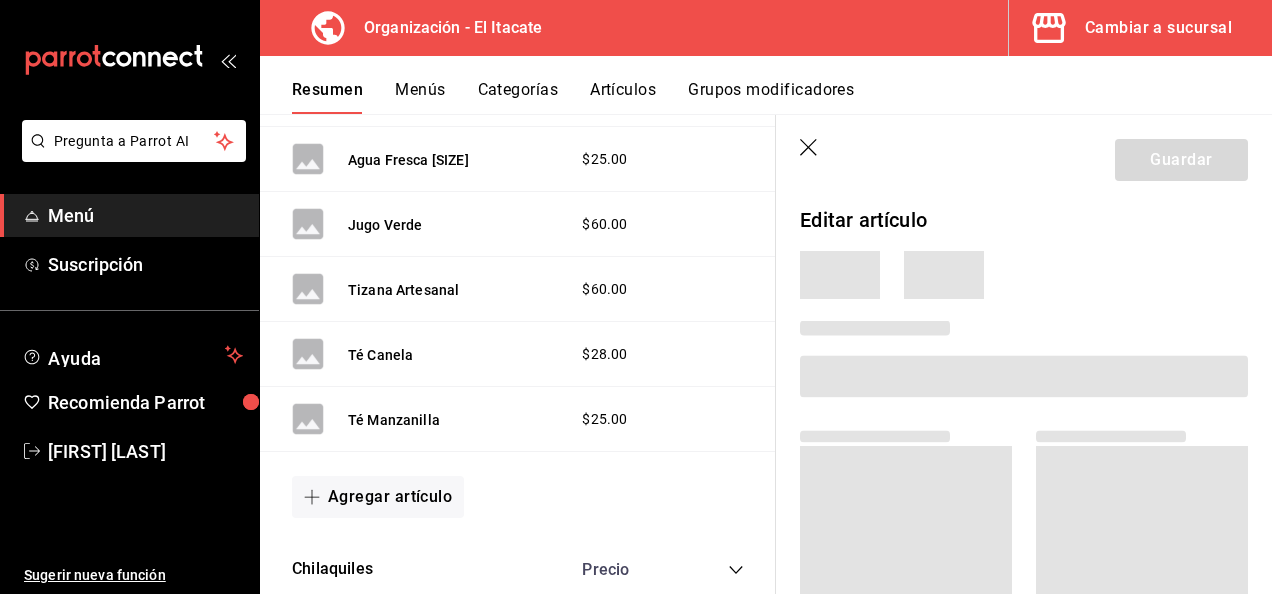 scroll, scrollTop: 1980, scrollLeft: 0, axis: vertical 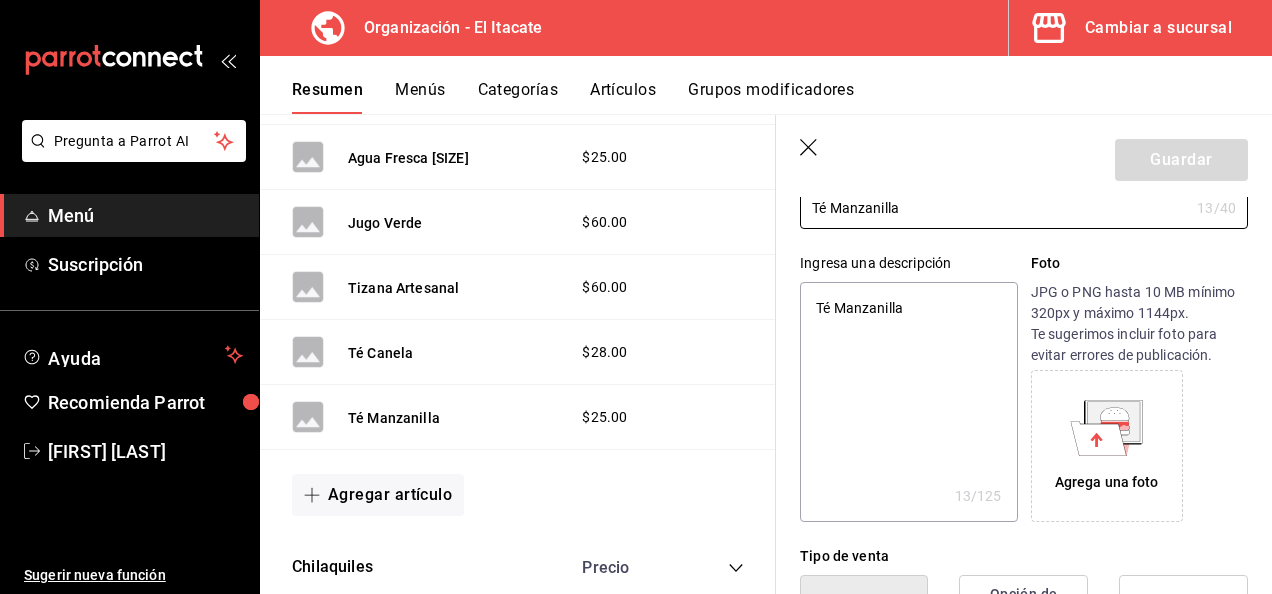 type on "x" 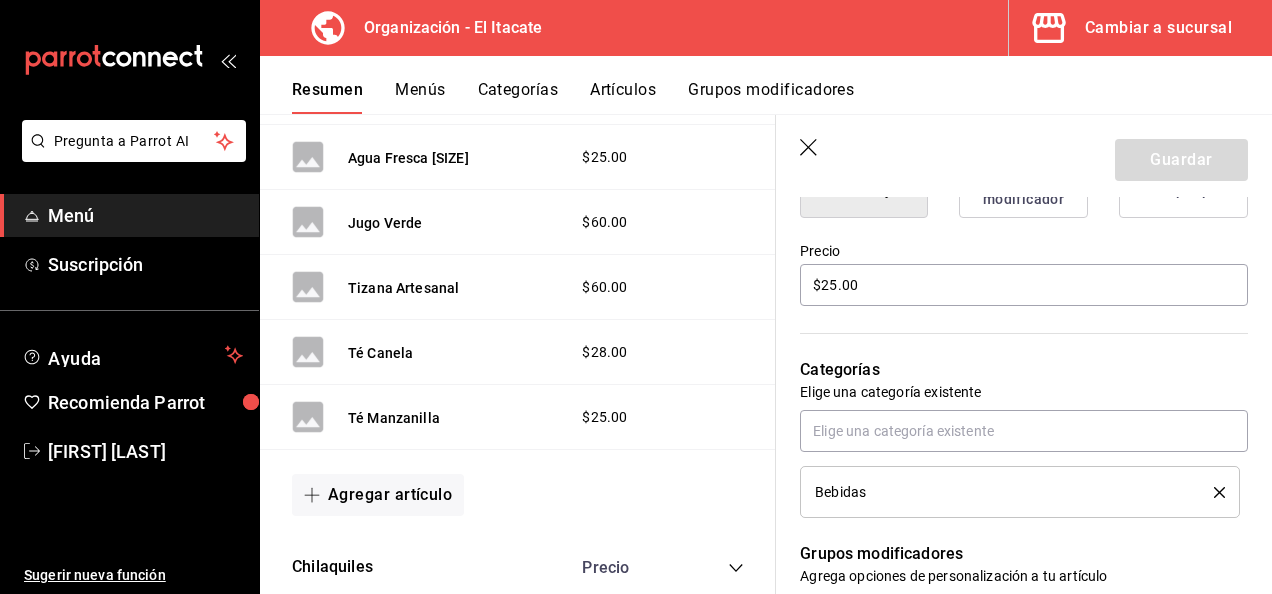 scroll, scrollTop: 557, scrollLeft: 0, axis: vertical 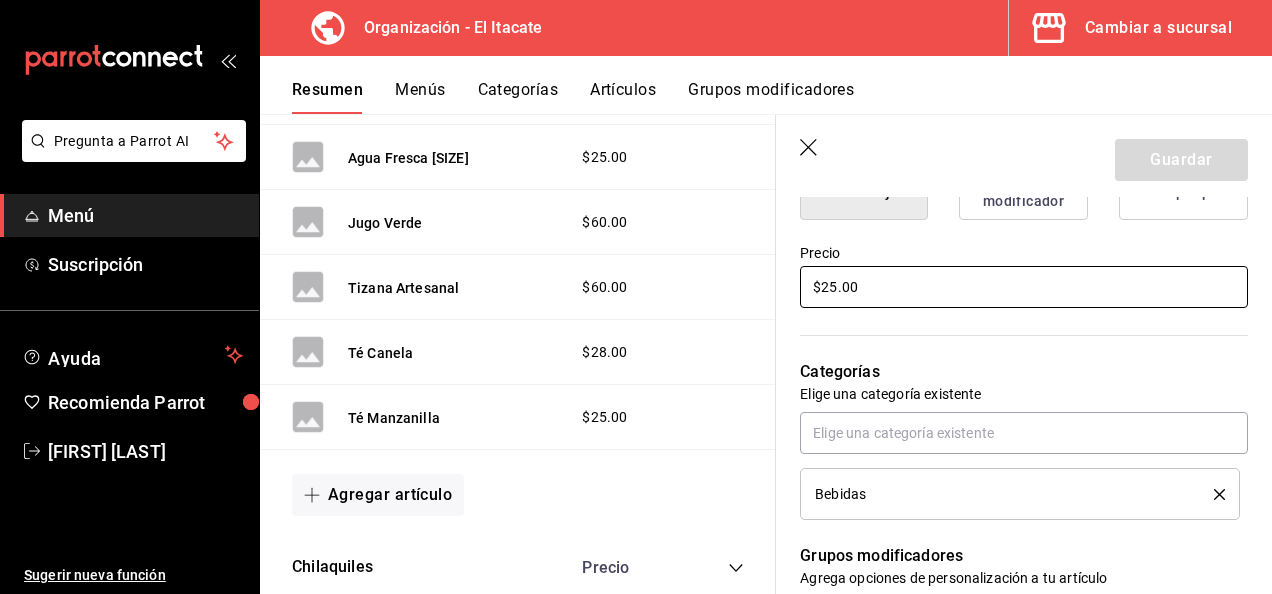 click on "$25.00" at bounding box center [1024, 287] 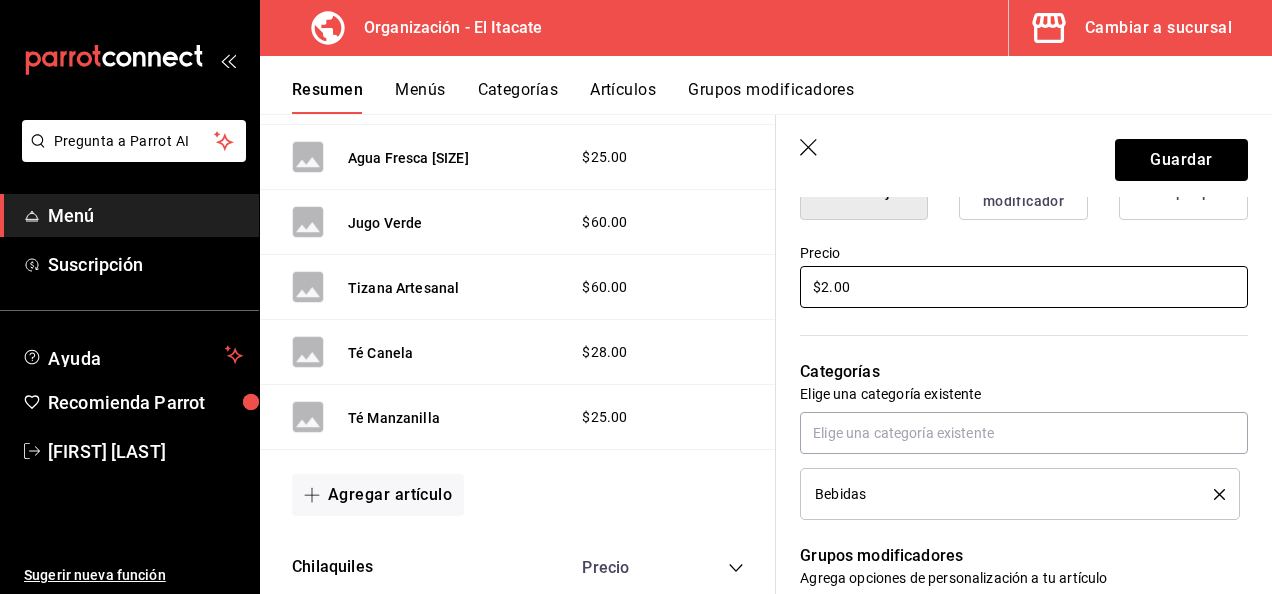 type on "x" 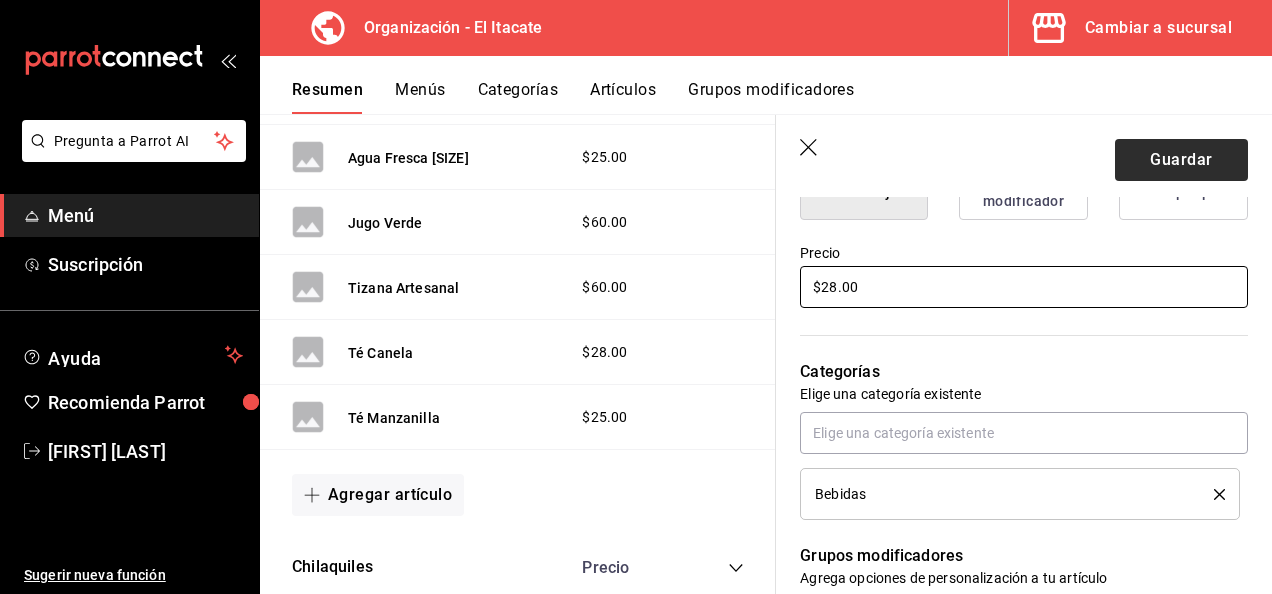 type on "$28.00" 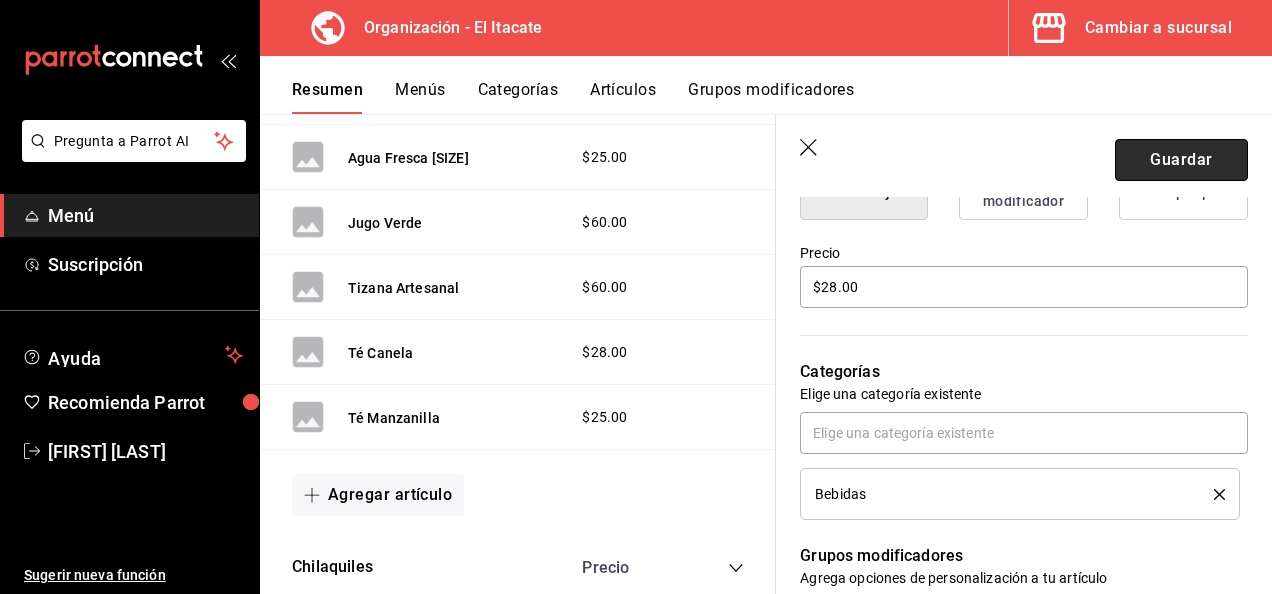 click on "Guardar" at bounding box center [1181, 160] 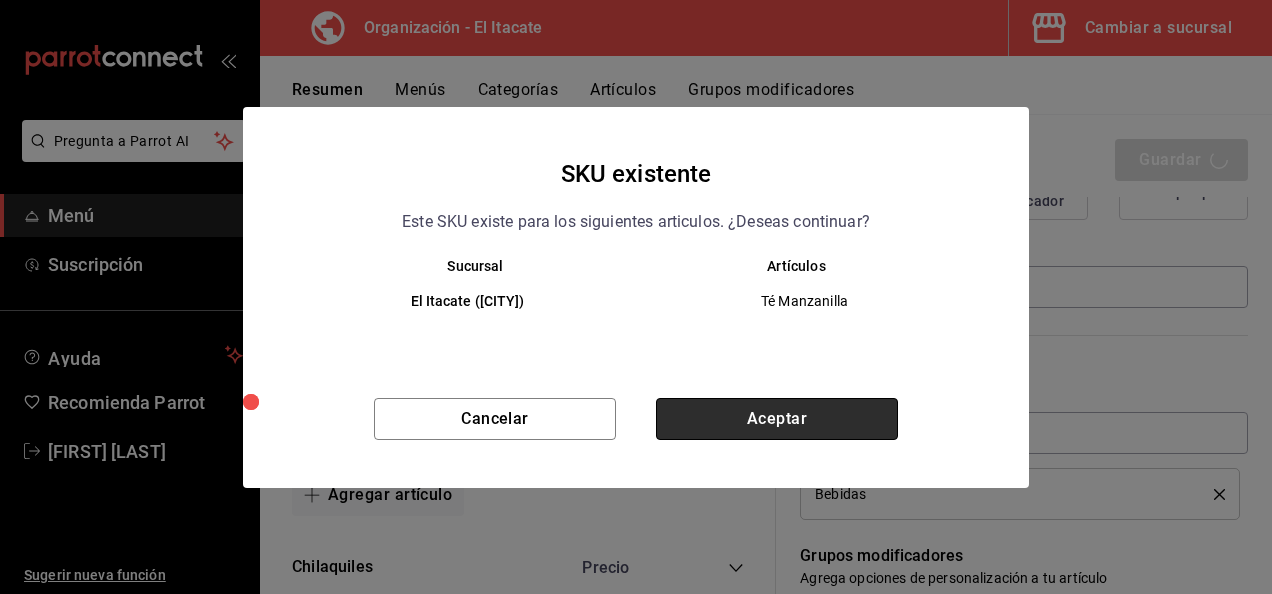 click on "Aceptar" at bounding box center (777, 419) 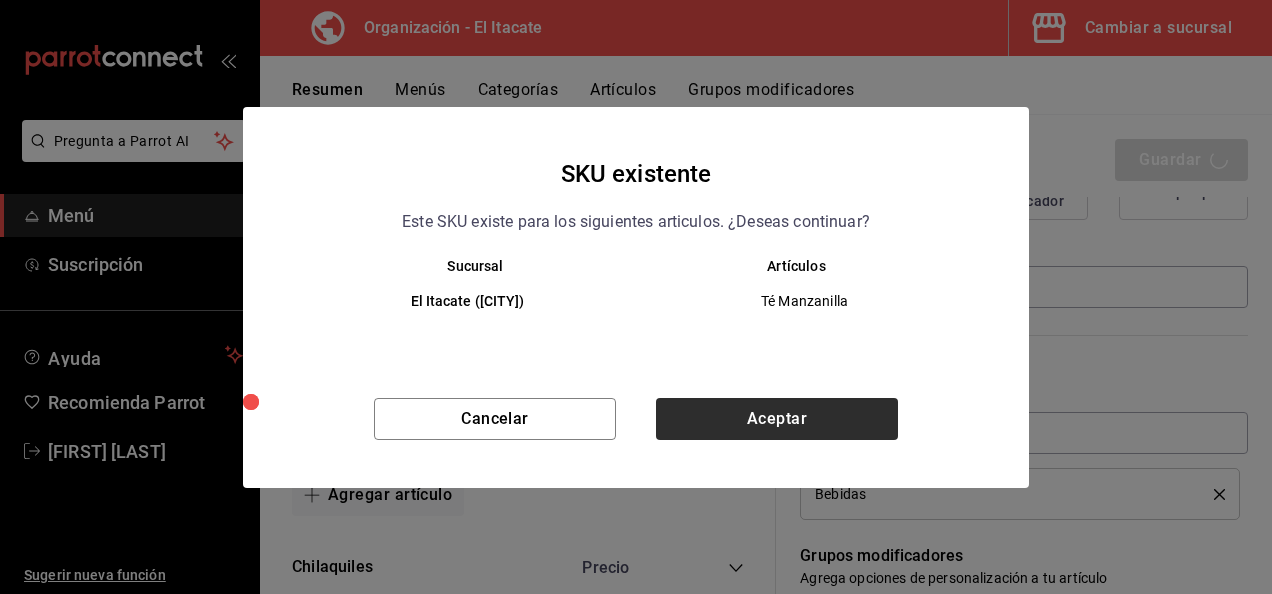 type on "x" 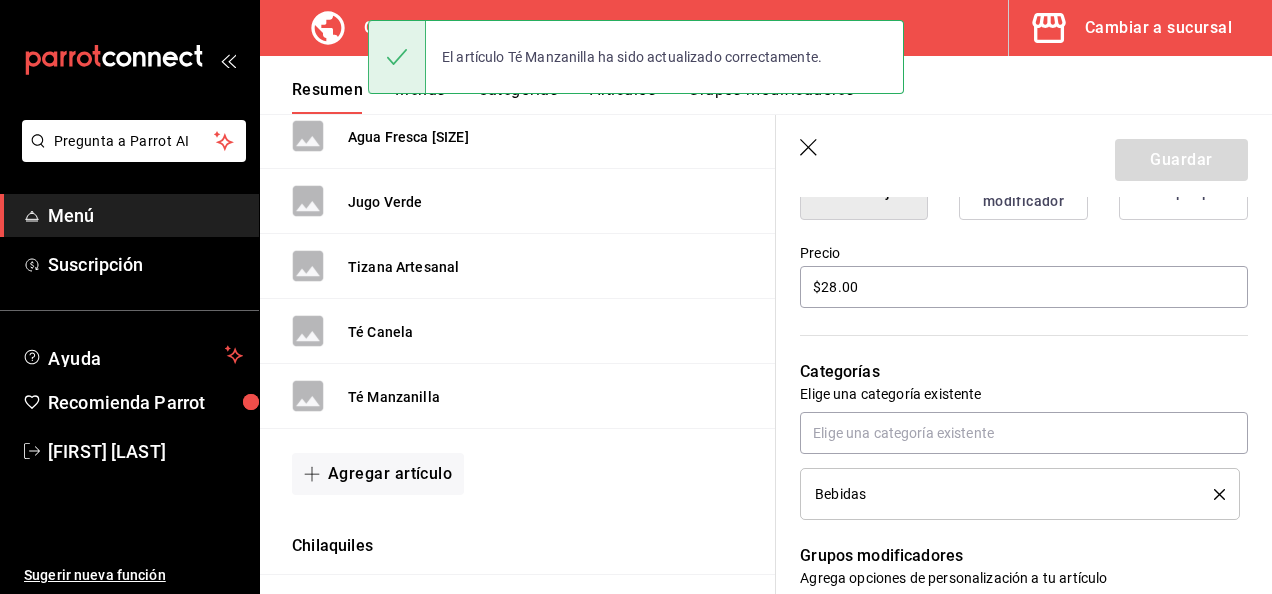 scroll, scrollTop: 0, scrollLeft: 0, axis: both 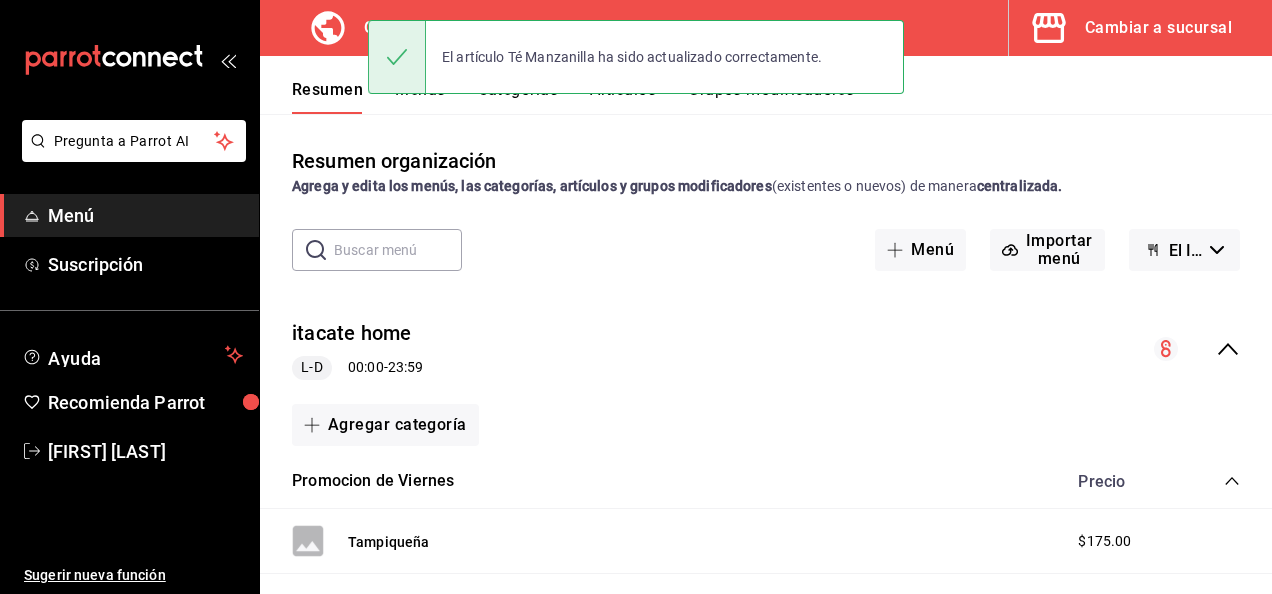 click 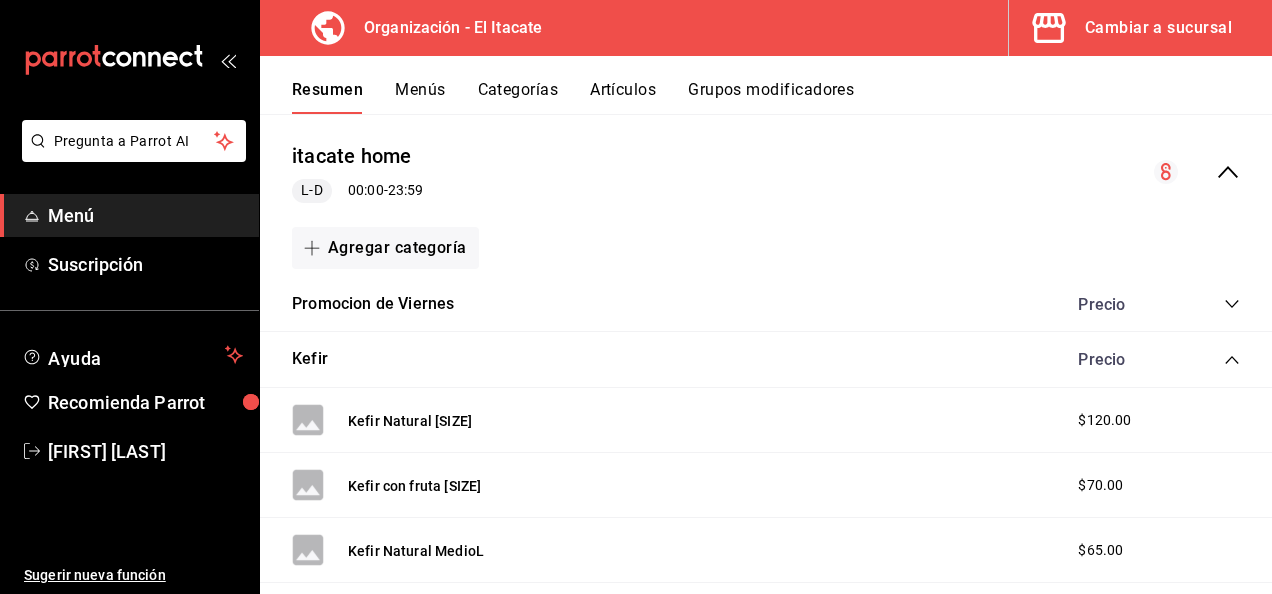 scroll, scrollTop: 178, scrollLeft: 0, axis: vertical 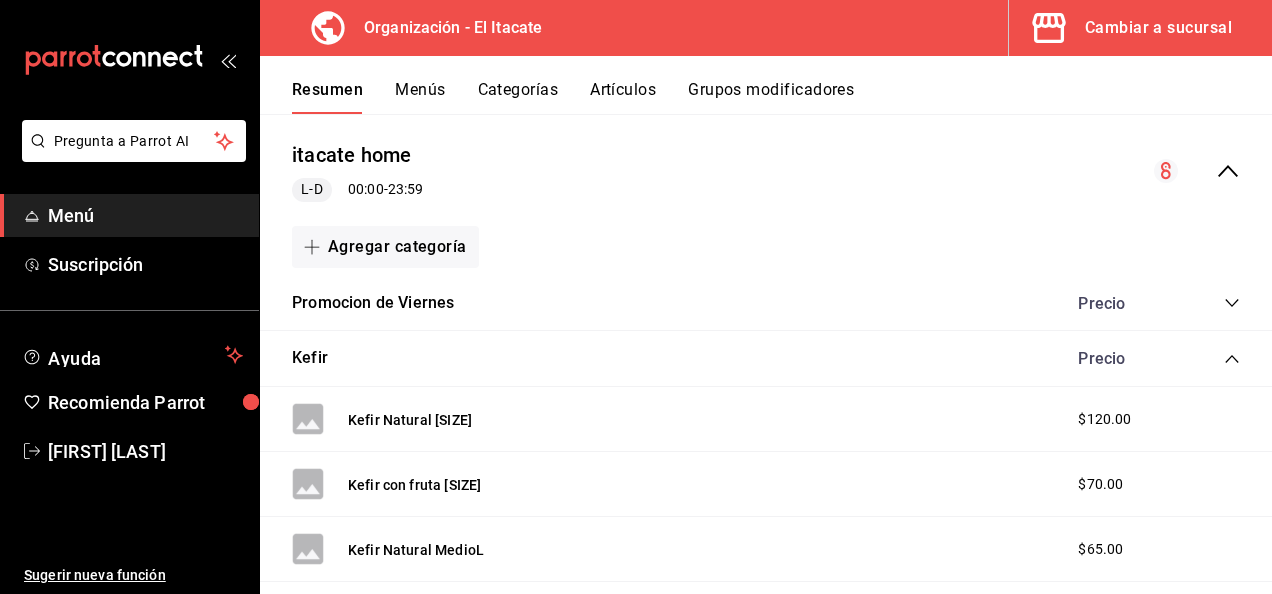 click 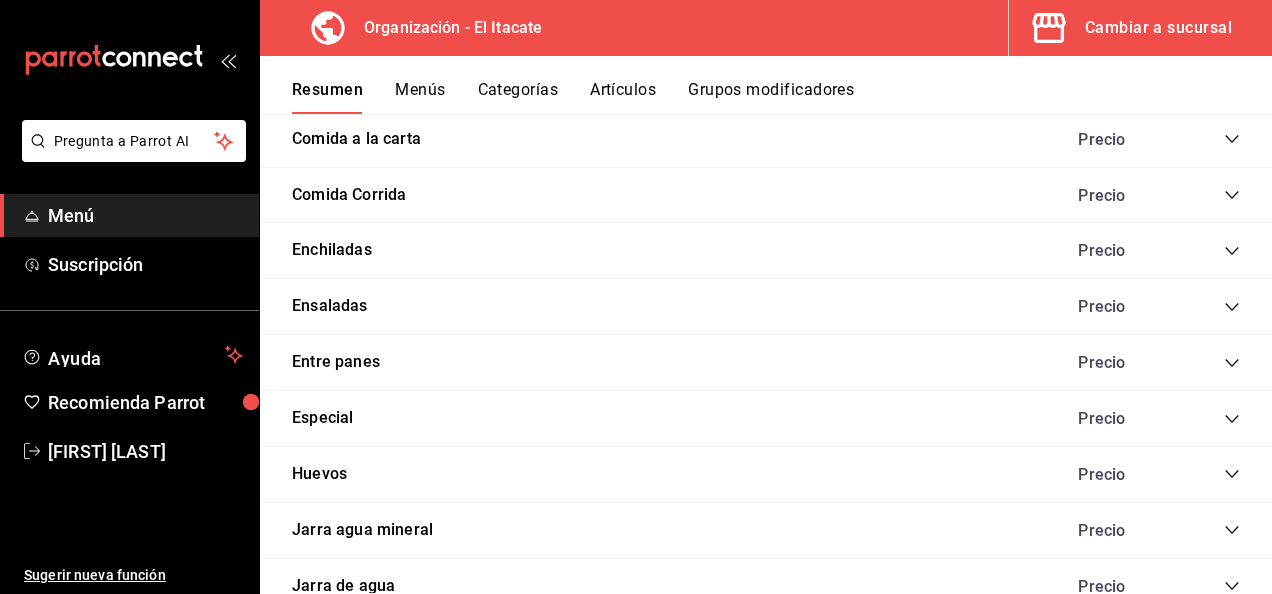 scroll, scrollTop: 791, scrollLeft: 0, axis: vertical 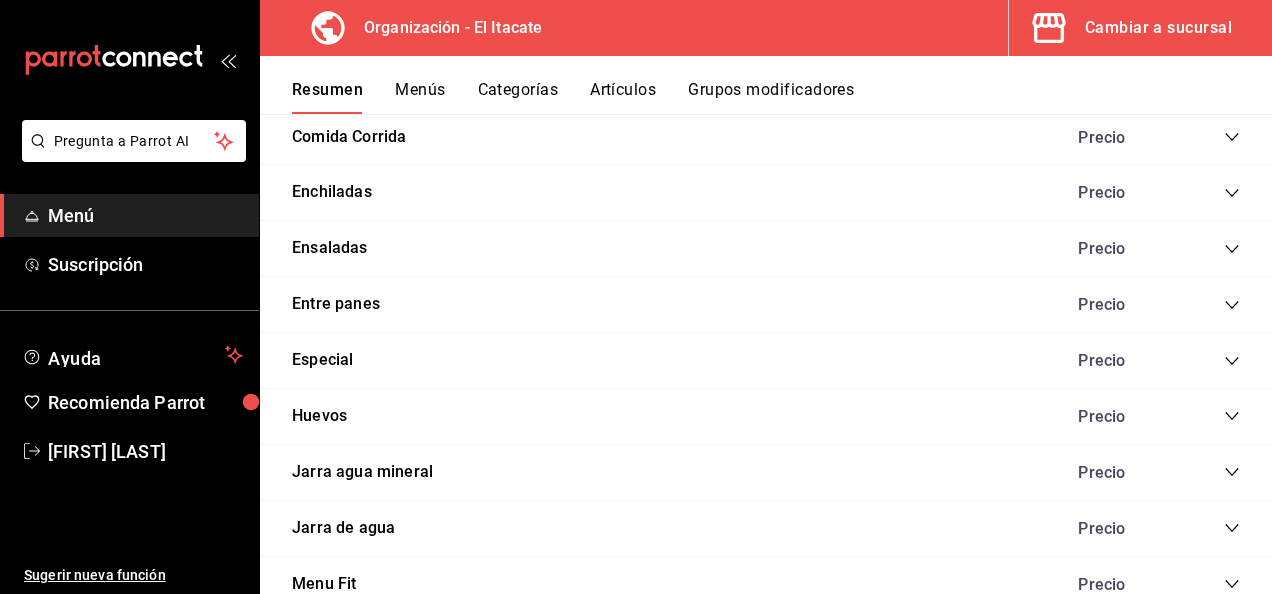 click 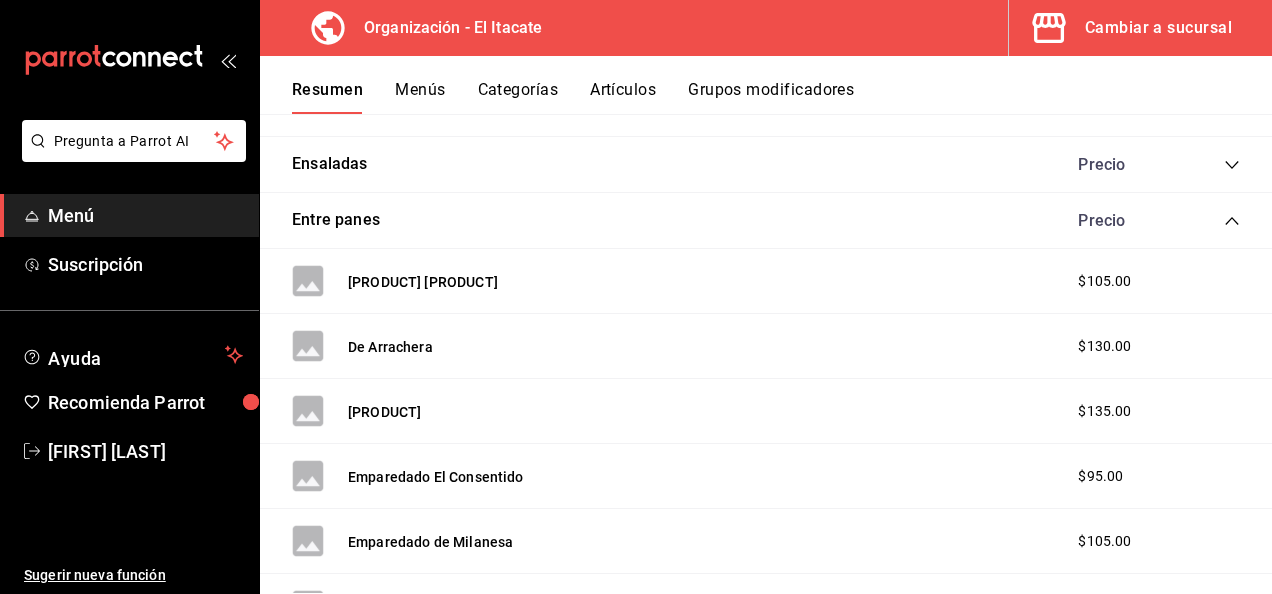 scroll, scrollTop: 884, scrollLeft: 0, axis: vertical 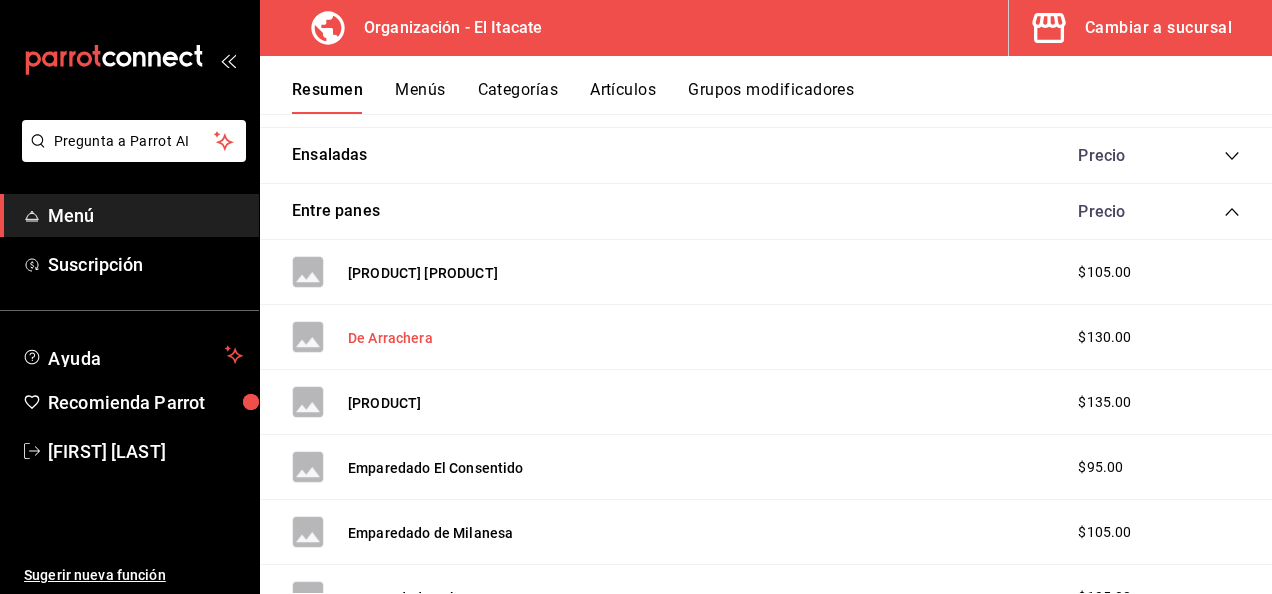 click on "De Arrachera" at bounding box center (390, 338) 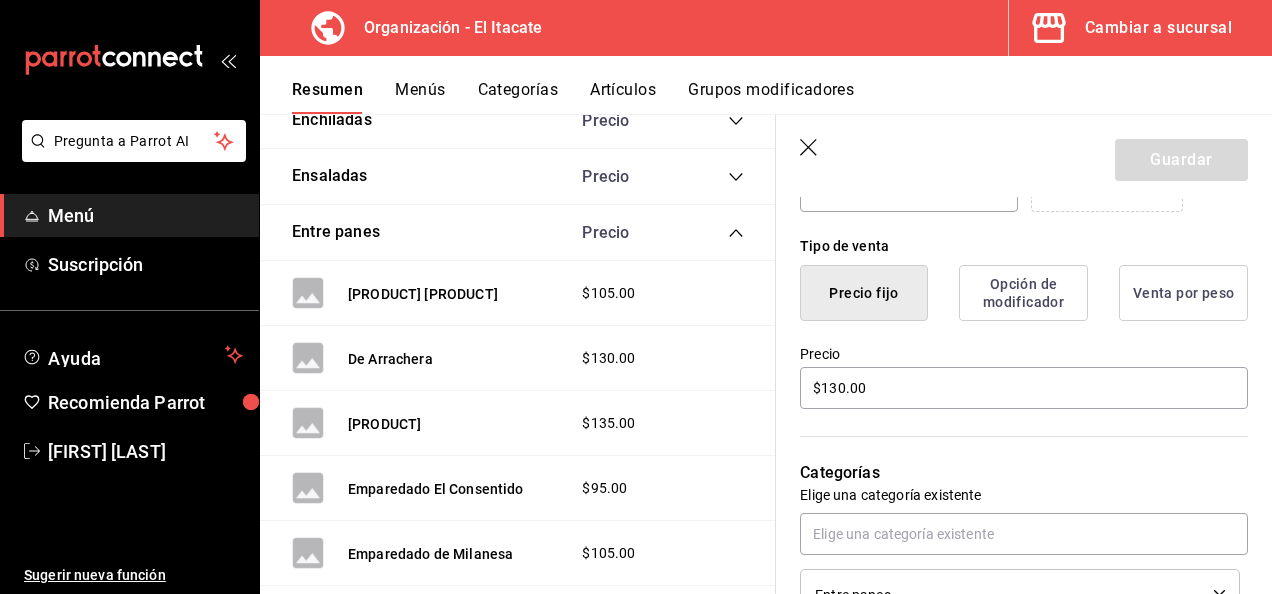 scroll, scrollTop: 456, scrollLeft: 0, axis: vertical 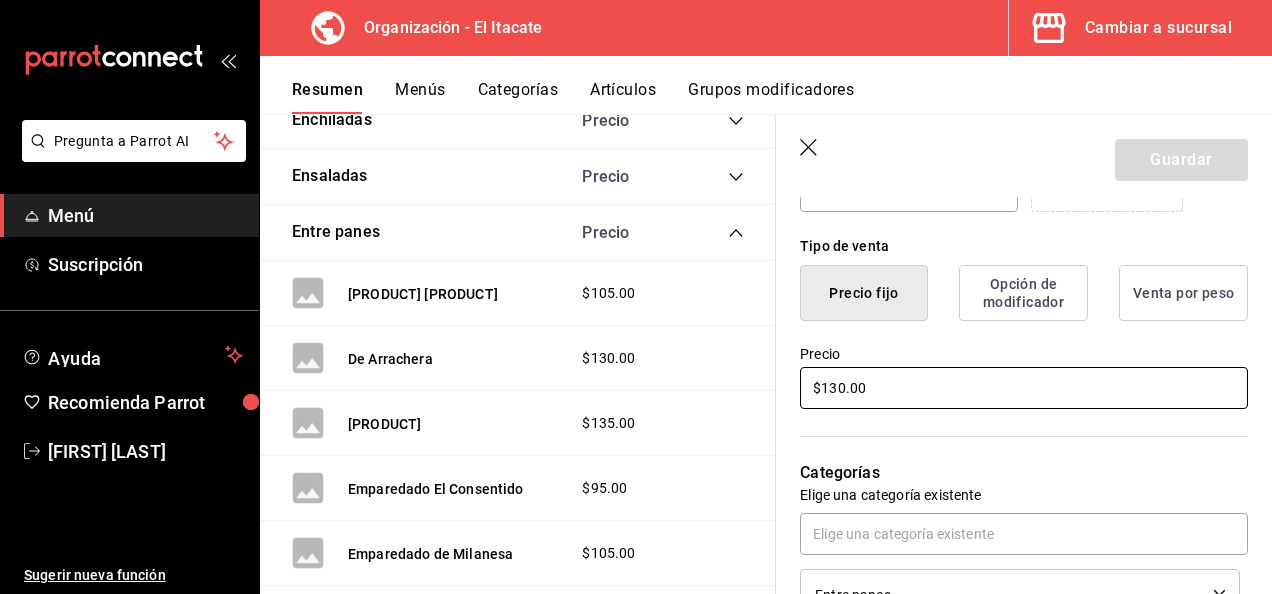 click on "$130.00" at bounding box center (1024, 388) 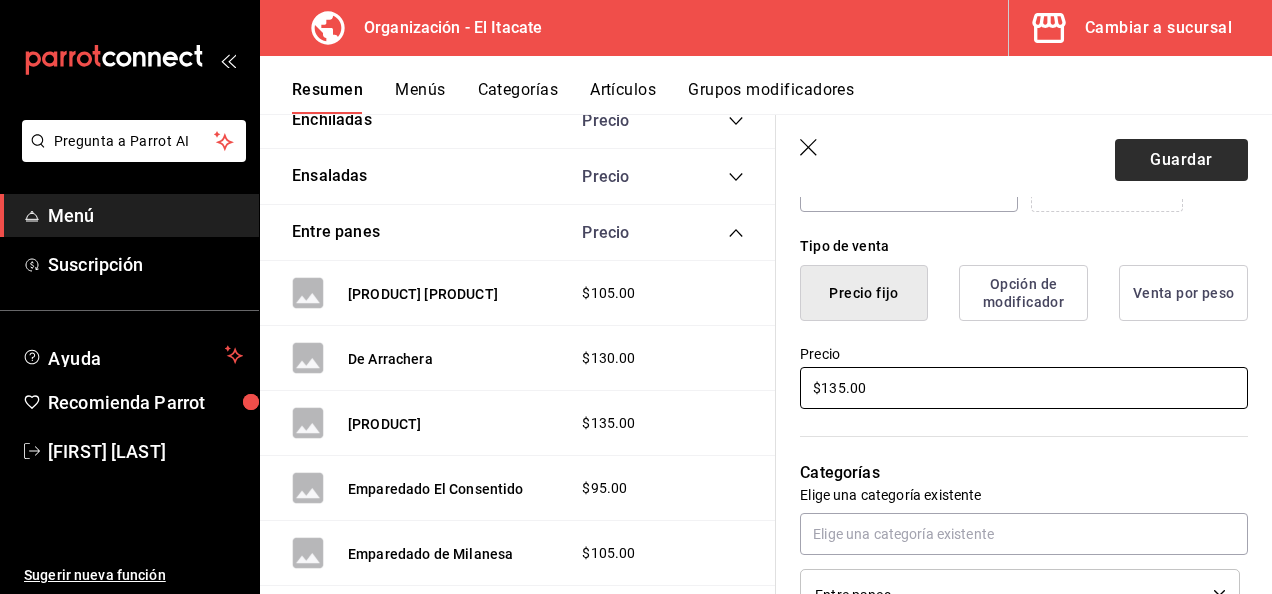 type on "$135.00" 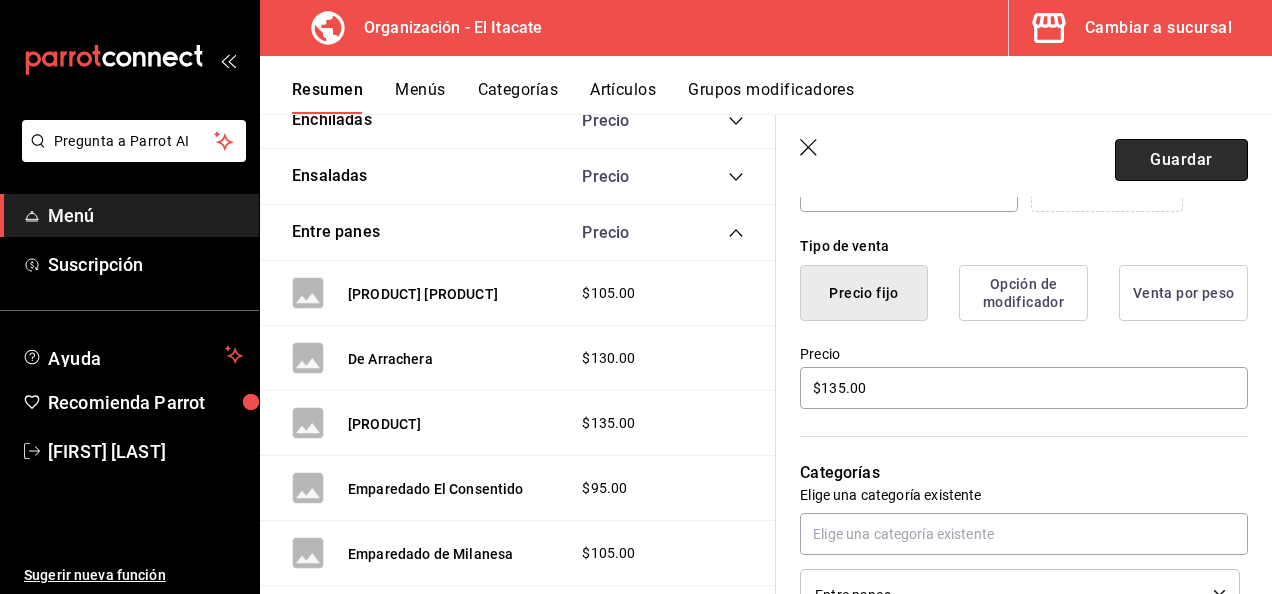 click on "Guardar" at bounding box center (1181, 160) 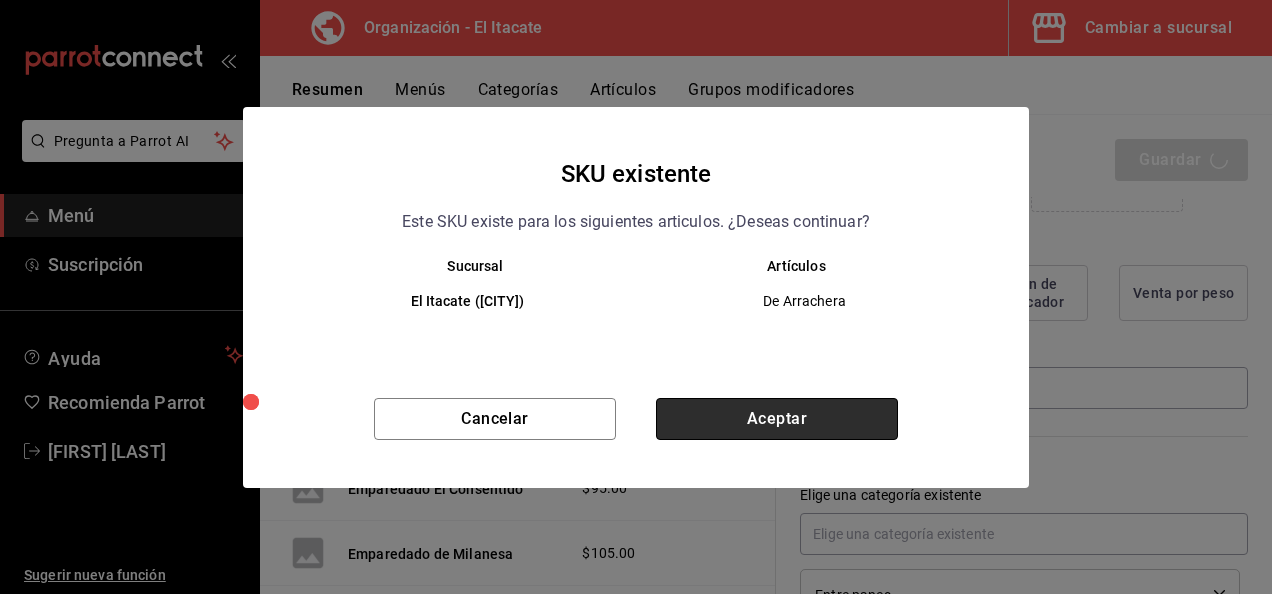 click on "Aceptar" at bounding box center [777, 419] 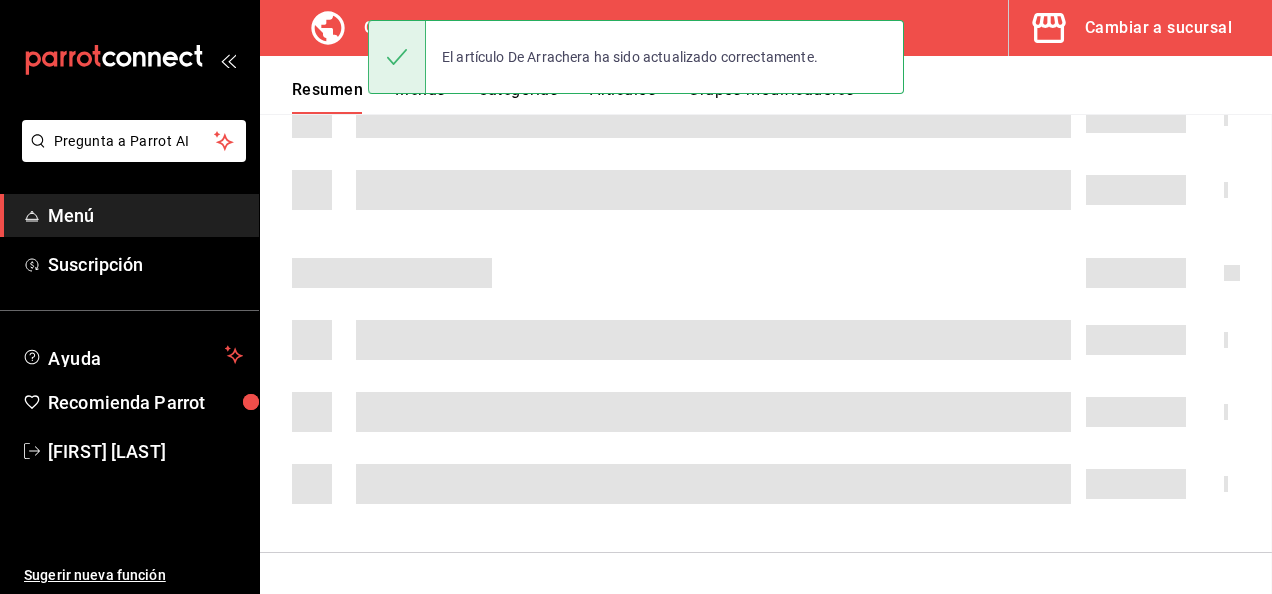 scroll, scrollTop: 0, scrollLeft: 0, axis: both 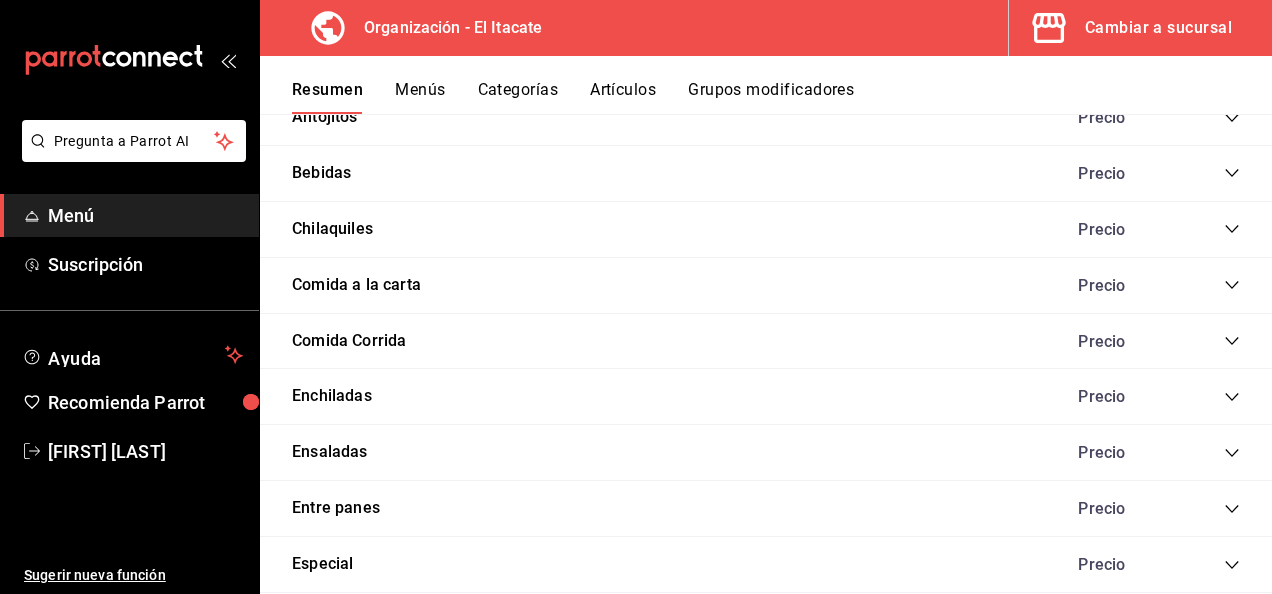 click on "Precio" at bounding box center (1149, 452) 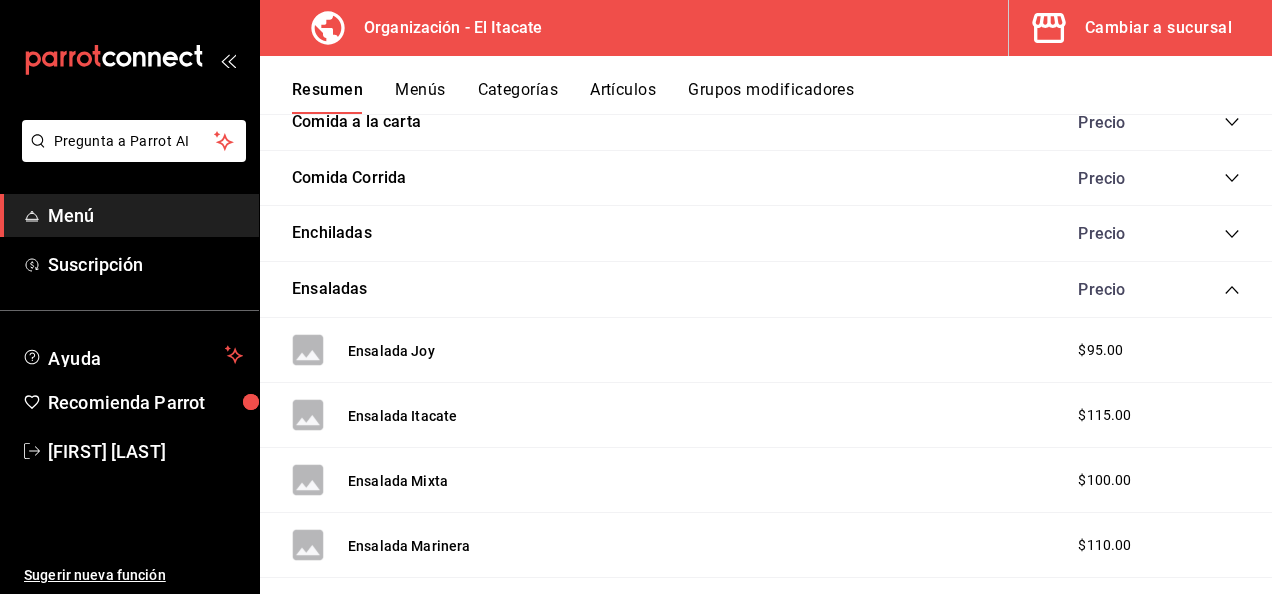scroll, scrollTop: 1330, scrollLeft: 0, axis: vertical 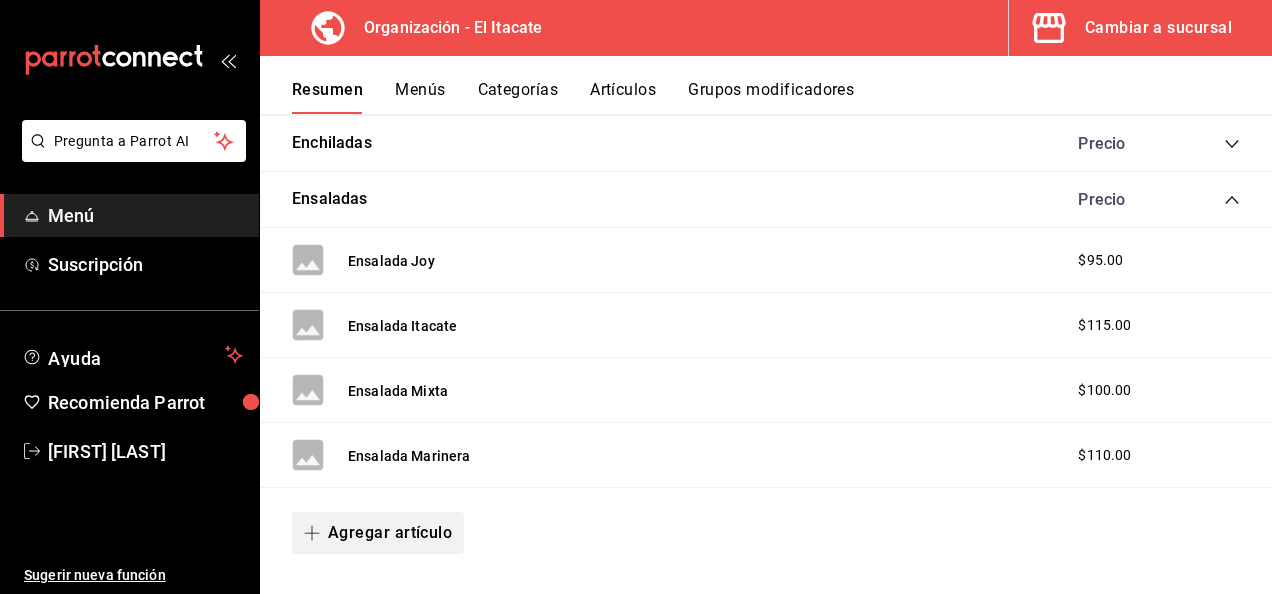 click on "Agregar artículo" at bounding box center [378, 533] 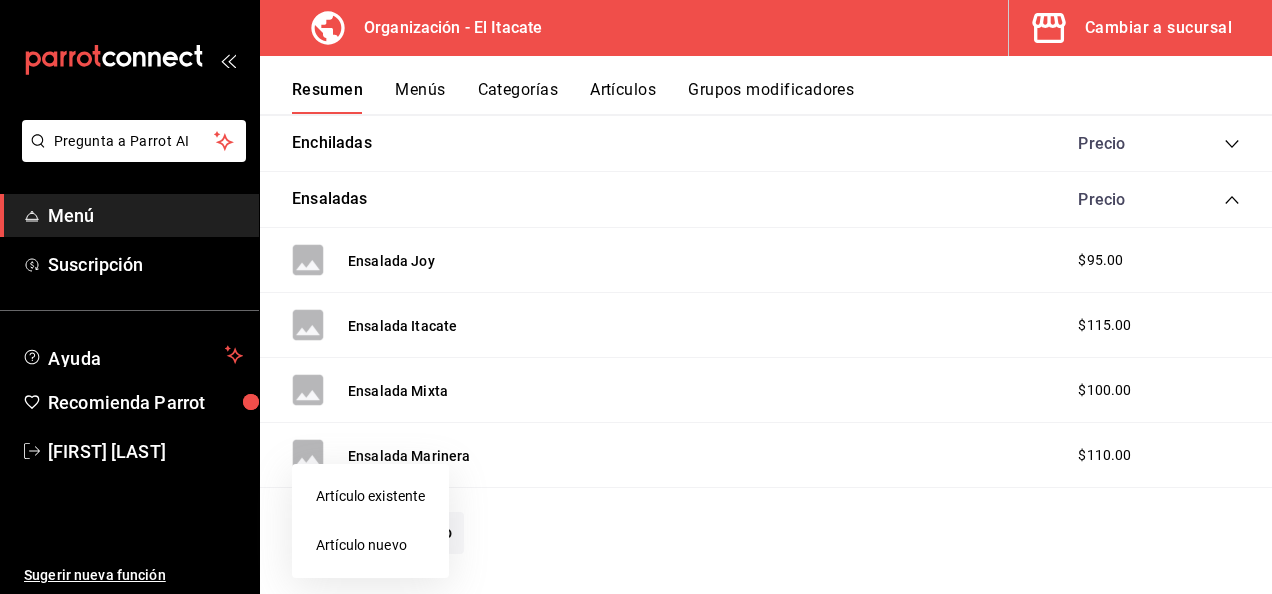 click on "Artículo nuevo" at bounding box center [370, 545] 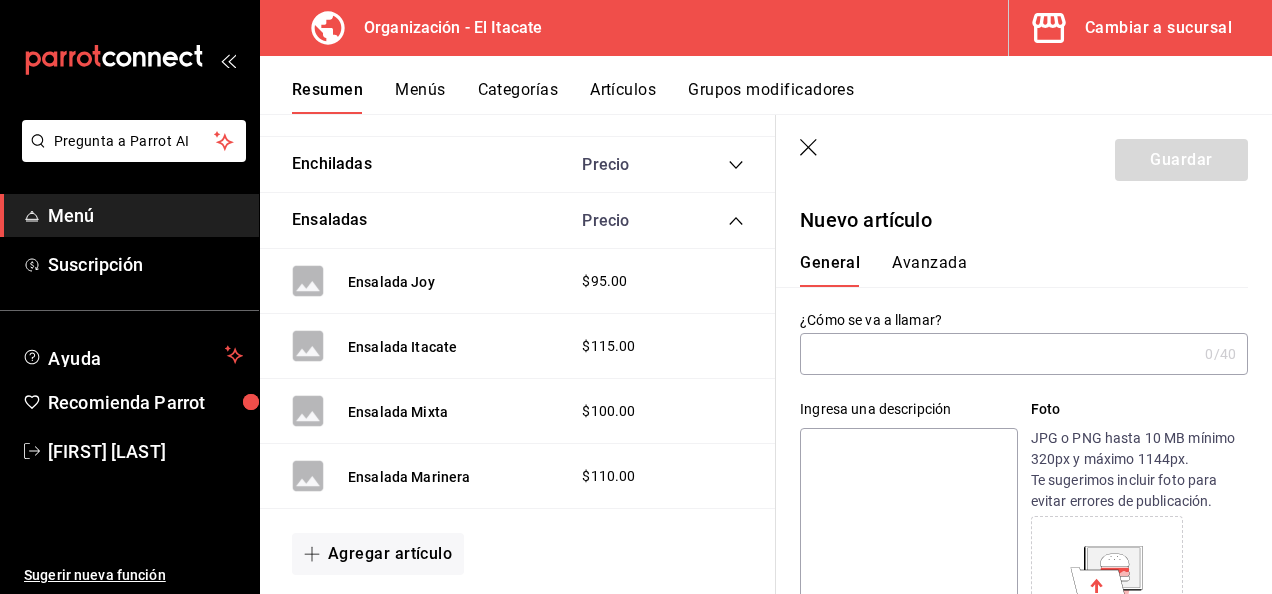 click at bounding box center [998, 354] 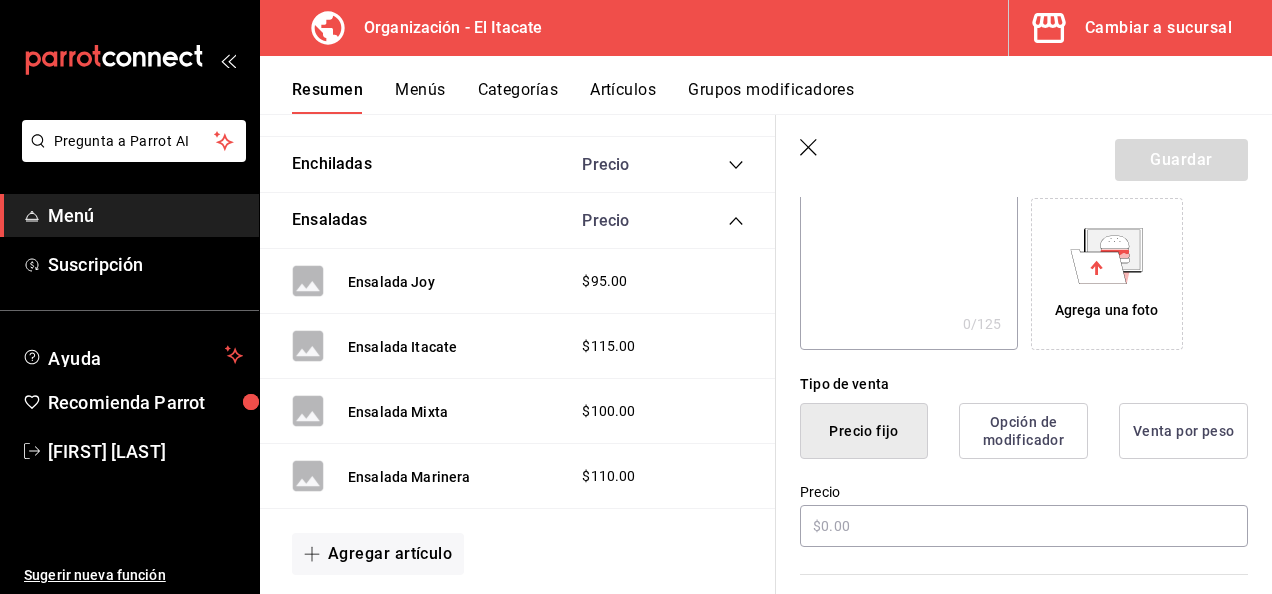 scroll, scrollTop: 447, scrollLeft: 0, axis: vertical 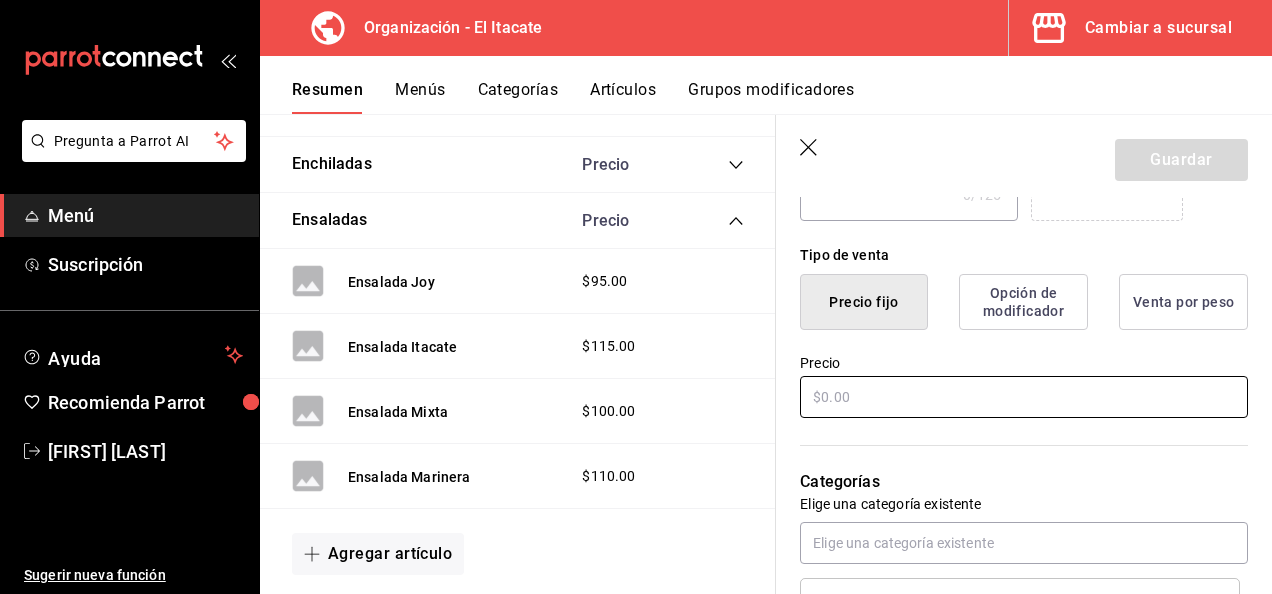 type on "Ensalada con arrachera" 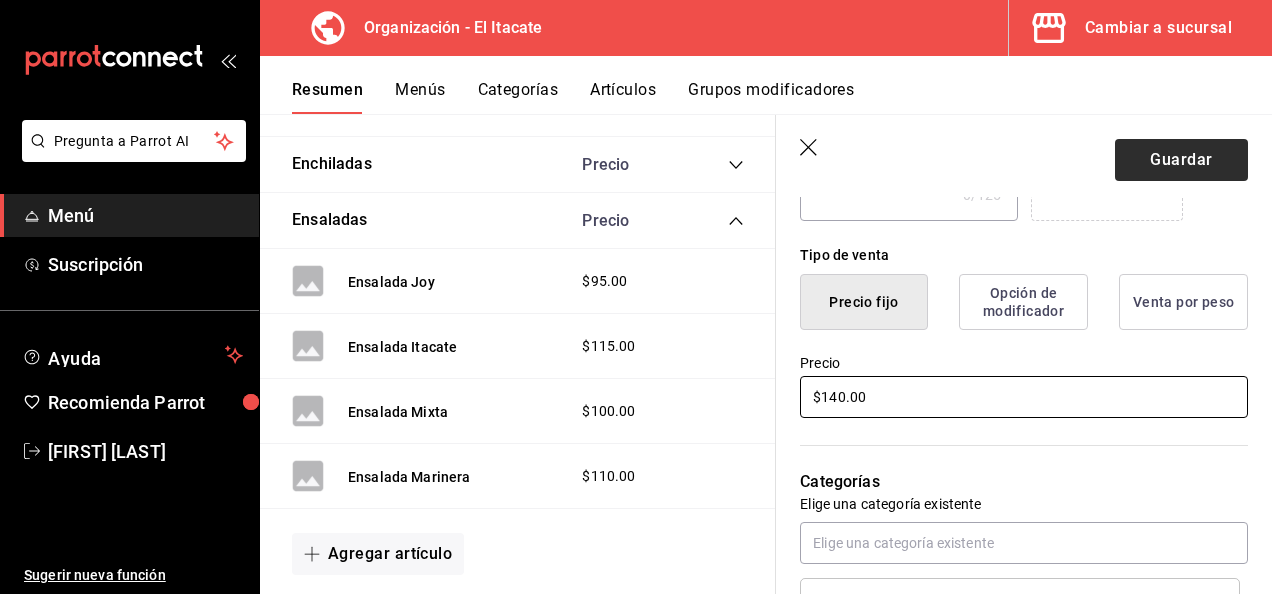 type on "$140.00" 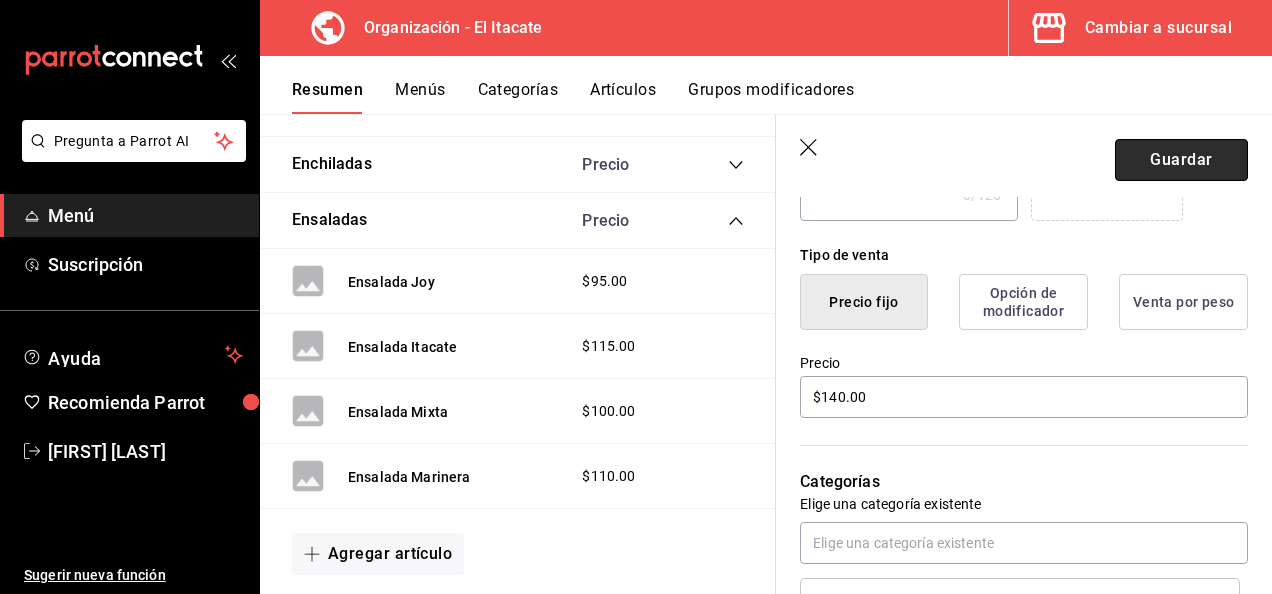 click on "Guardar" at bounding box center (1181, 160) 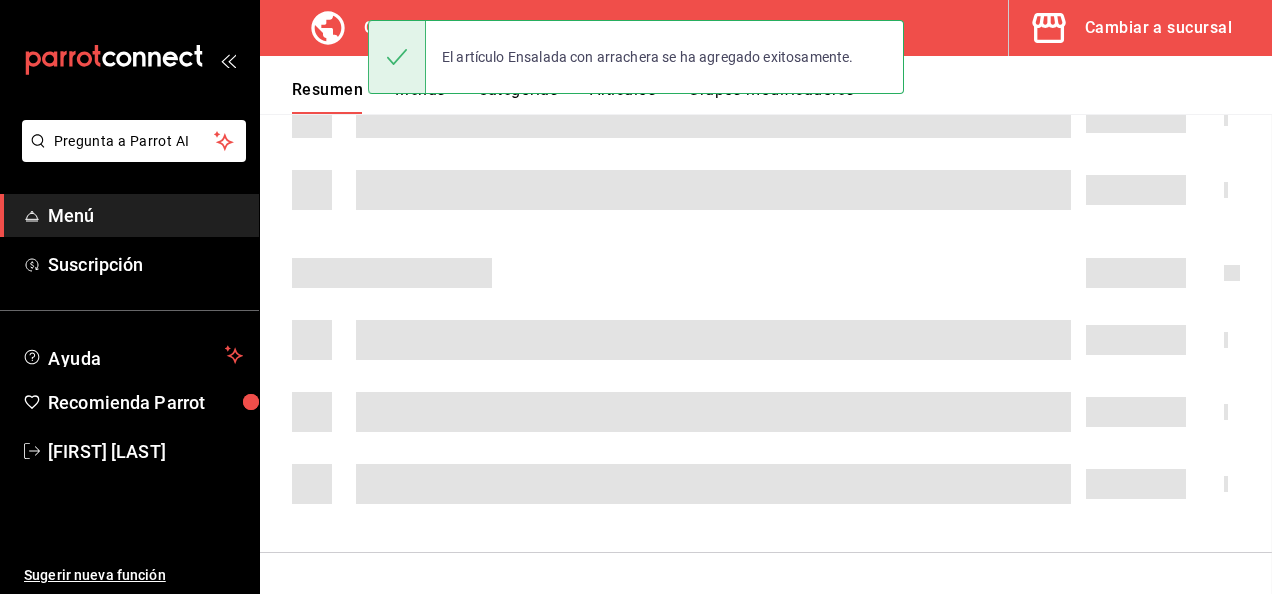 scroll, scrollTop: 0, scrollLeft: 0, axis: both 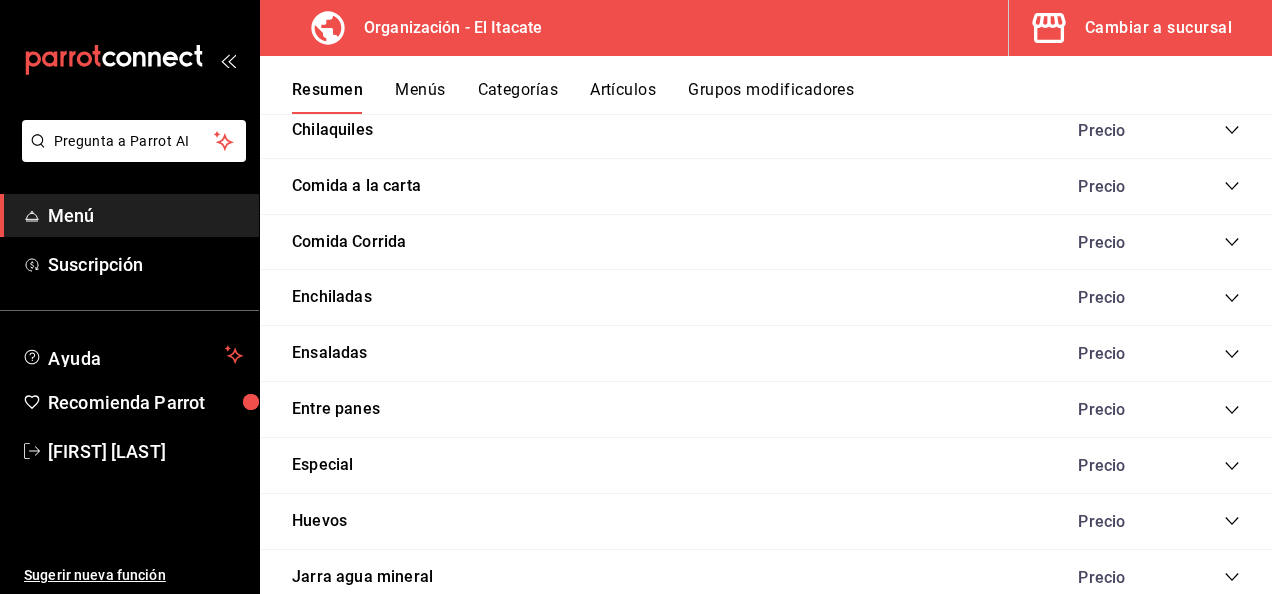 click on "Ensaladas Precio" at bounding box center [766, 354] 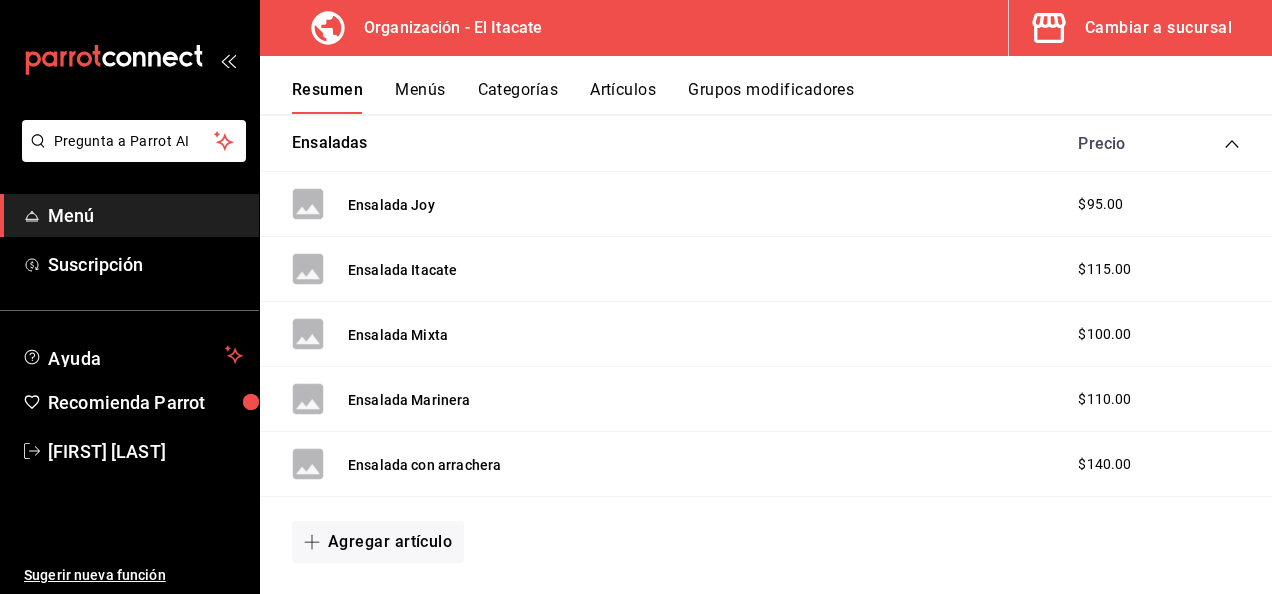 scroll, scrollTop: 1468, scrollLeft: 0, axis: vertical 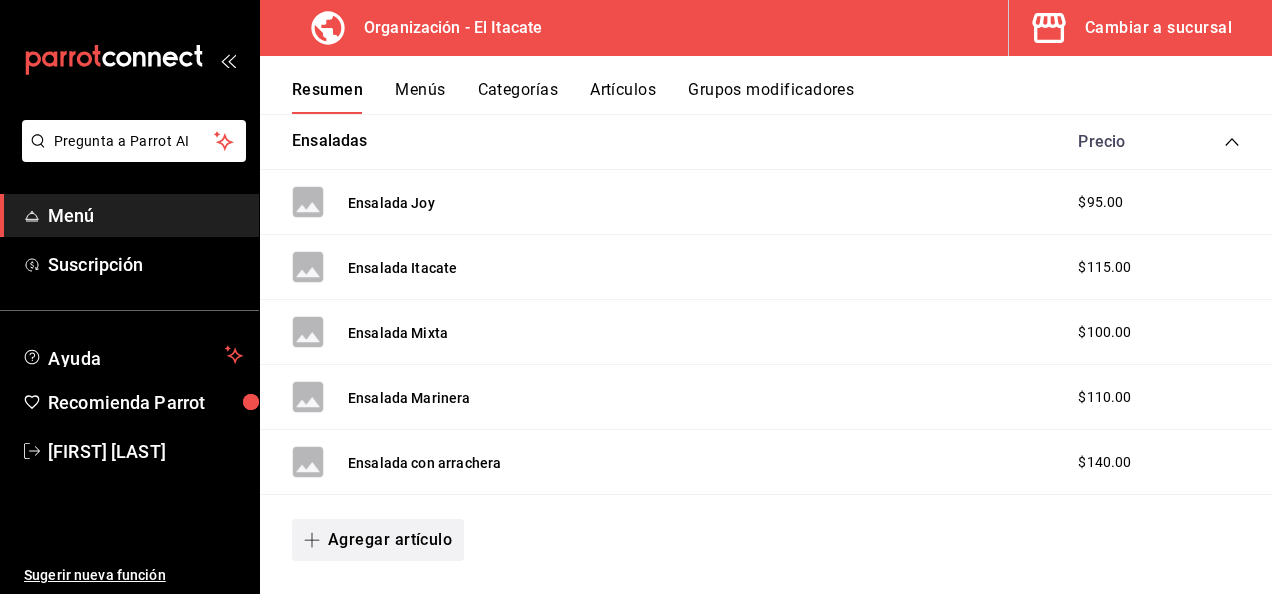 click on "Agregar artículo" at bounding box center [378, 540] 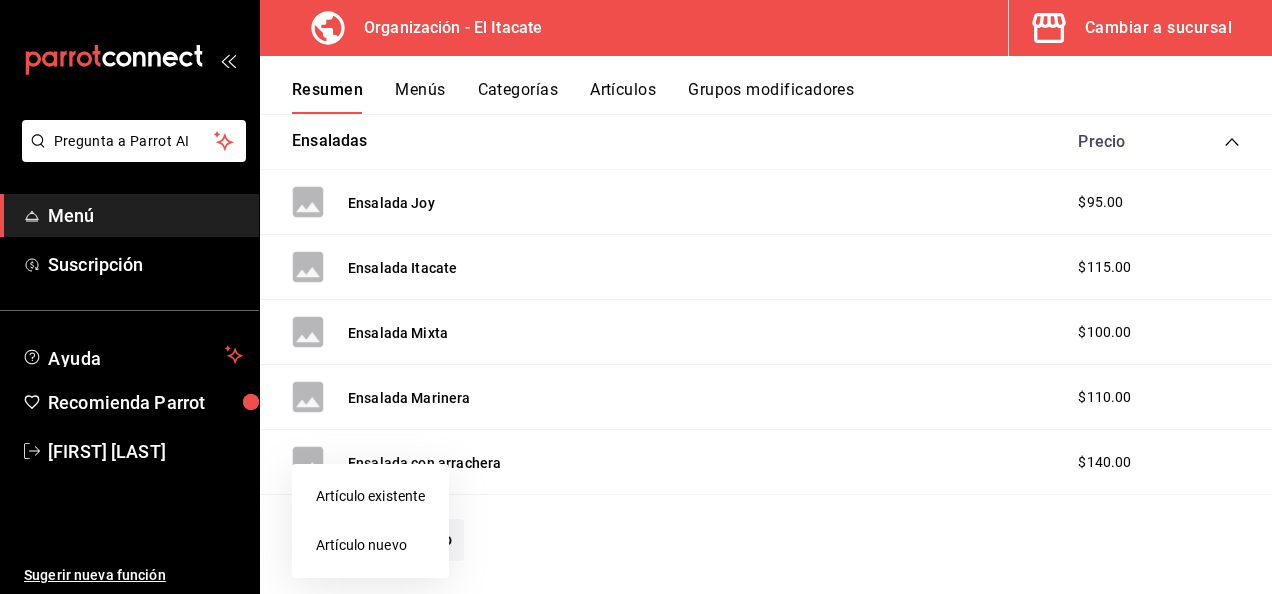 click on "Artículo nuevo" at bounding box center (370, 545) 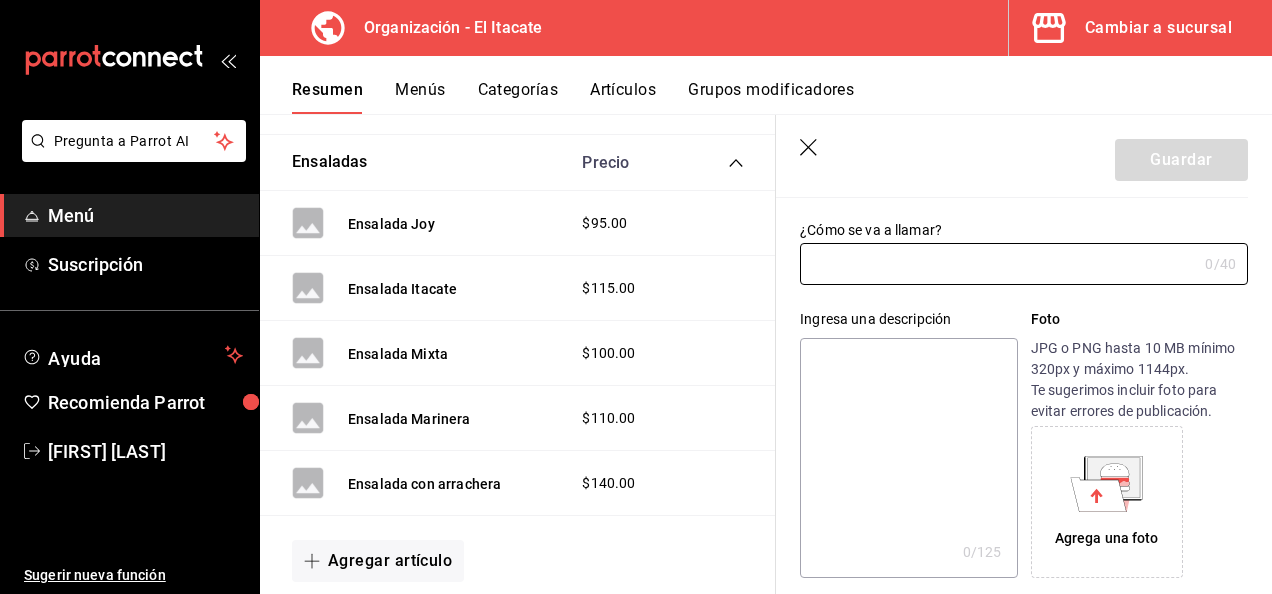 scroll, scrollTop: 88, scrollLeft: 0, axis: vertical 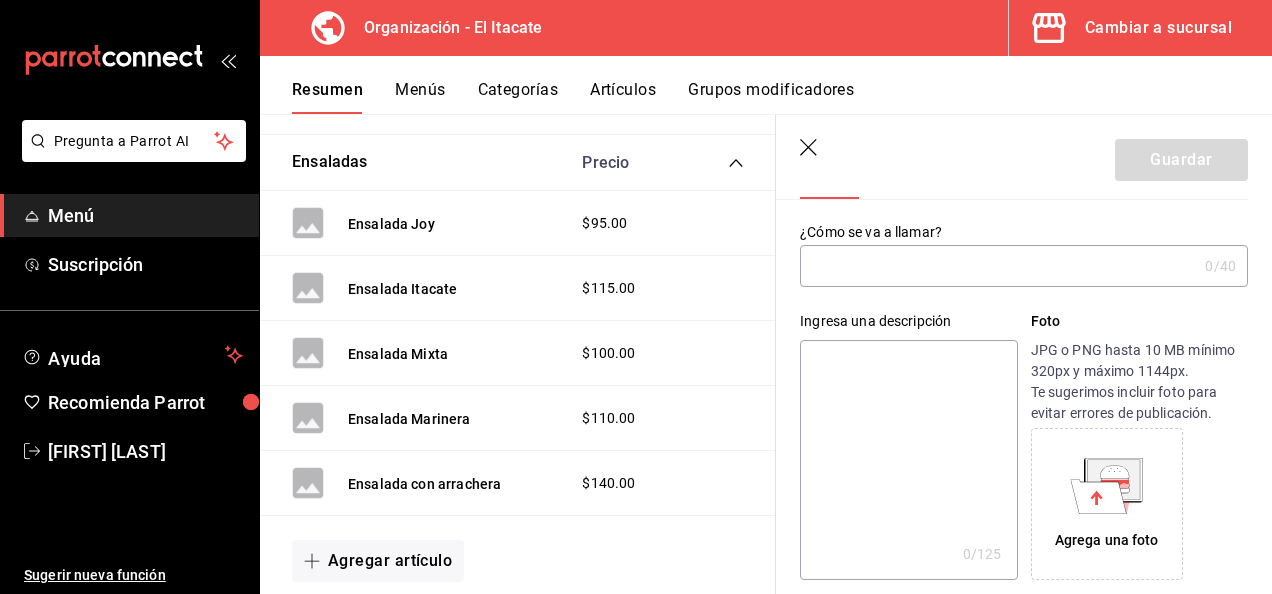 click on "Ingresa una descripción x 0 /125 ​ Foto JPG o PNG hasta 10 MB mínimo 320px y máximo 1144px. Te sugerimos incluir foto para evitar errores de publicación. Agrega una foto" at bounding box center [1012, 433] 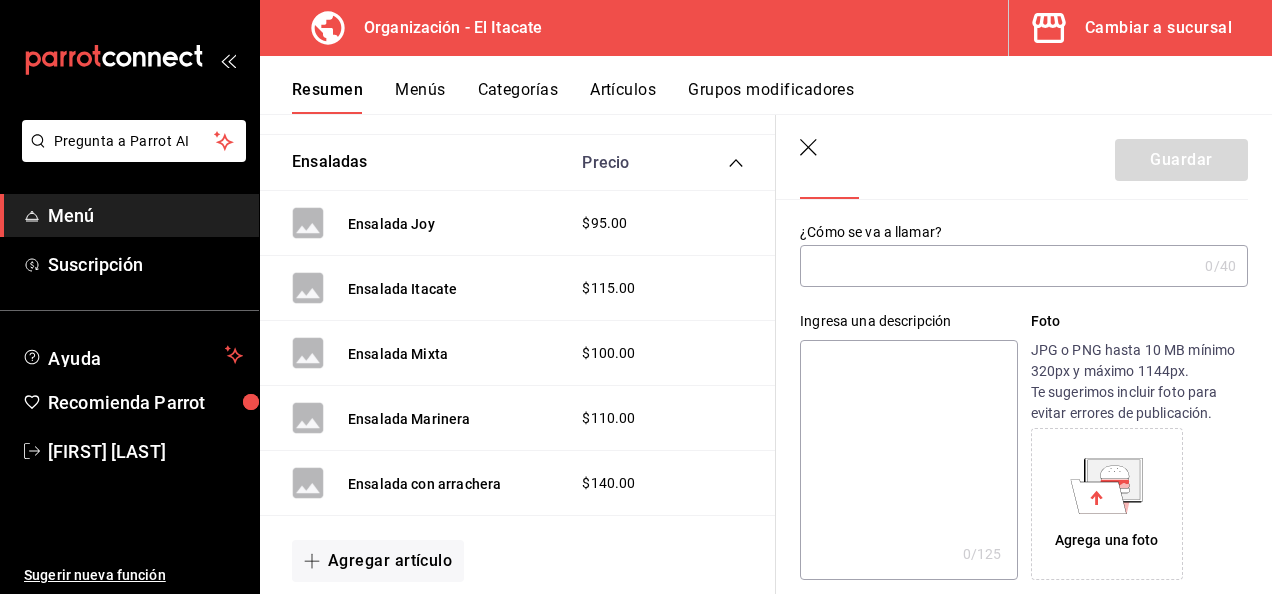 click at bounding box center (998, 266) 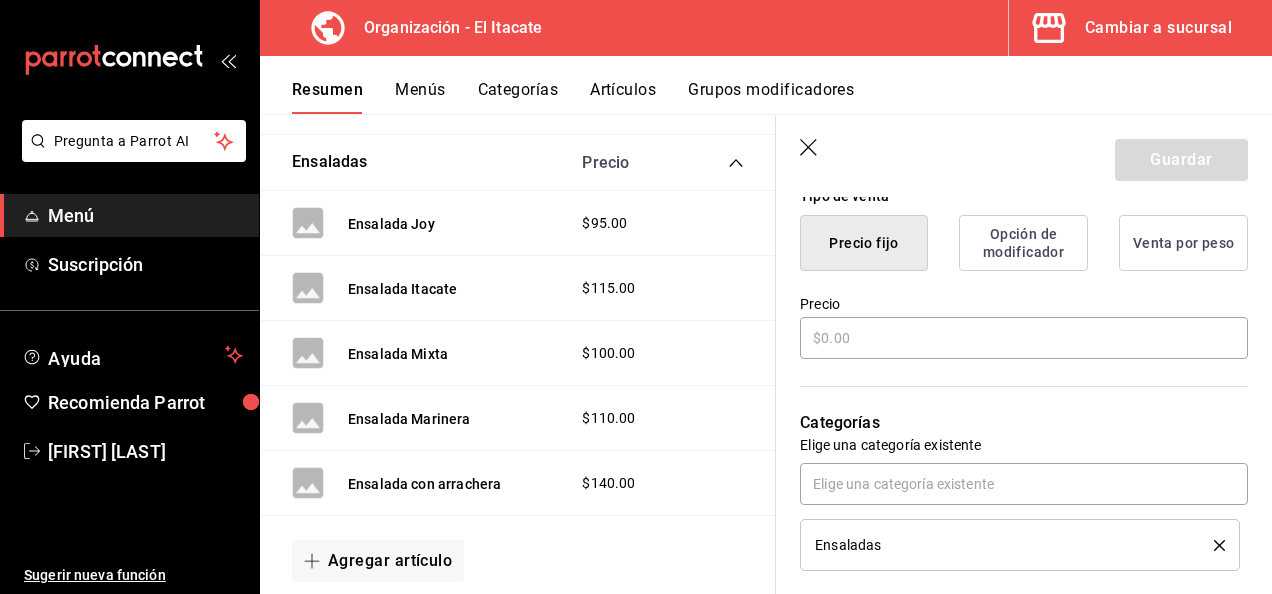 scroll, scrollTop: 490, scrollLeft: 0, axis: vertical 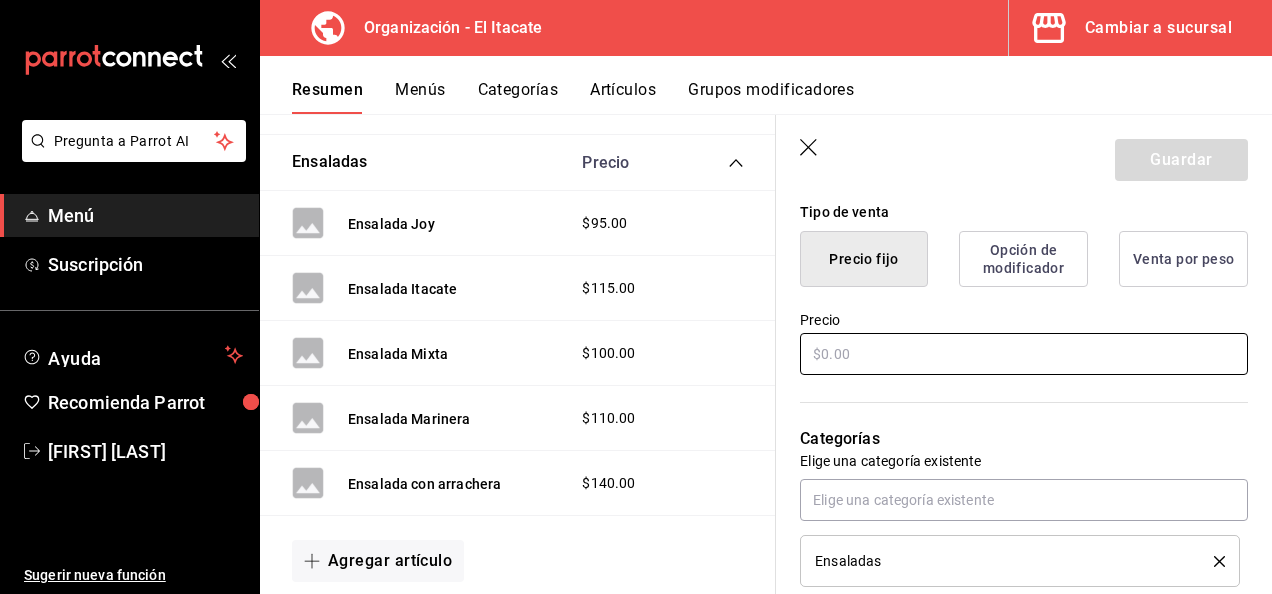 type on "Ensalada con cecina" 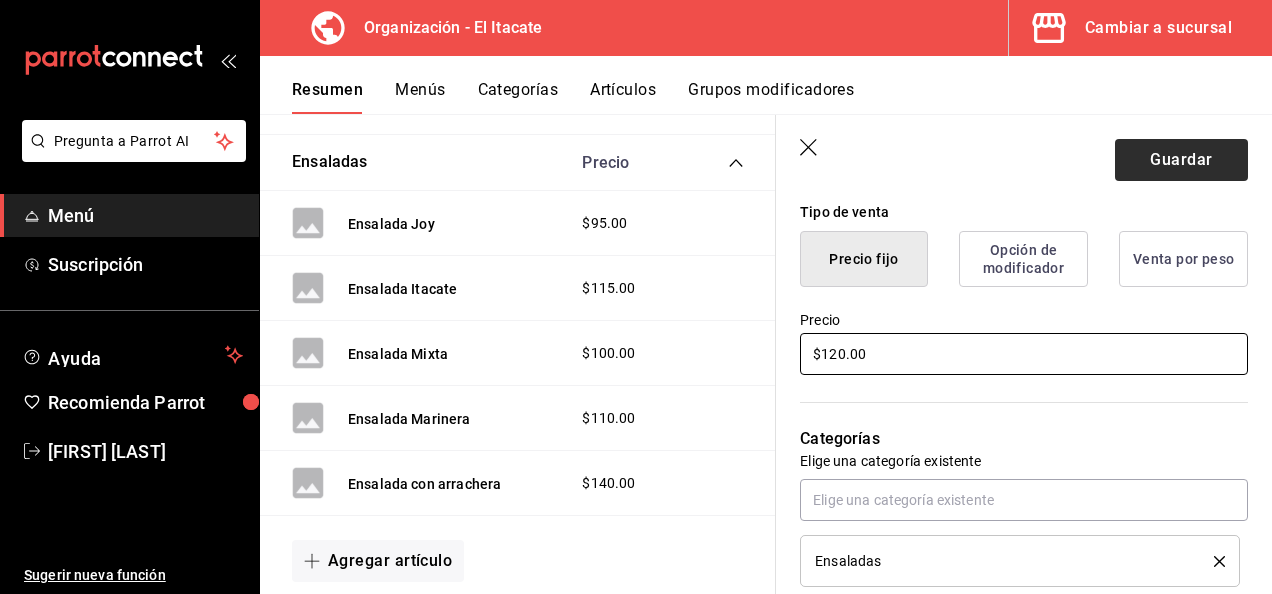 type on "$120.00" 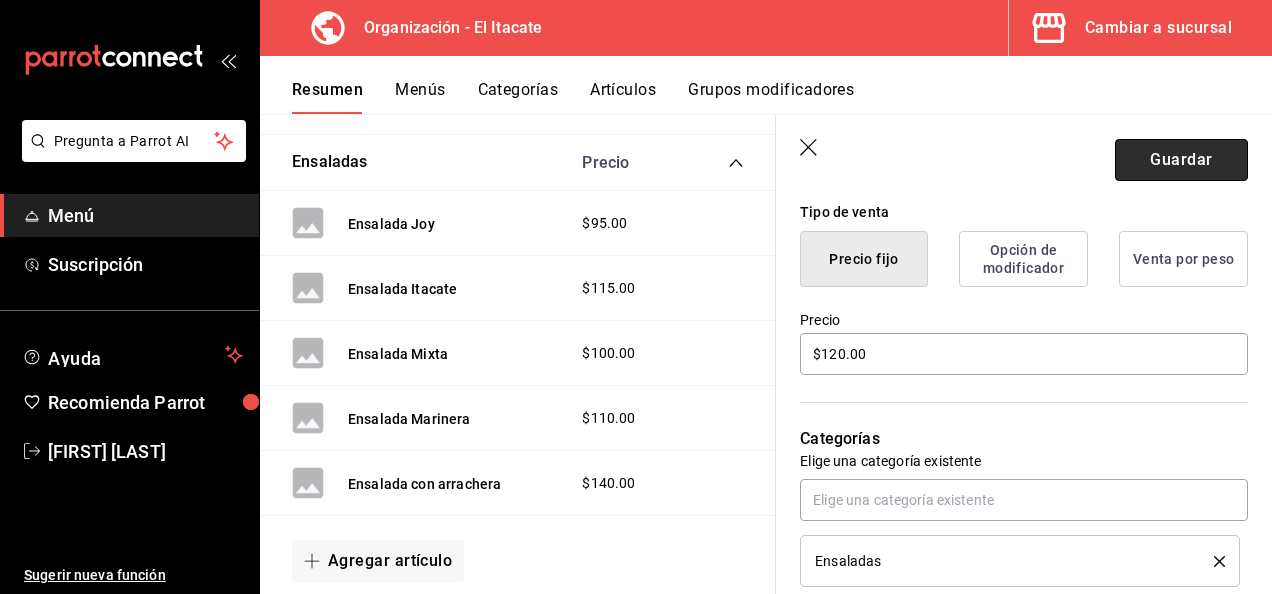 click on "Guardar" at bounding box center (1181, 160) 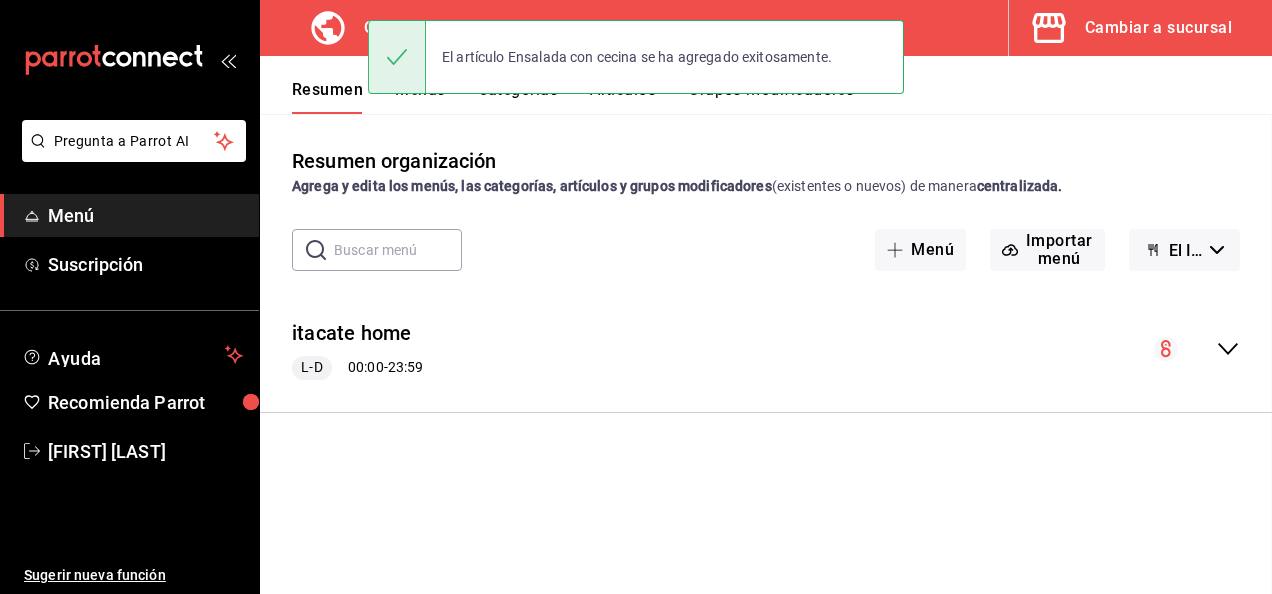 scroll, scrollTop: 0, scrollLeft: 0, axis: both 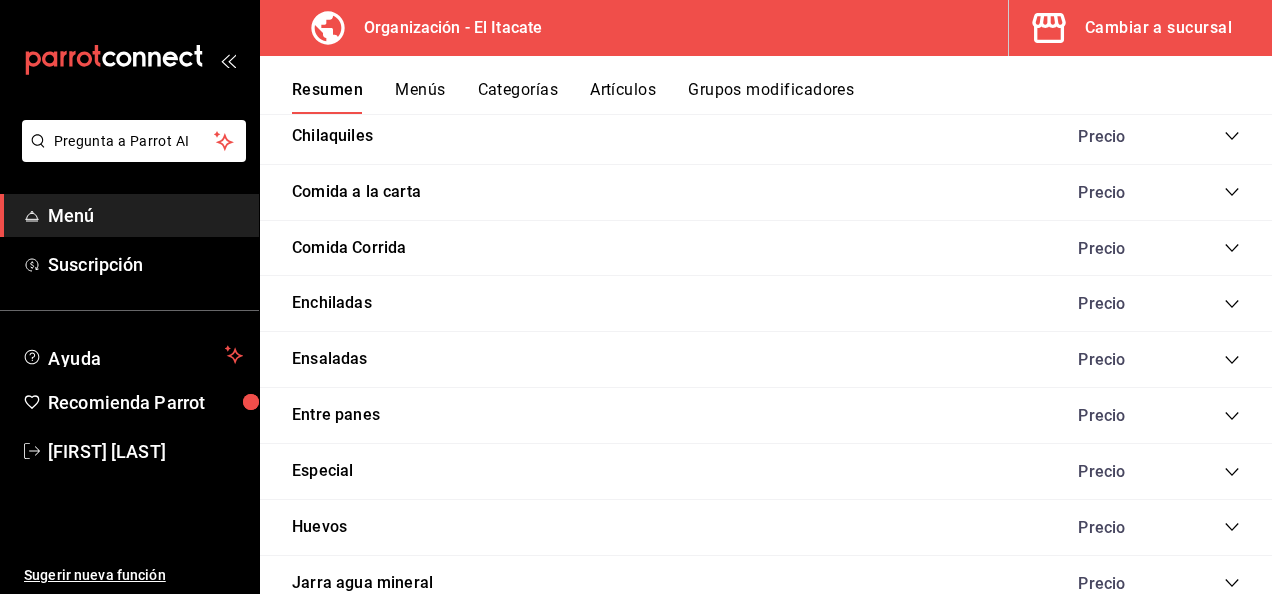 click 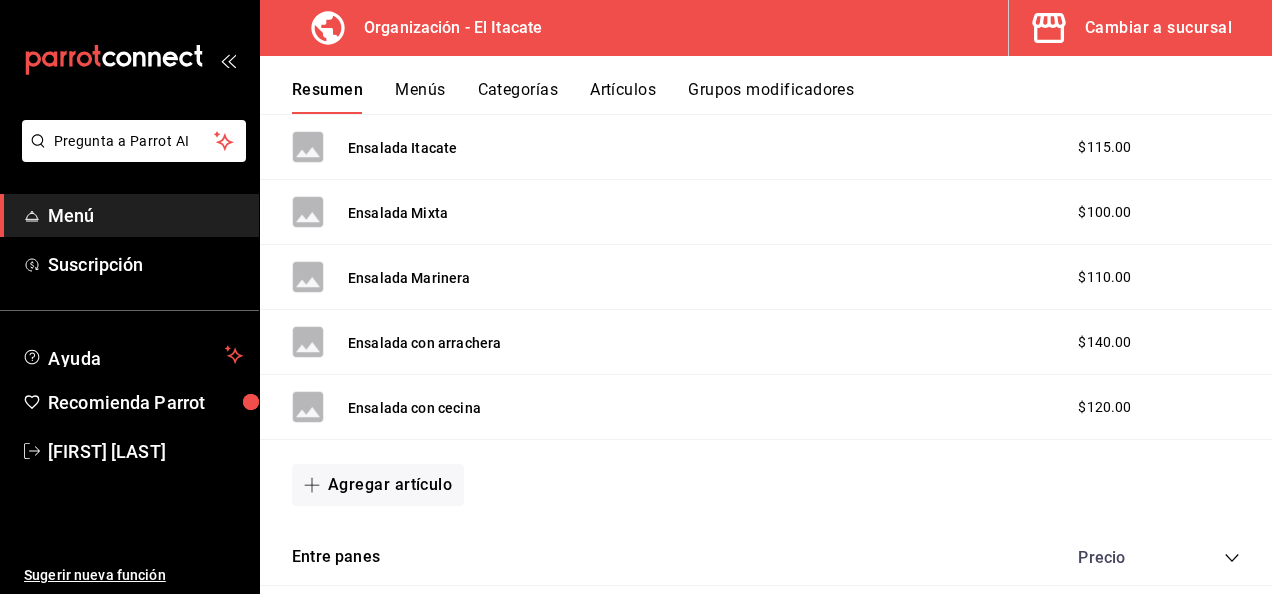 scroll, scrollTop: 1595, scrollLeft: 0, axis: vertical 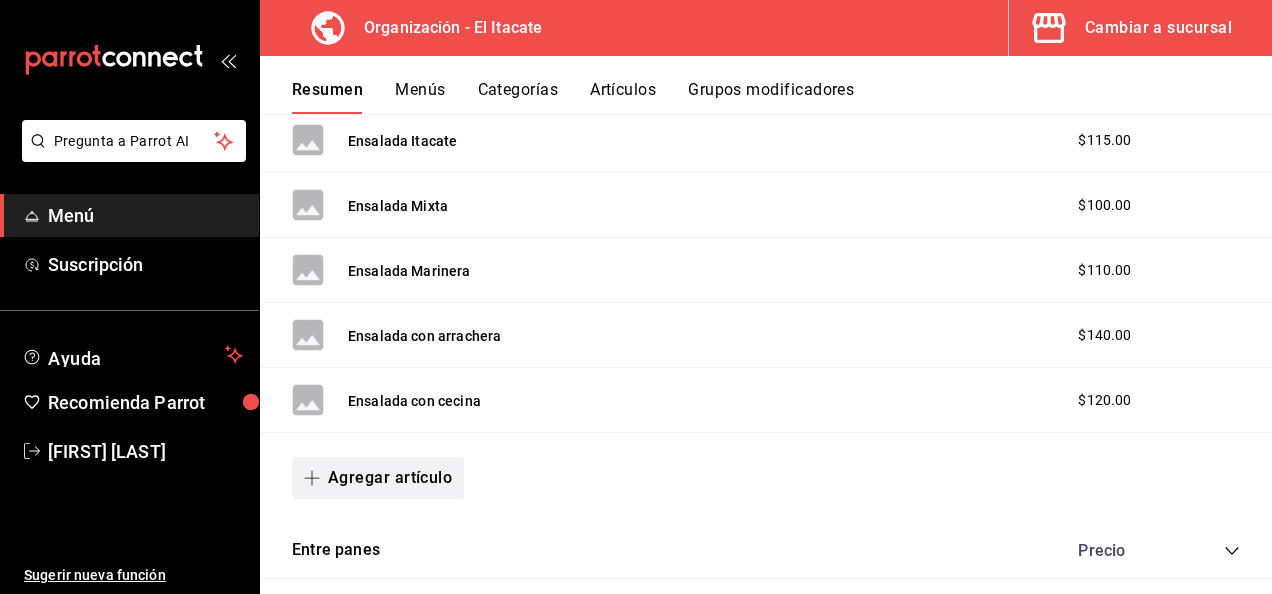 click on "Agregar artículo" at bounding box center [378, 478] 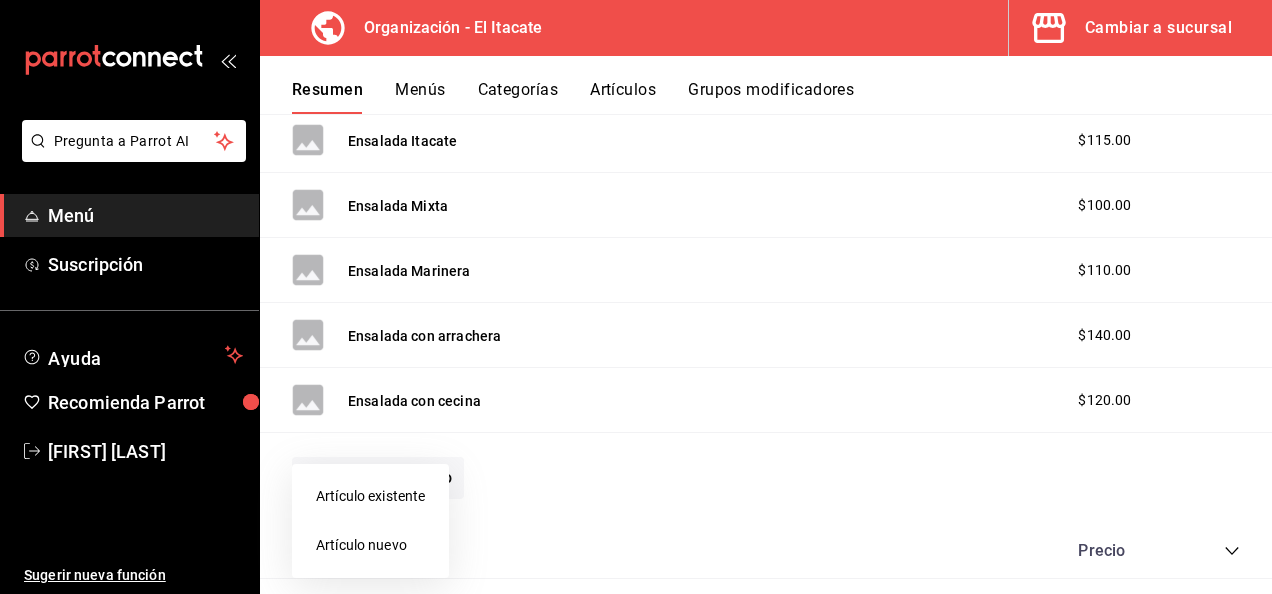 click on "Artículo nuevo" at bounding box center (370, 545) 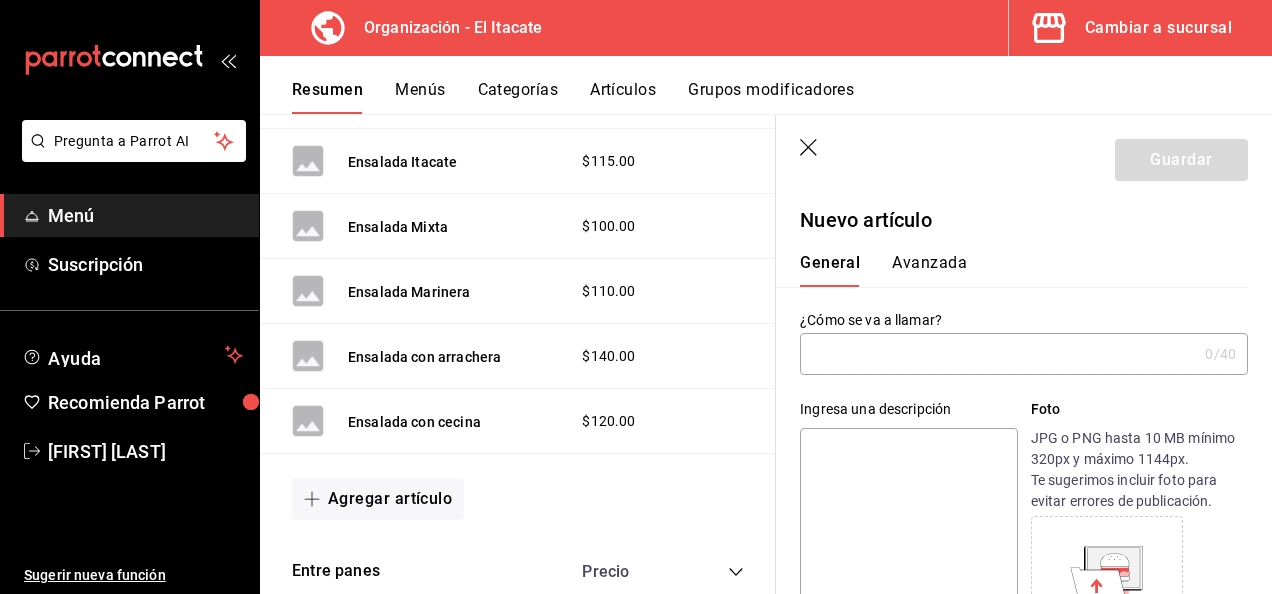 click at bounding box center [998, 354] 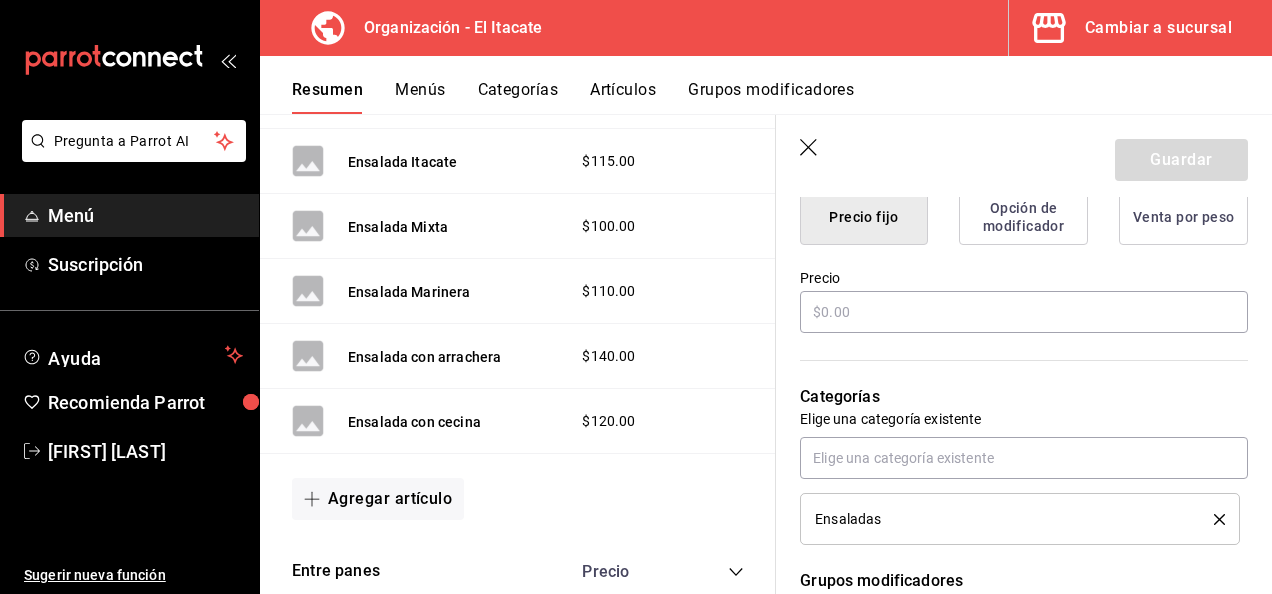 scroll, scrollTop: 535, scrollLeft: 0, axis: vertical 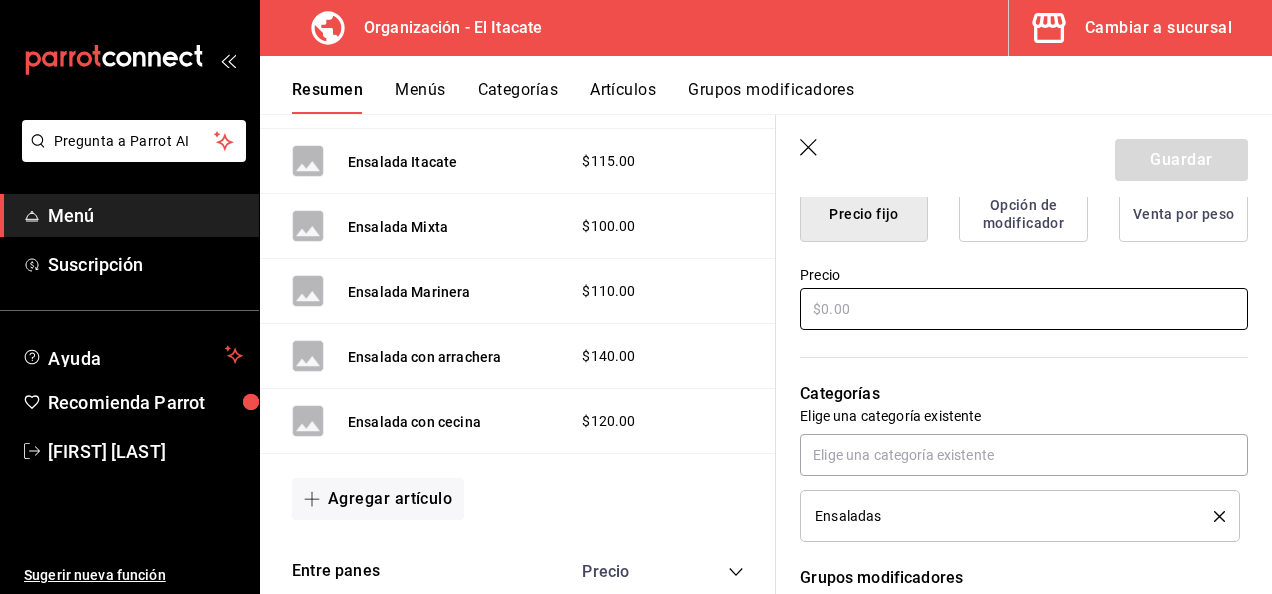type on "Ensalada Pollo" 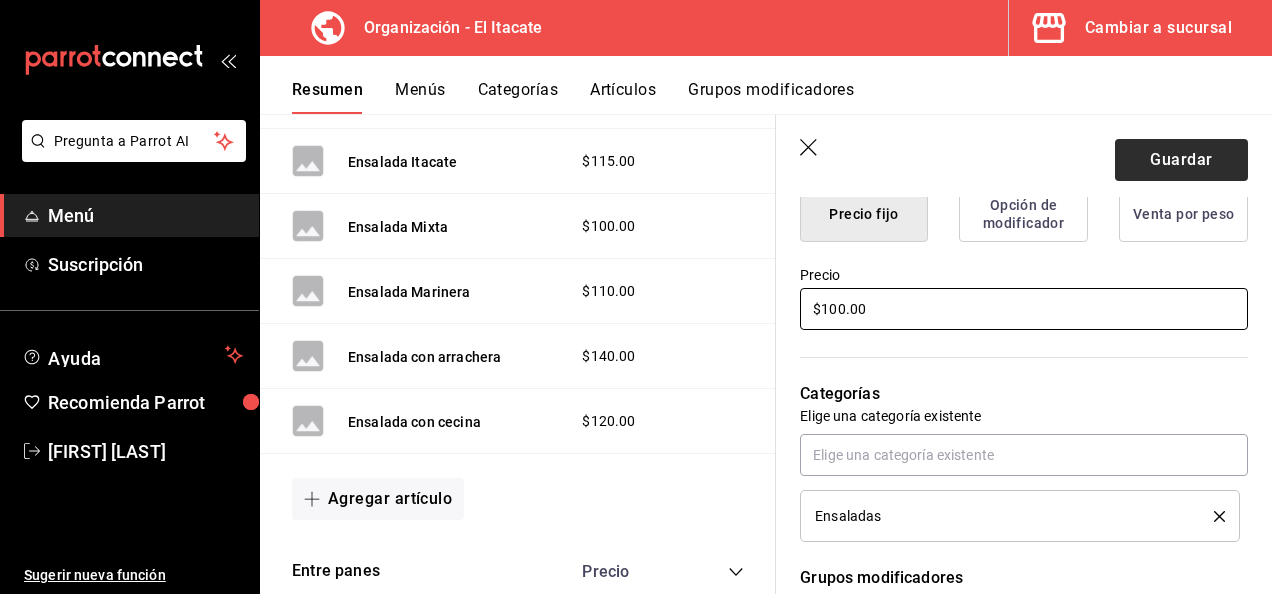 type on "$100.00" 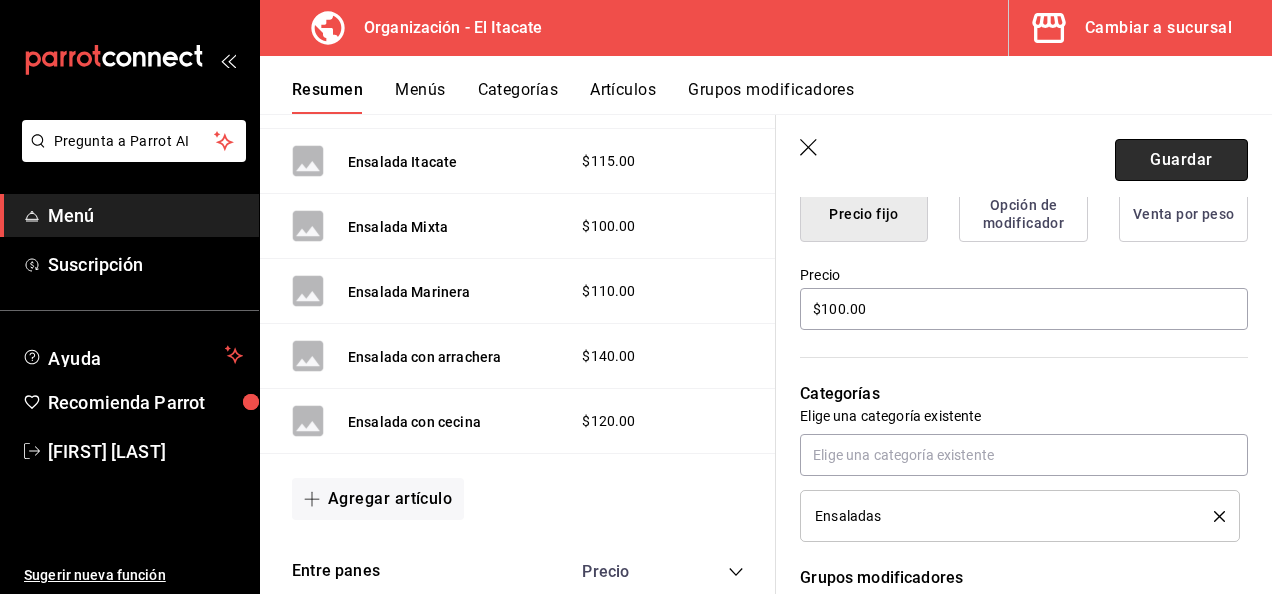 click on "Guardar" at bounding box center (1181, 160) 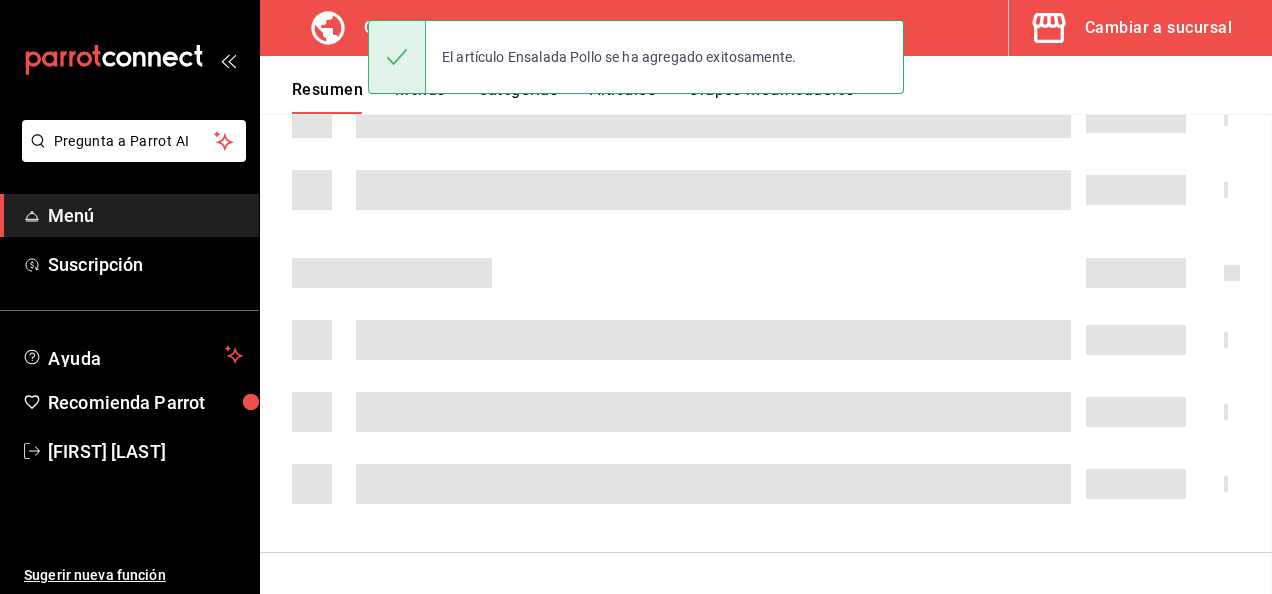 scroll, scrollTop: 0, scrollLeft: 0, axis: both 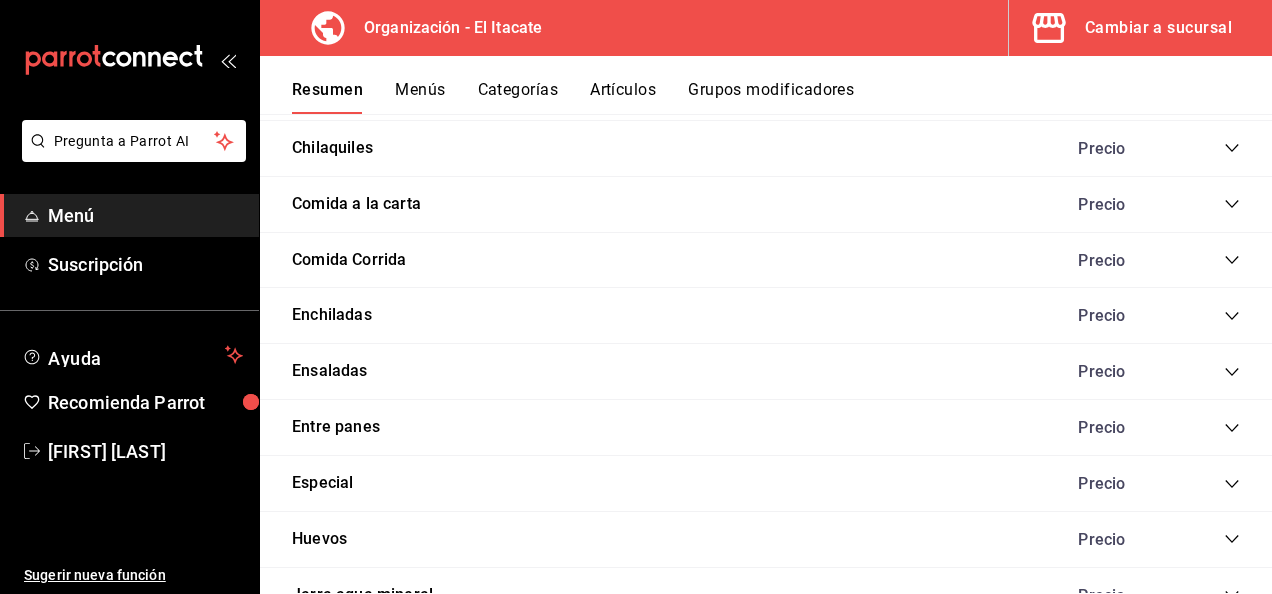 click on "Precio" at bounding box center (1149, 371) 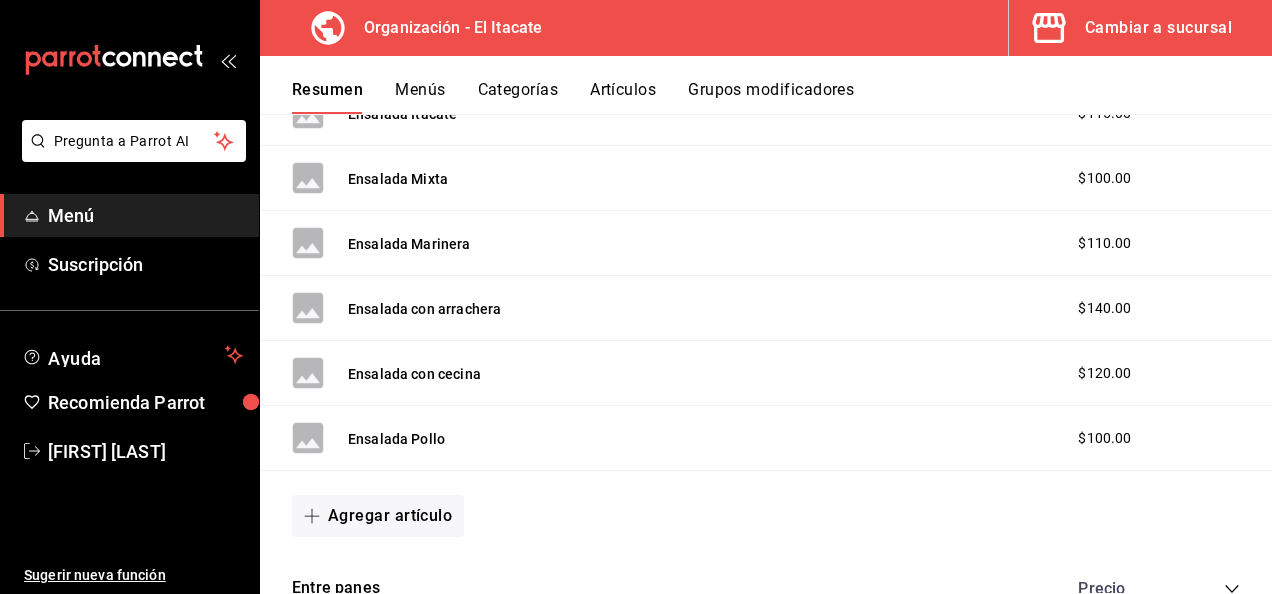 scroll, scrollTop: 1624, scrollLeft: 0, axis: vertical 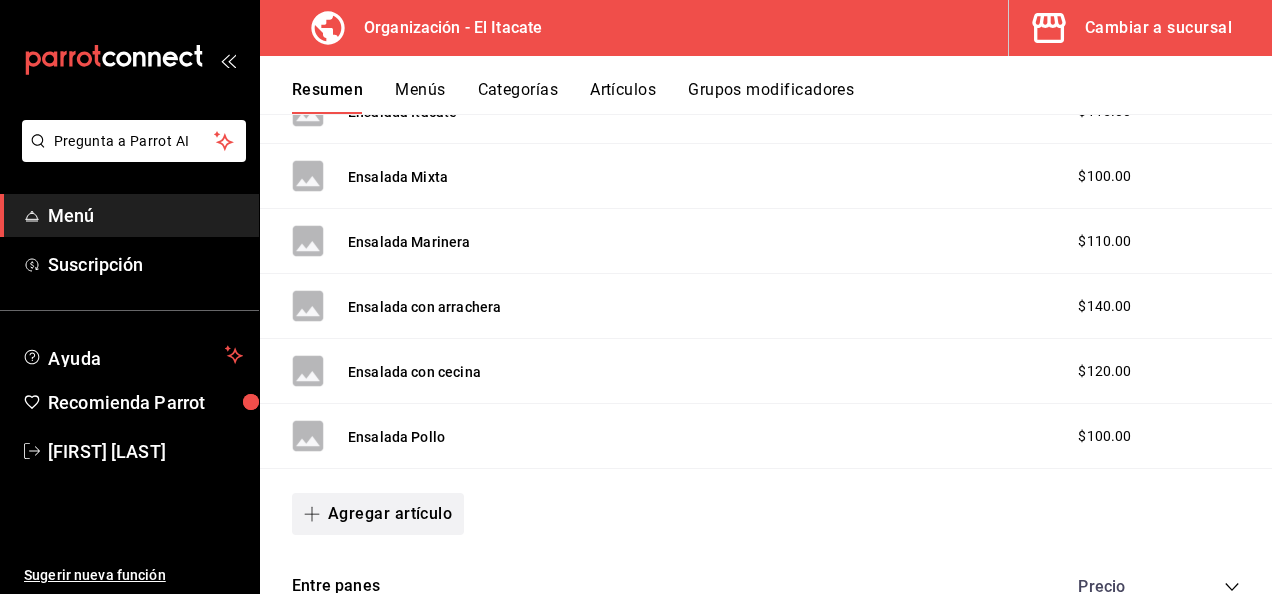 click on "Agregar artículo" at bounding box center (378, 514) 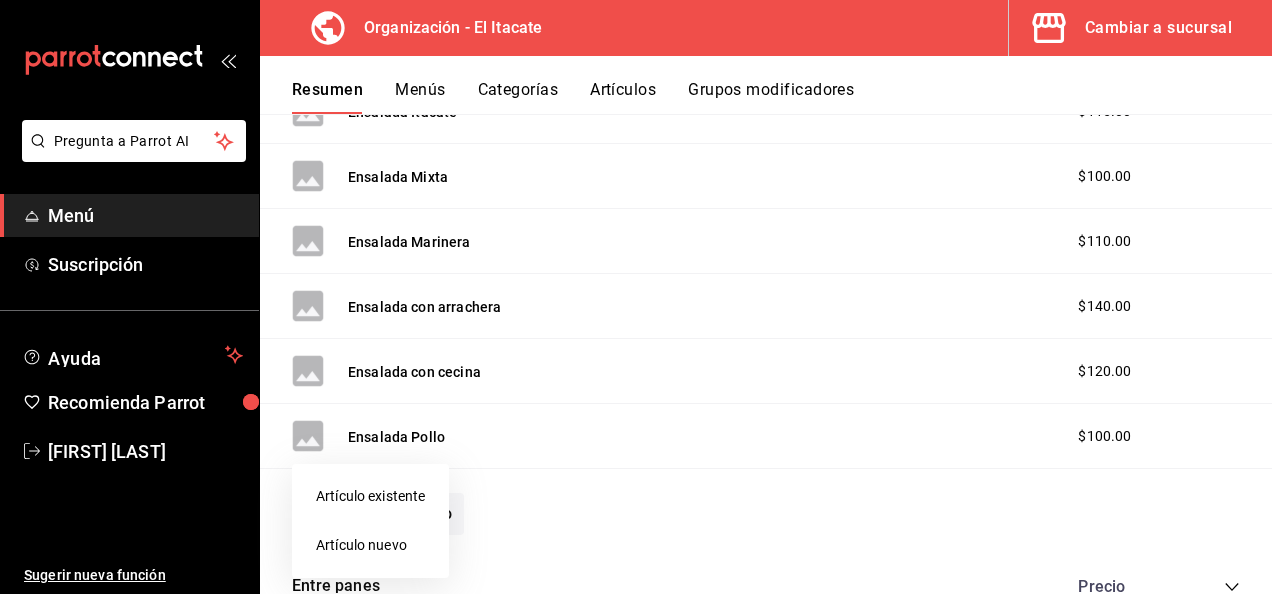 click on "Artículo nuevo" at bounding box center [370, 545] 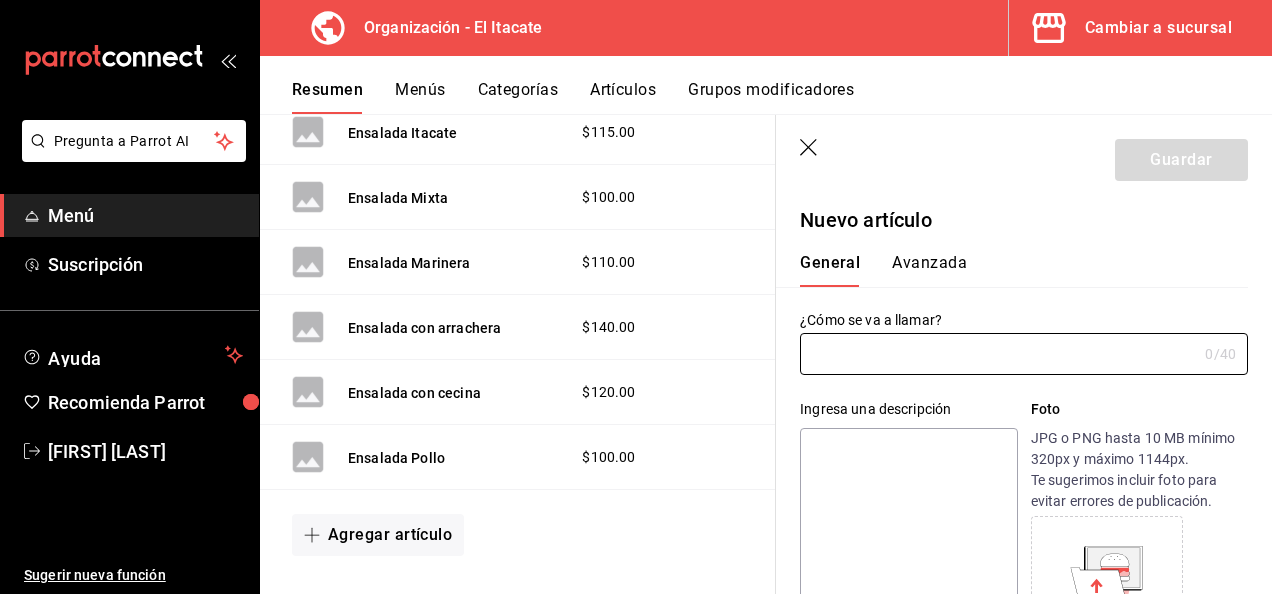 click at bounding box center [998, 354] 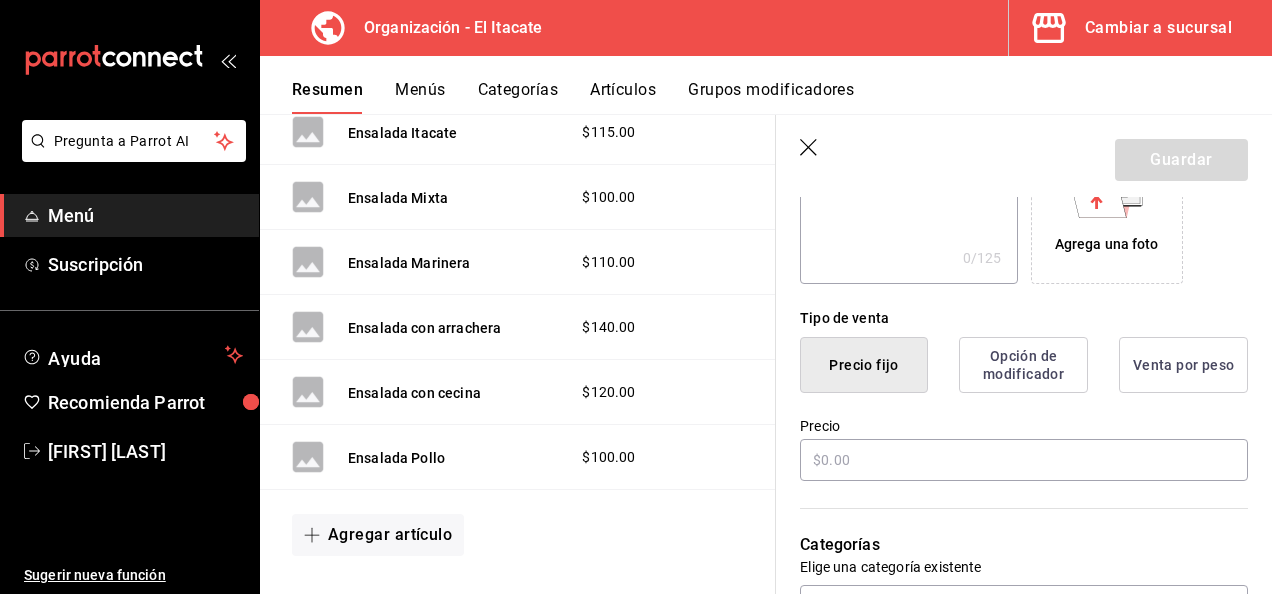 scroll, scrollTop: 486, scrollLeft: 0, axis: vertical 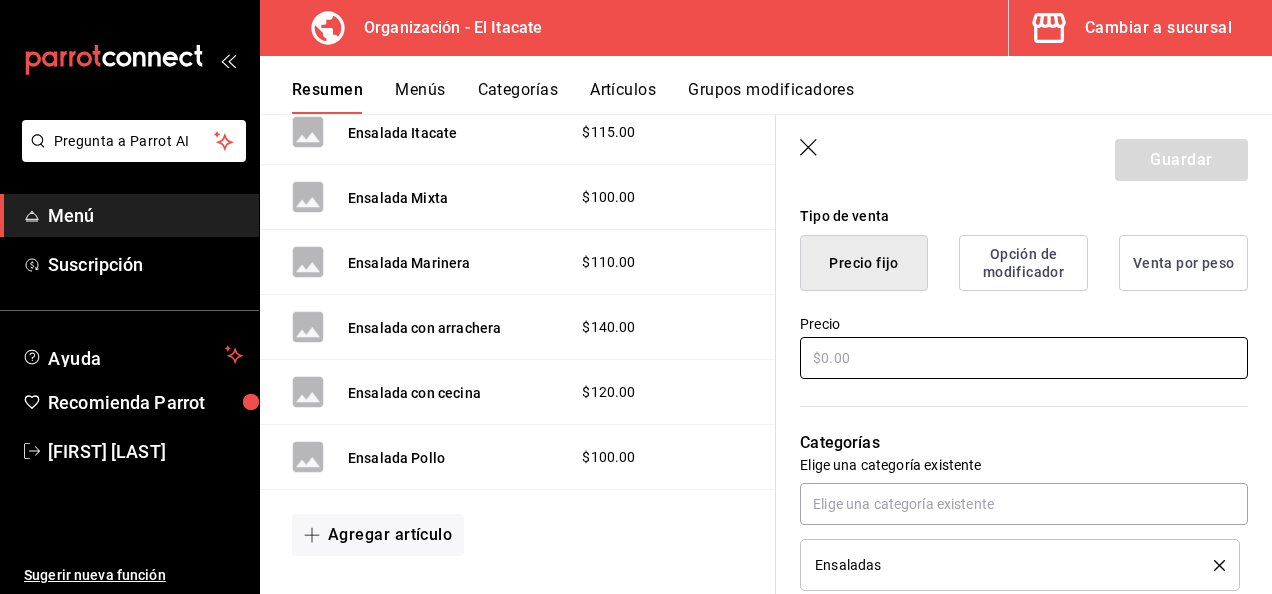 type on "Ensalada Huevo" 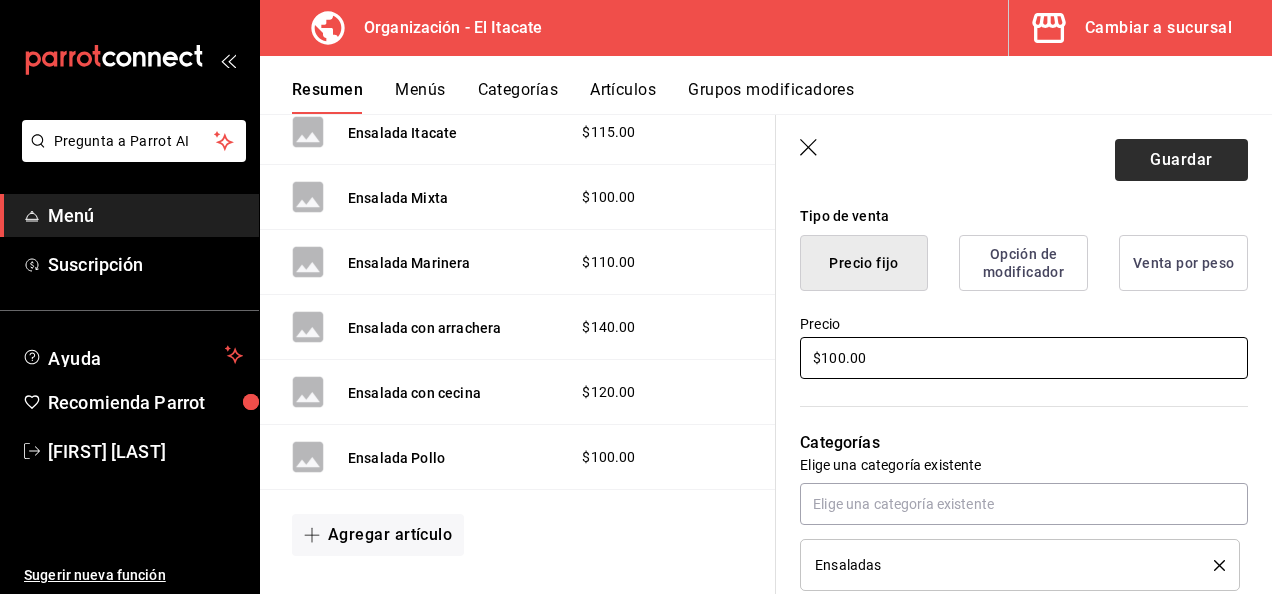 type on "$100.00" 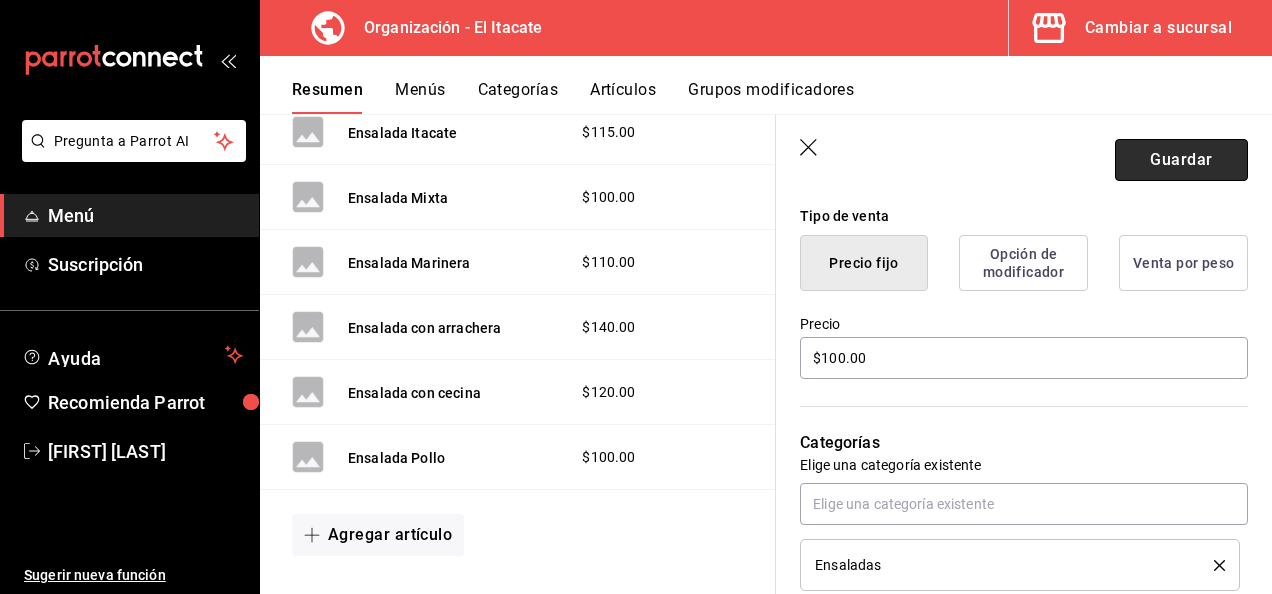 click on "Guardar" at bounding box center [1181, 160] 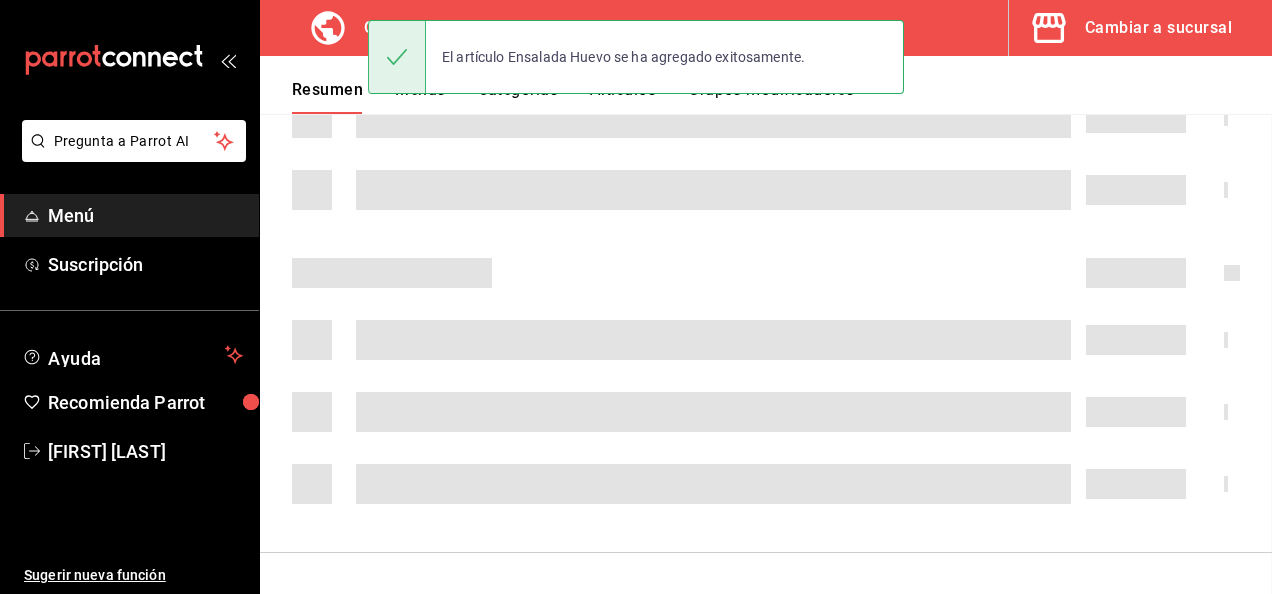 scroll, scrollTop: 0, scrollLeft: 0, axis: both 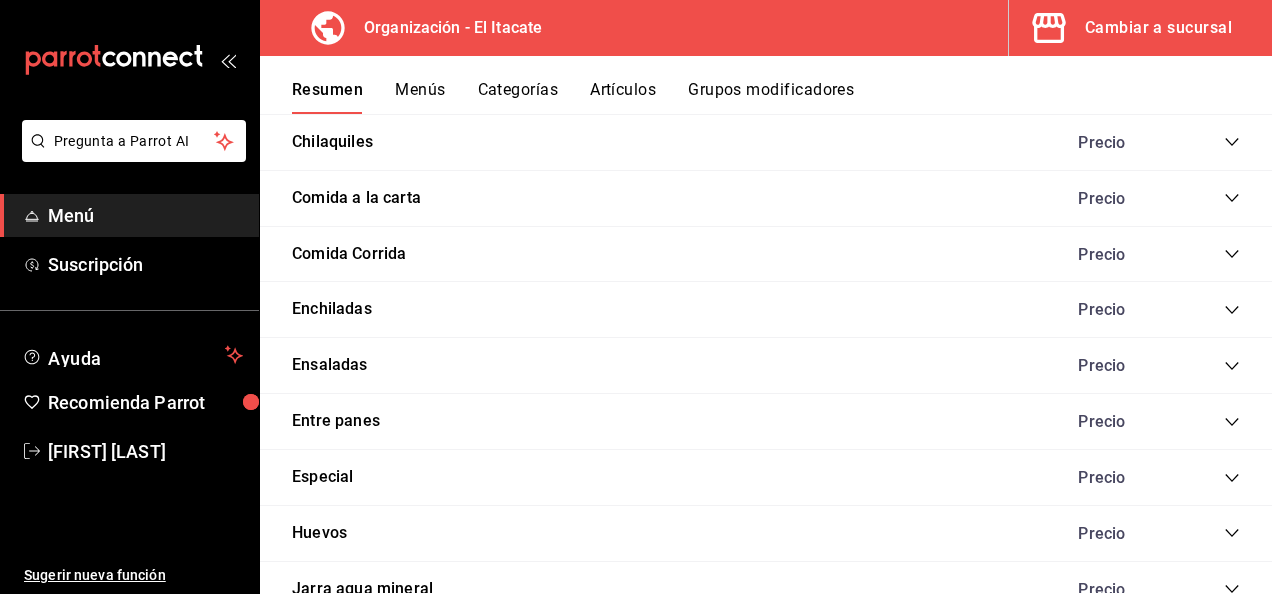 click 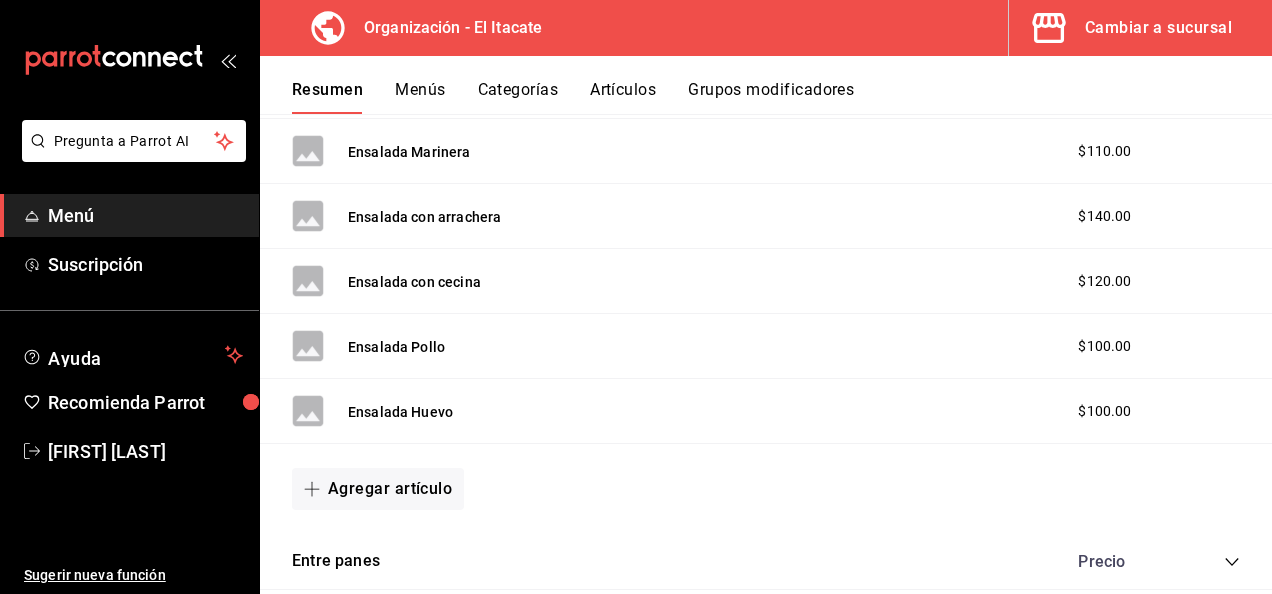 scroll, scrollTop: 1716, scrollLeft: 0, axis: vertical 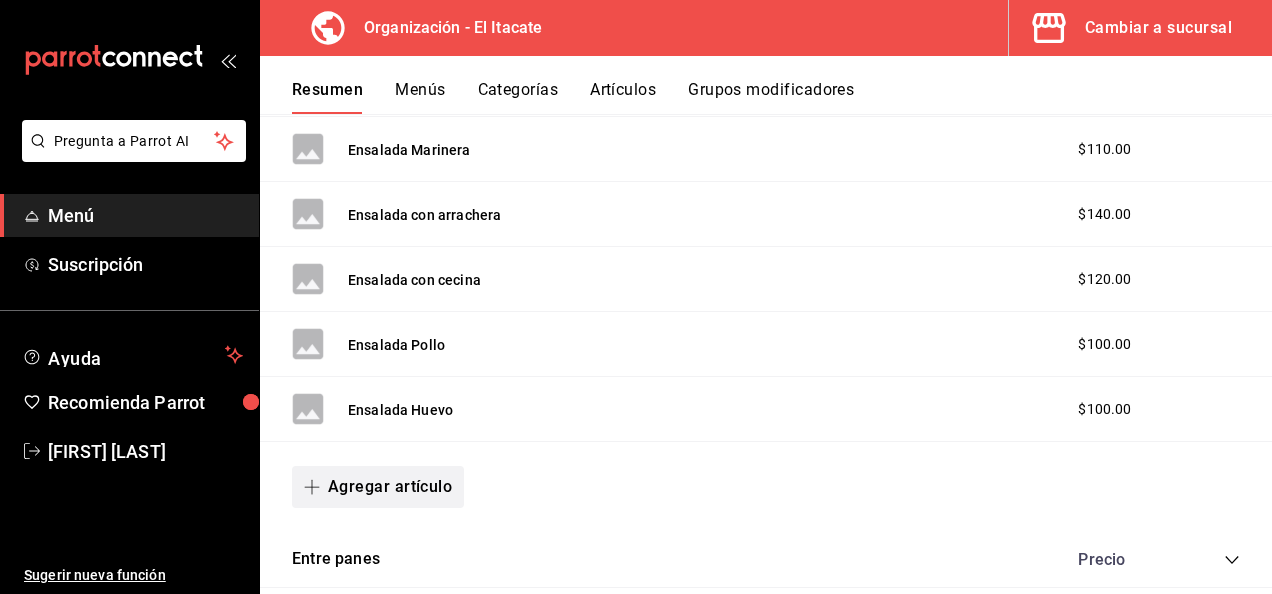 click on "Agregar artículo" at bounding box center (378, 487) 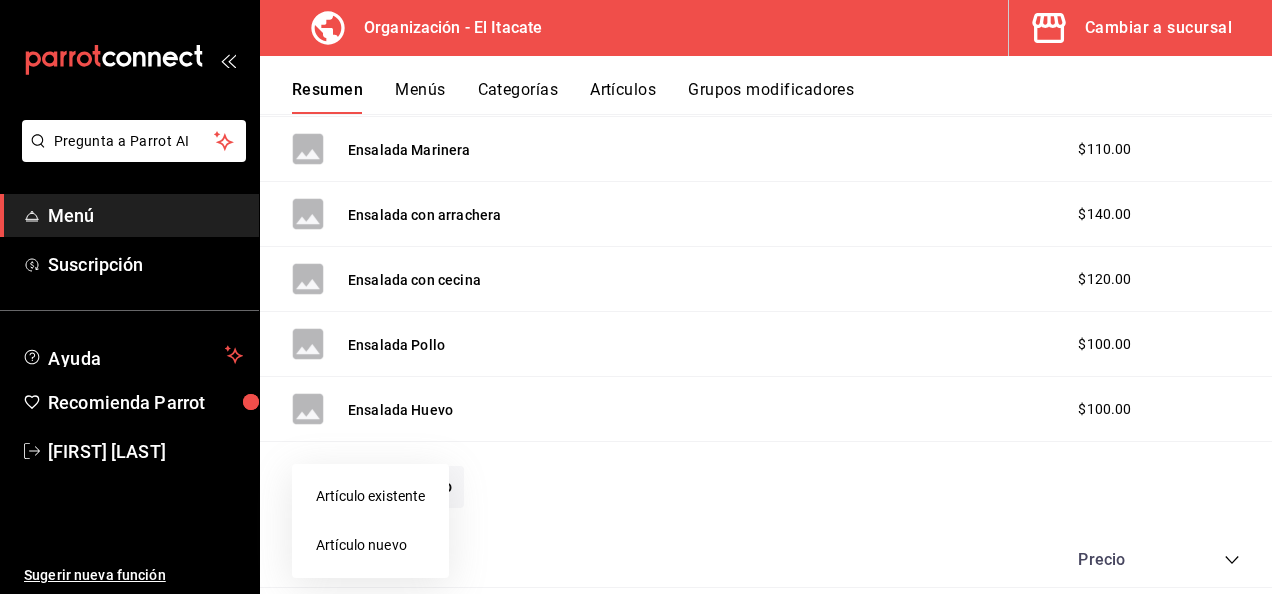 click on "Artículo nuevo" at bounding box center (370, 545) 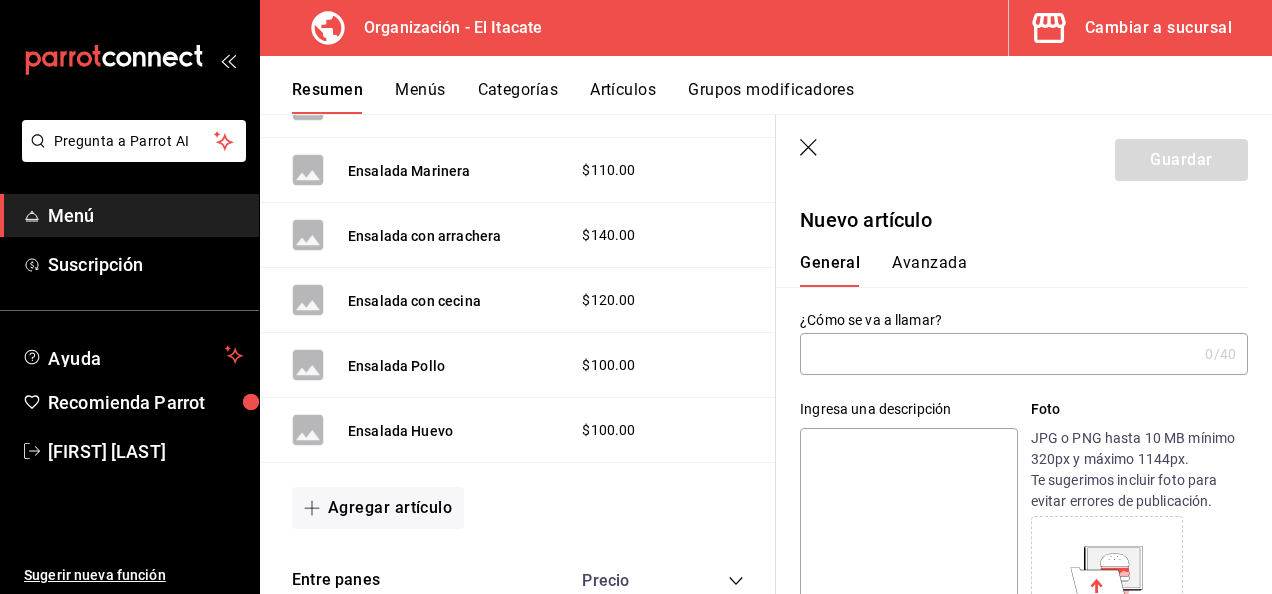 click at bounding box center [998, 354] 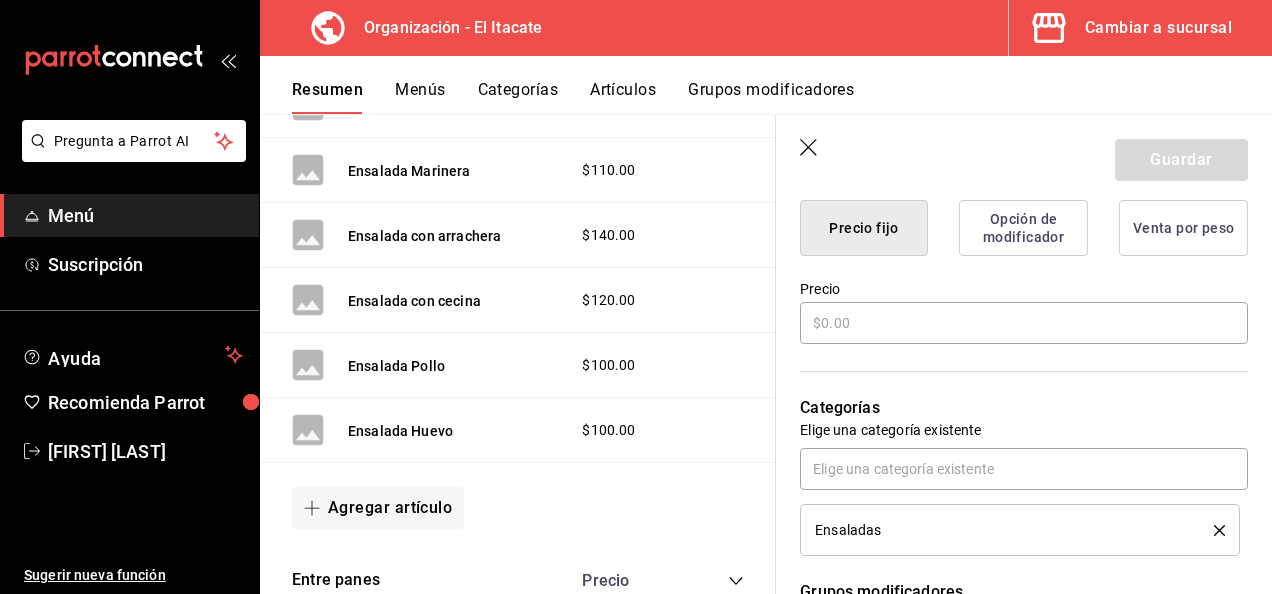 scroll, scrollTop: 527, scrollLeft: 0, axis: vertical 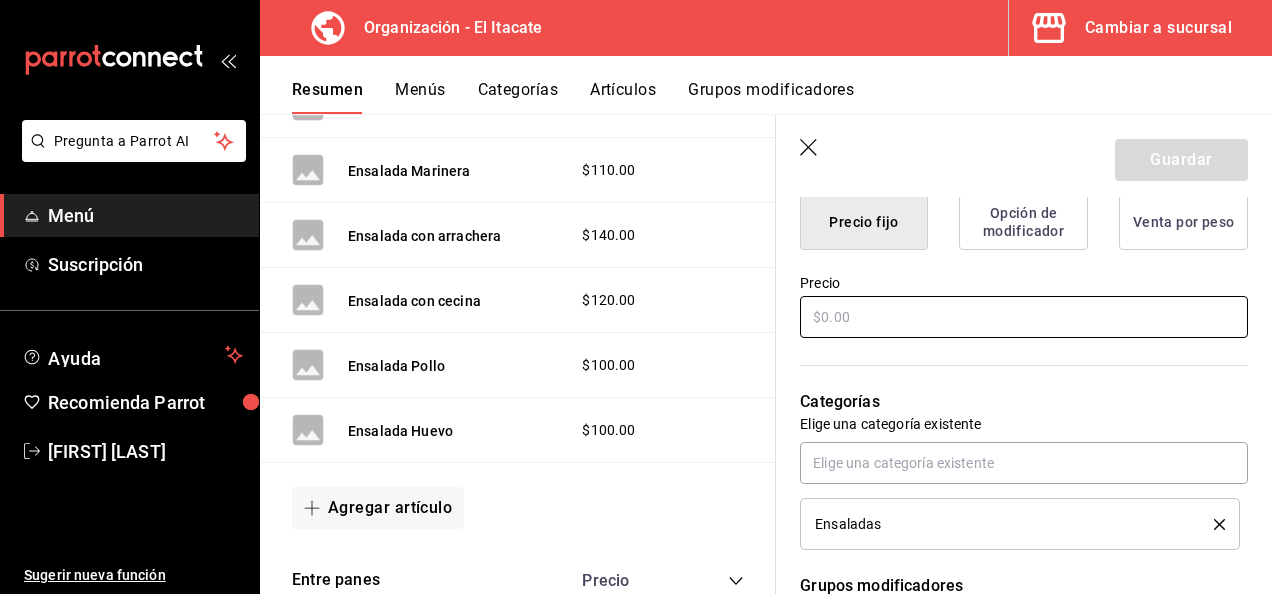 type on "Ensalada Jamon" 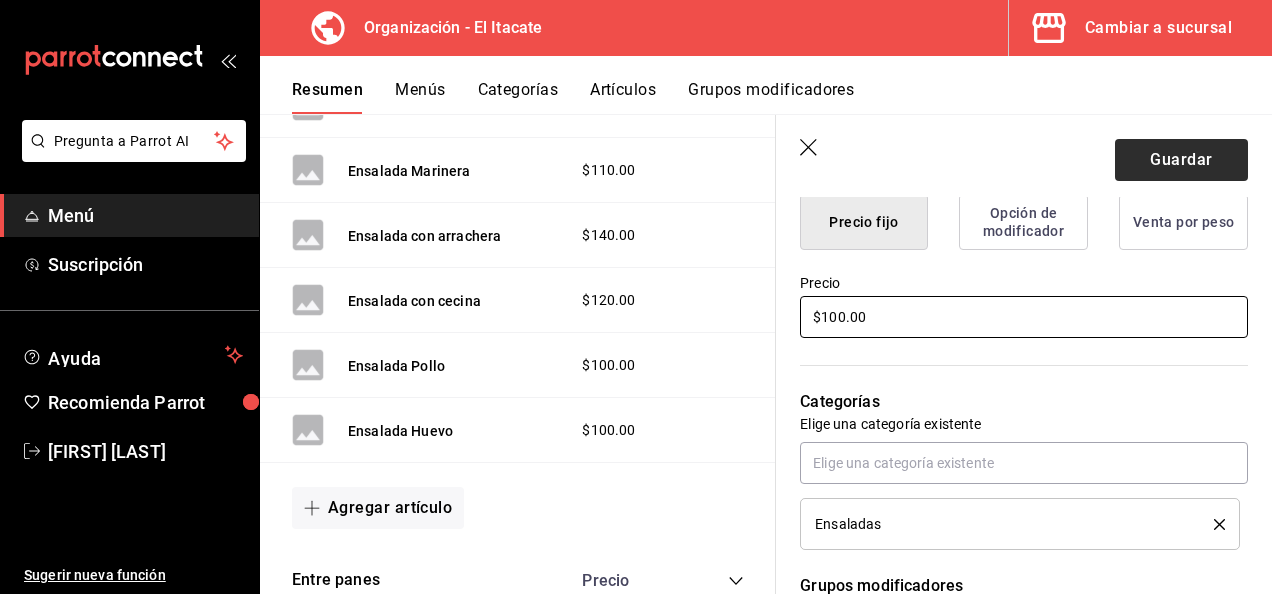 type on "$100.00" 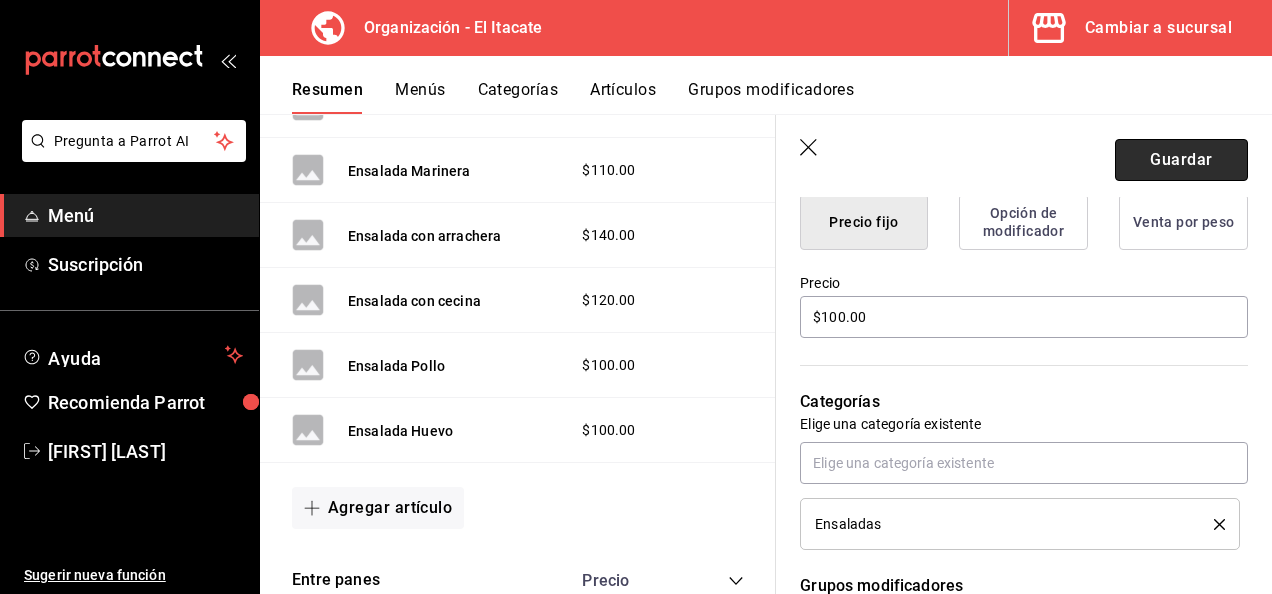 click on "Guardar" at bounding box center (1181, 160) 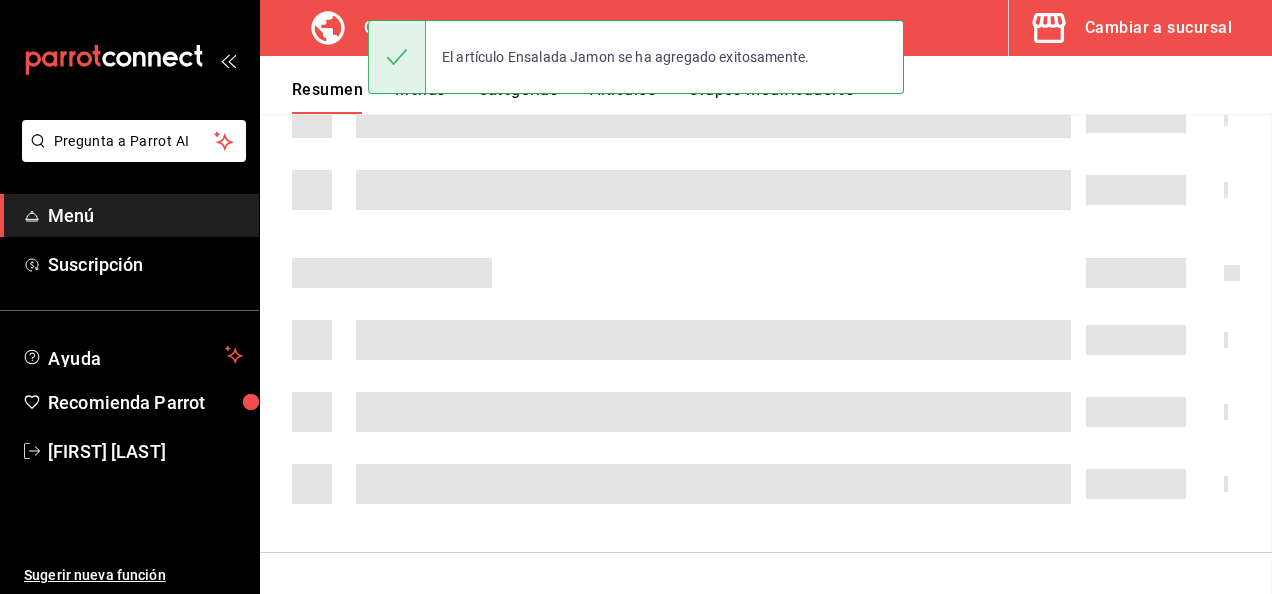 scroll, scrollTop: 0, scrollLeft: 0, axis: both 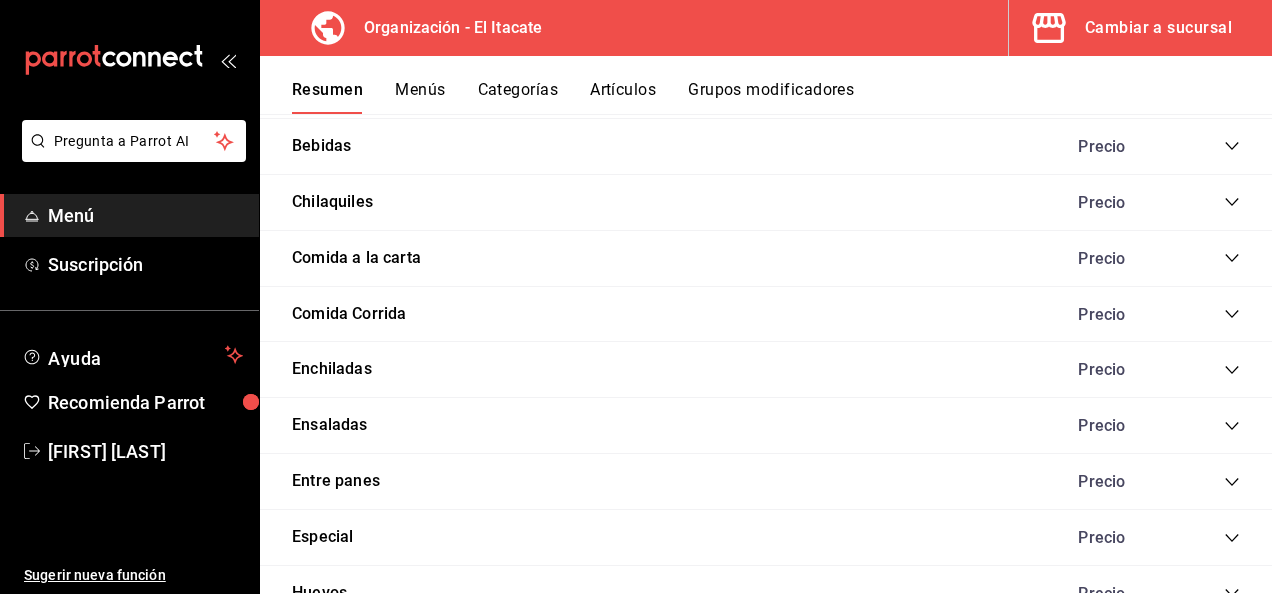 click on "Ensaladas Precio" at bounding box center (766, 426) 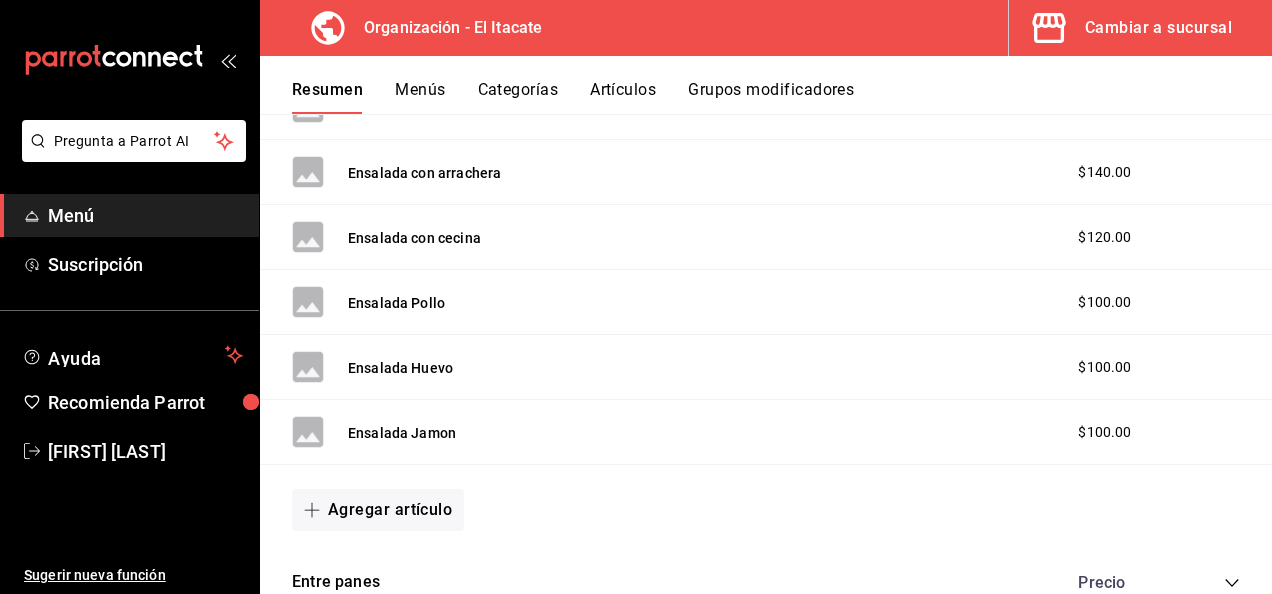 scroll, scrollTop: 1762, scrollLeft: 0, axis: vertical 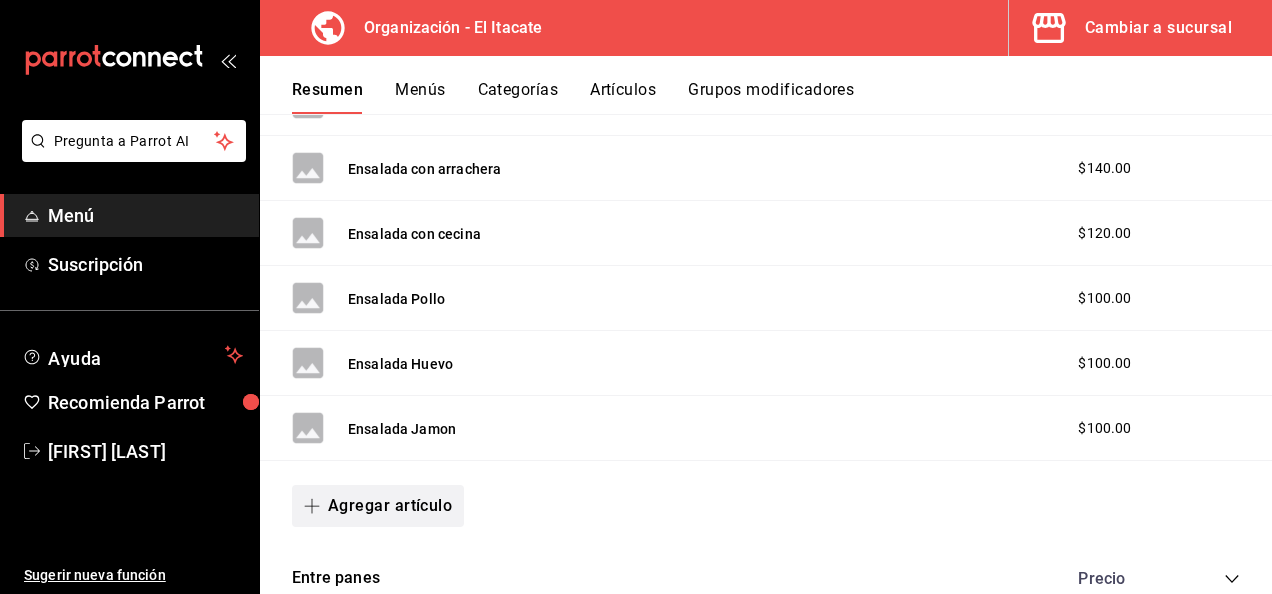 click on "Agregar artículo" at bounding box center (378, 506) 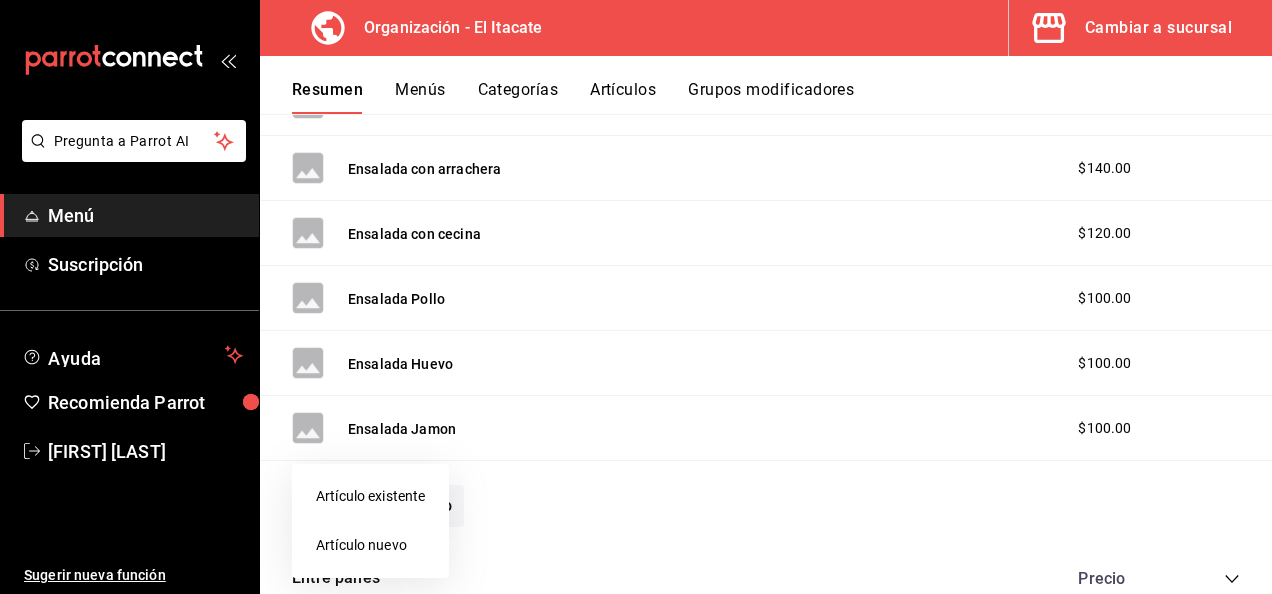 click on "Artículo nuevo" at bounding box center [370, 545] 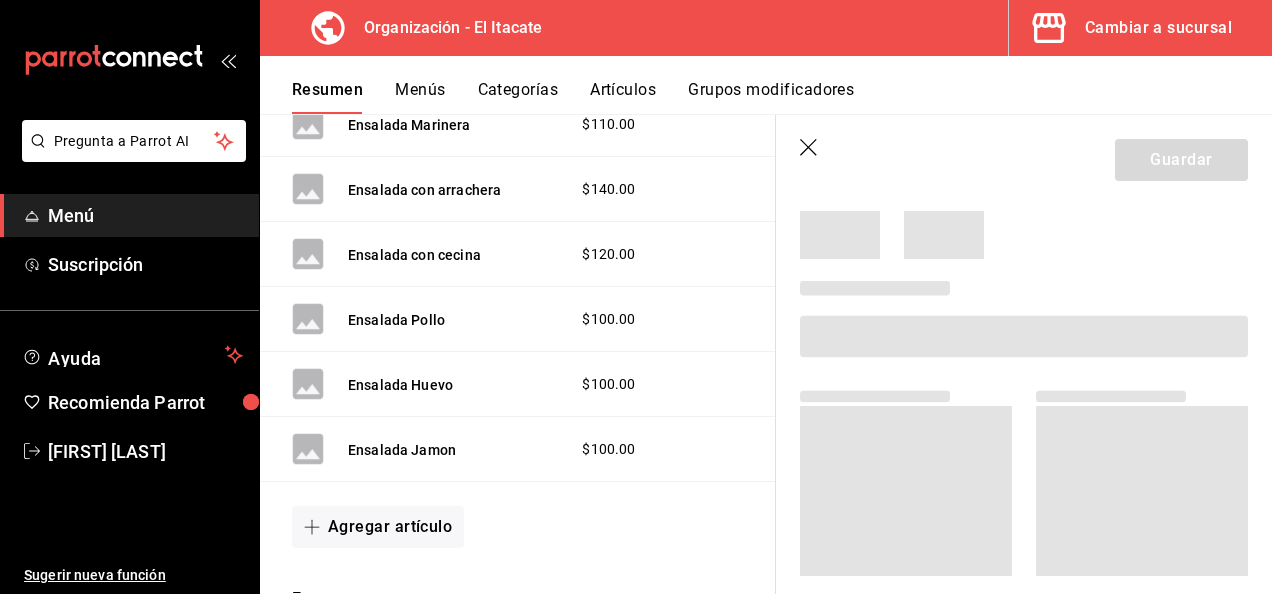 scroll, scrollTop: 43, scrollLeft: 0, axis: vertical 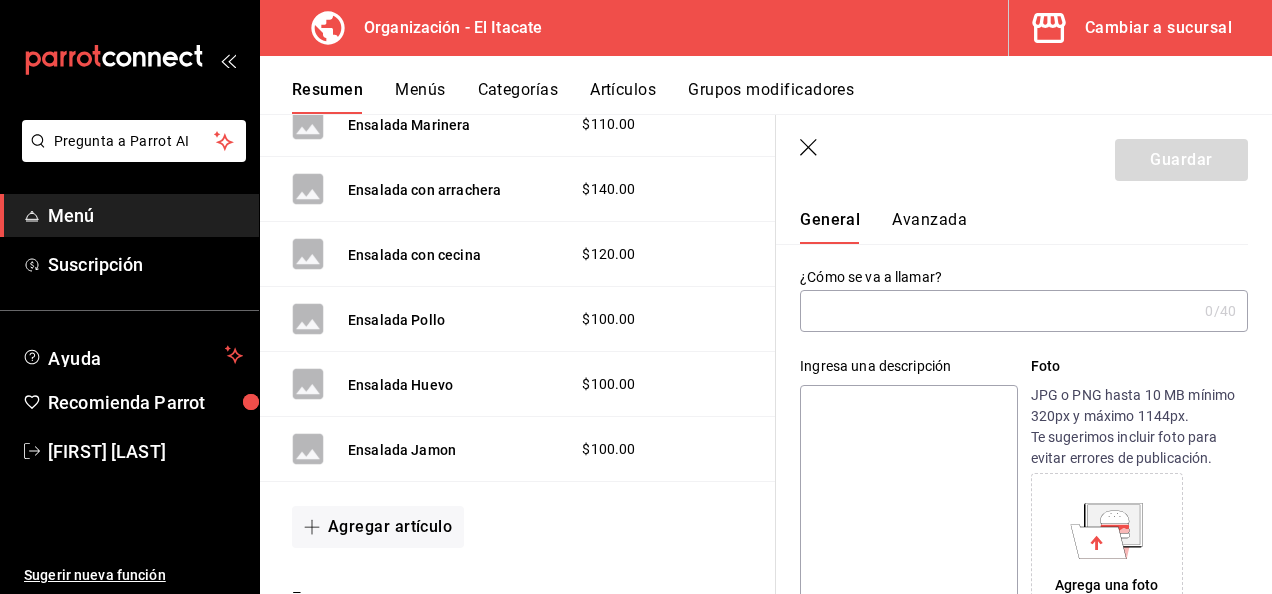 click at bounding box center [998, 311] 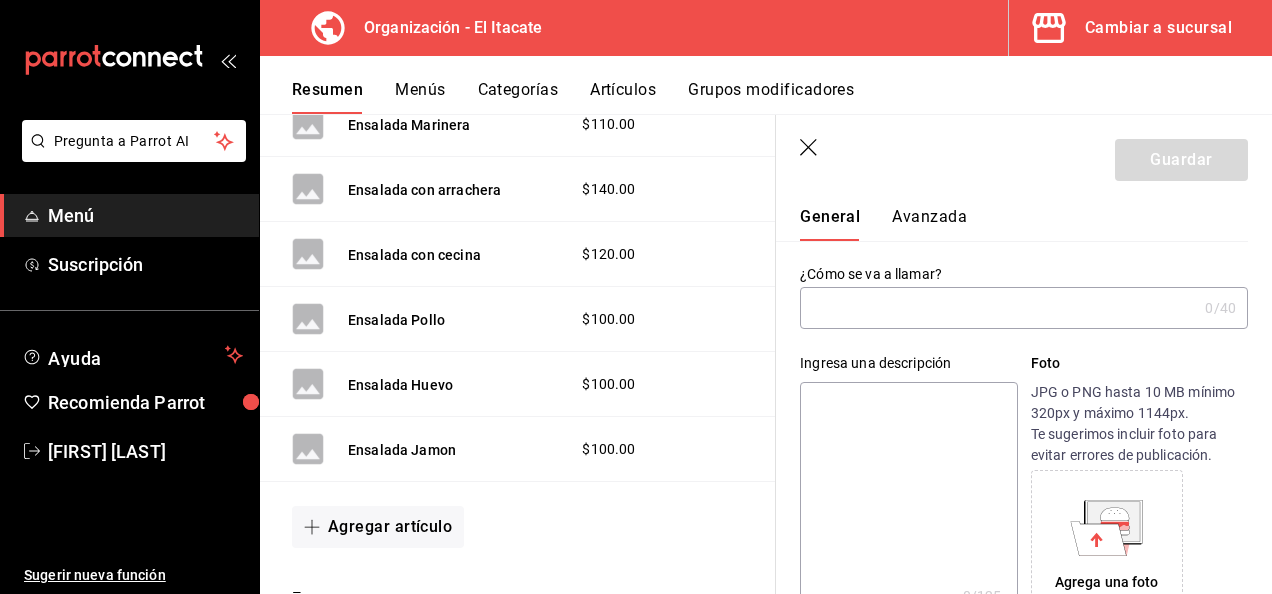 scroll, scrollTop: 45, scrollLeft: 0, axis: vertical 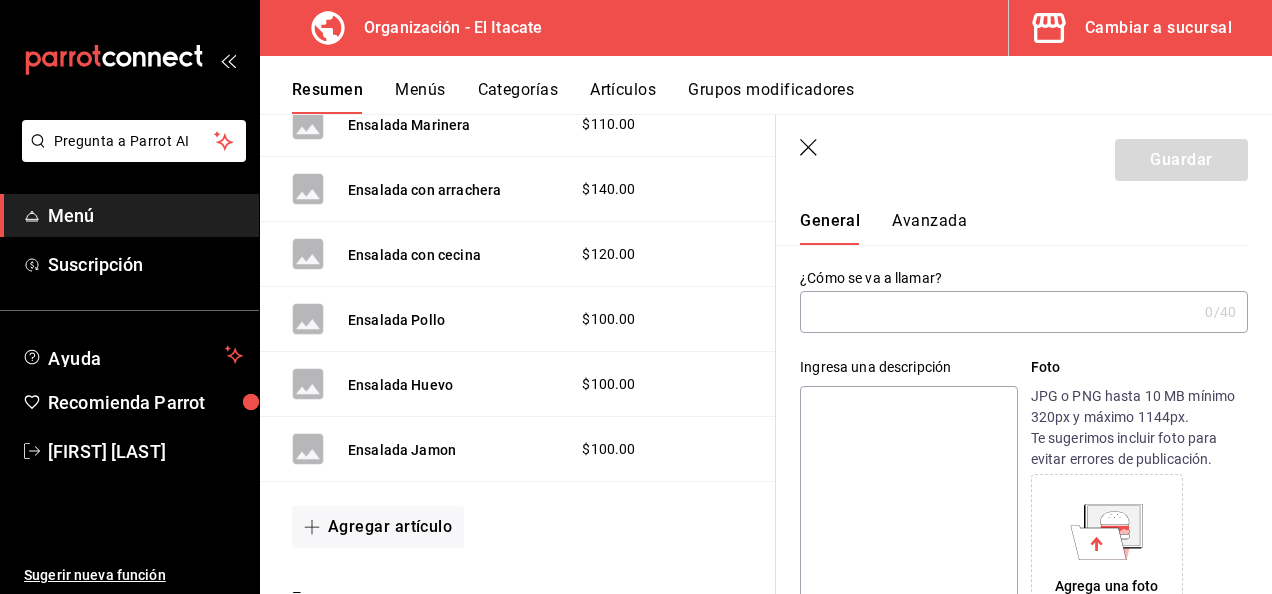 click at bounding box center (998, 312) 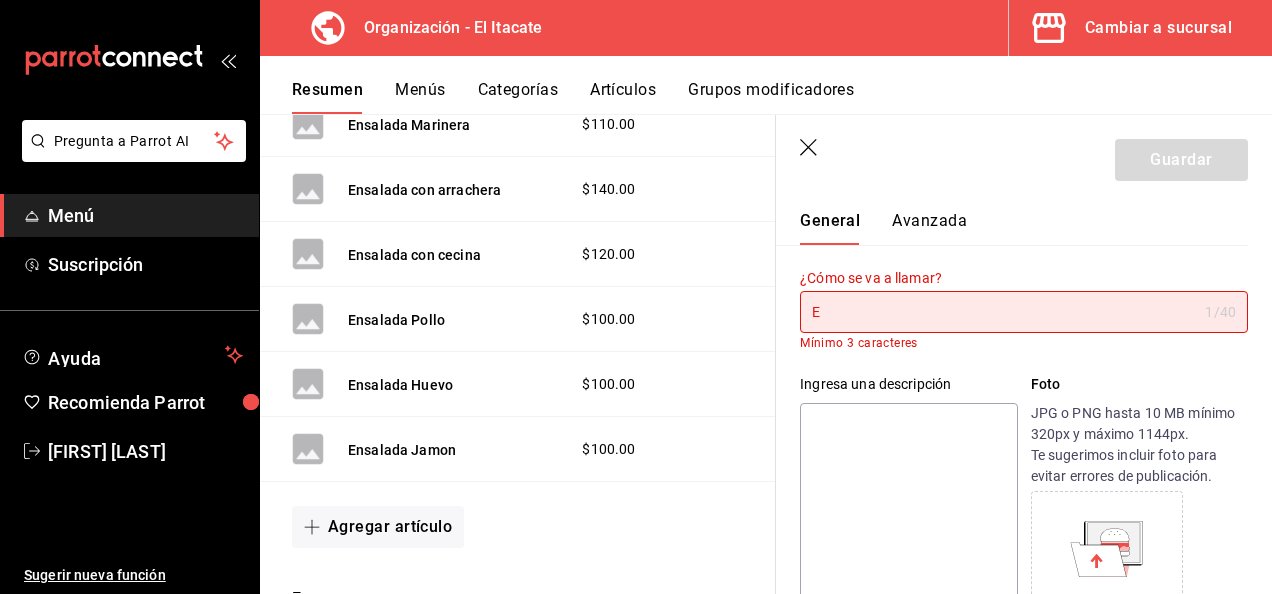 click on "E" at bounding box center (998, 312) 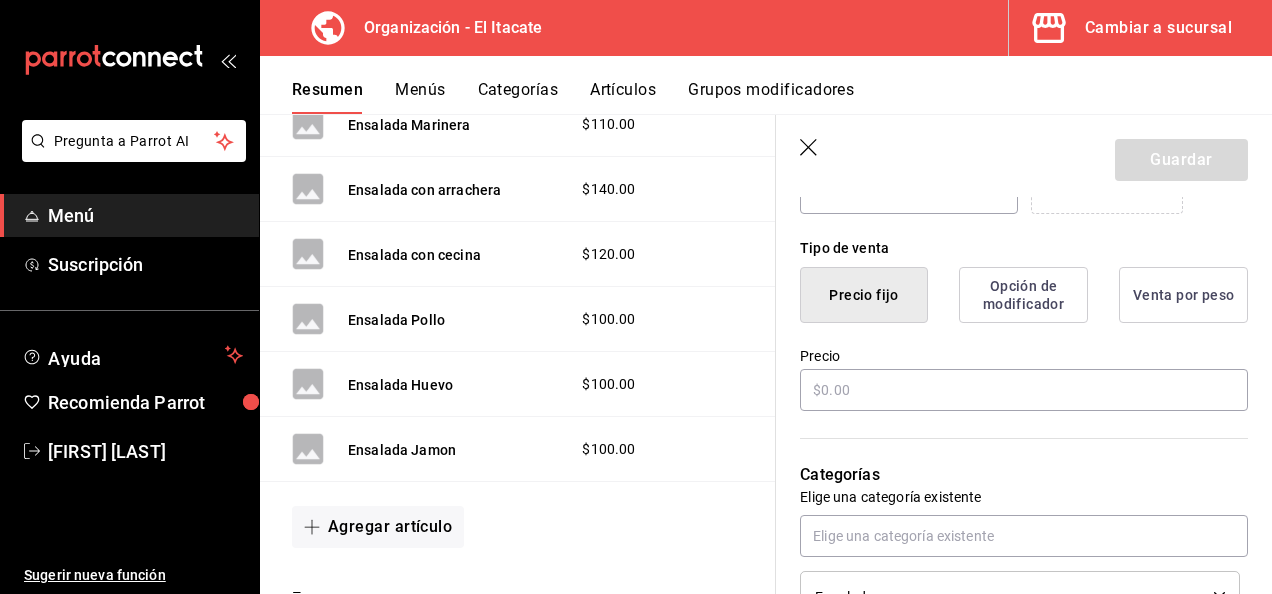 scroll, scrollTop: 455, scrollLeft: 0, axis: vertical 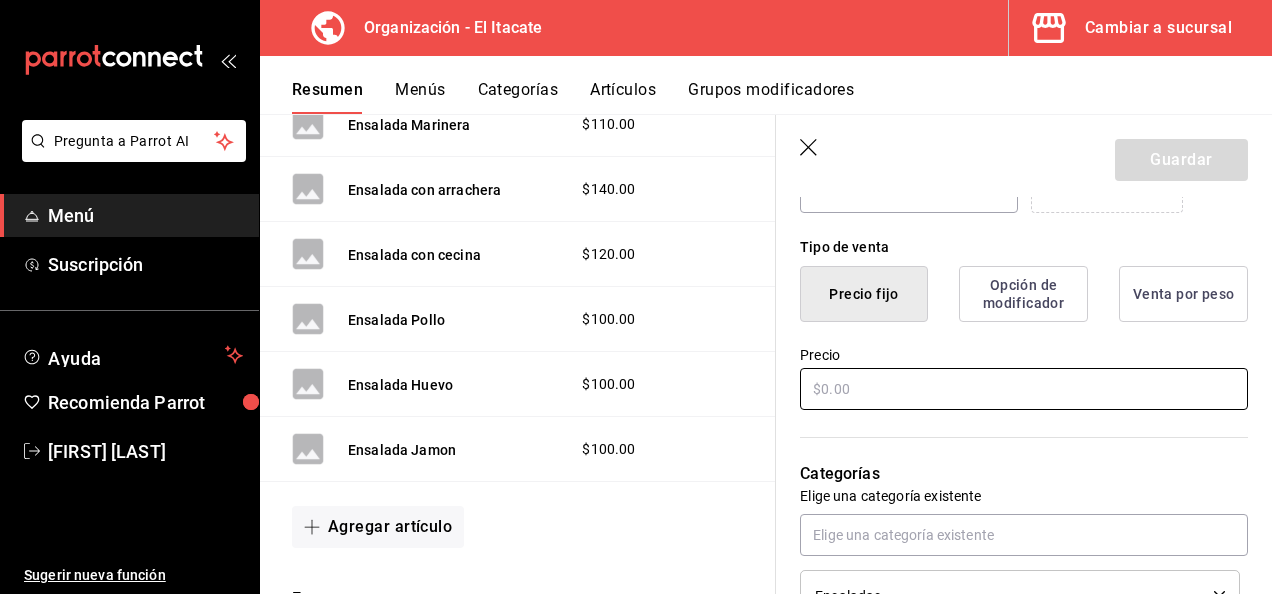 type on "Ensalada de Queso Panela" 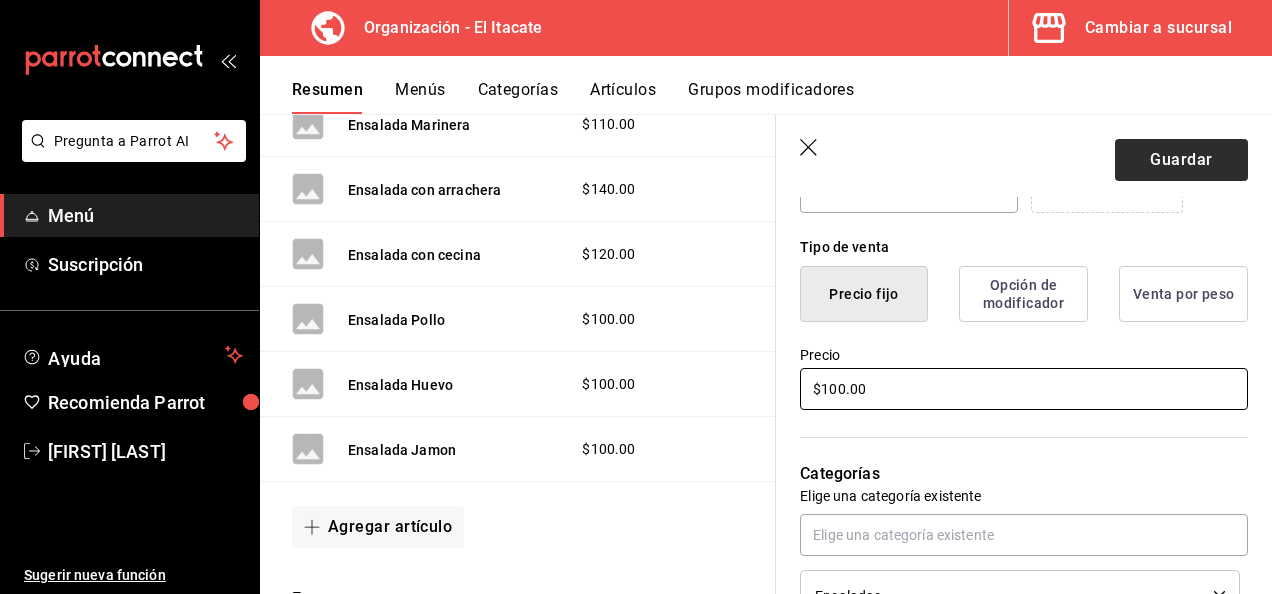 type on "$100.00" 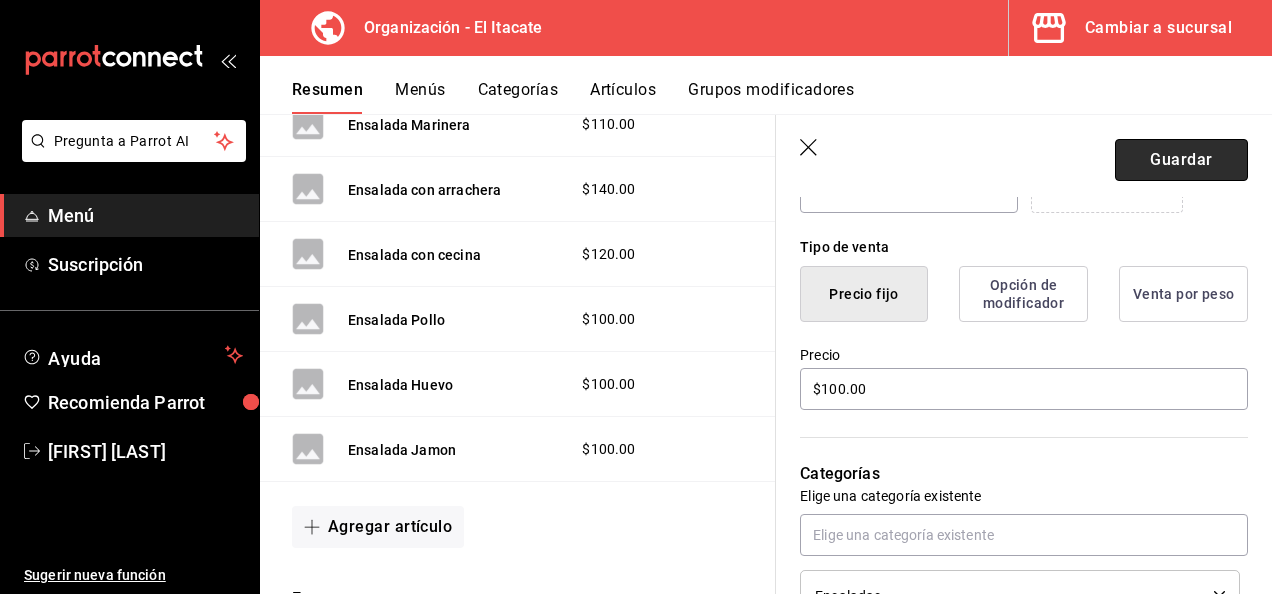 click on "Guardar" at bounding box center [1181, 160] 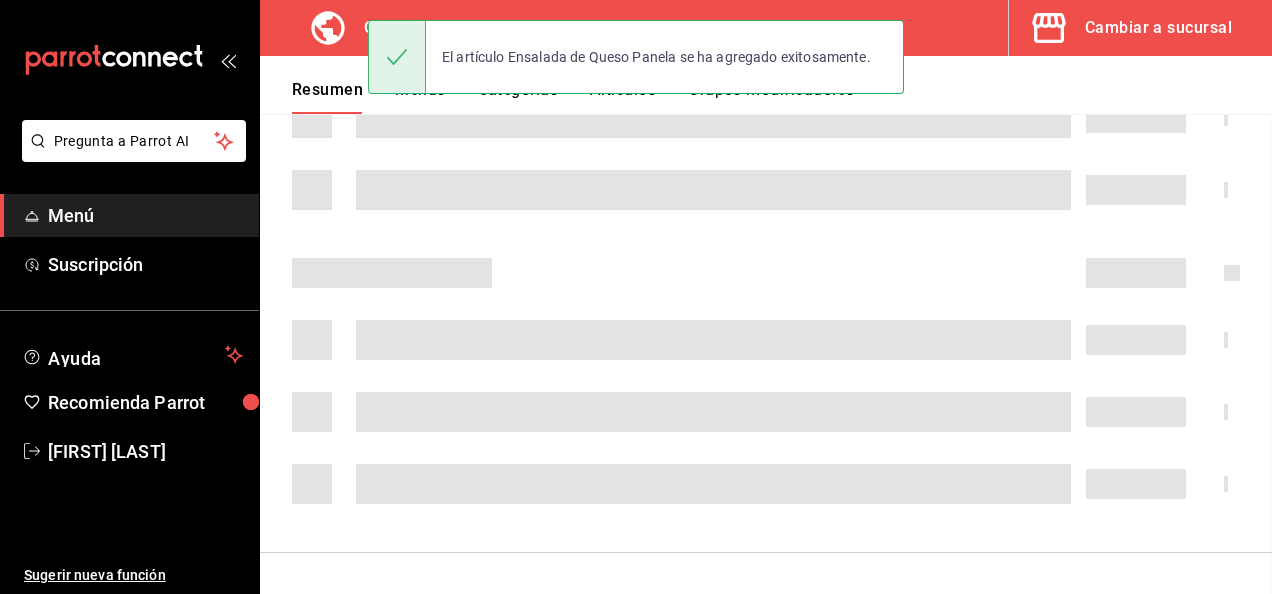 scroll, scrollTop: 0, scrollLeft: 0, axis: both 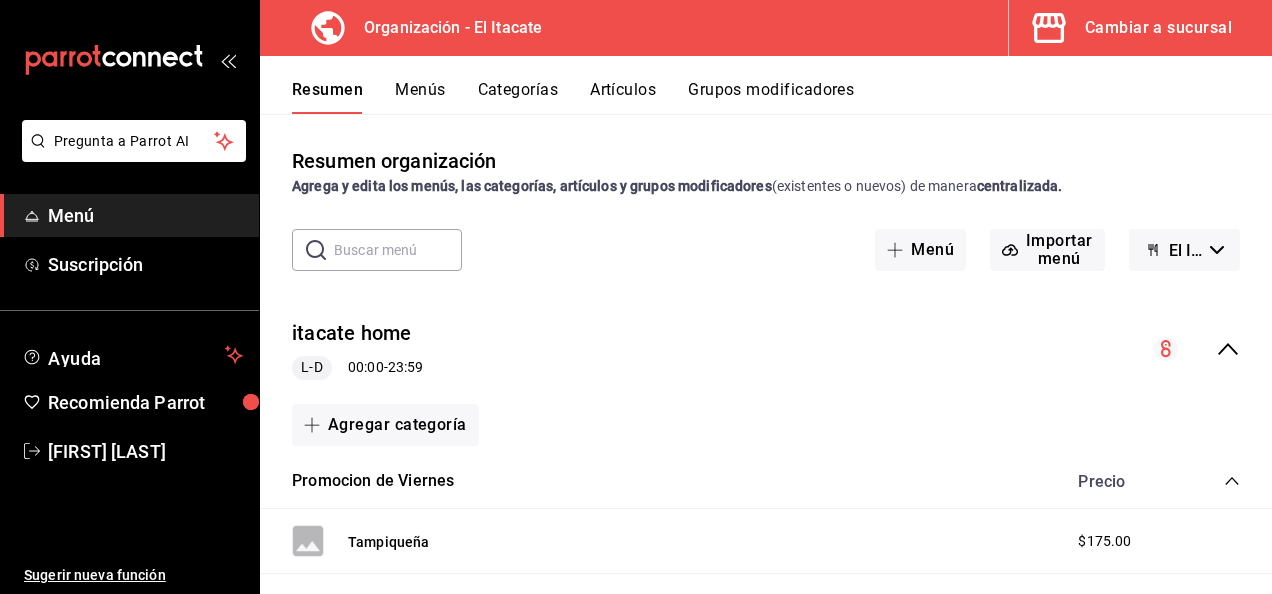 click on "Menús" at bounding box center [420, 97] 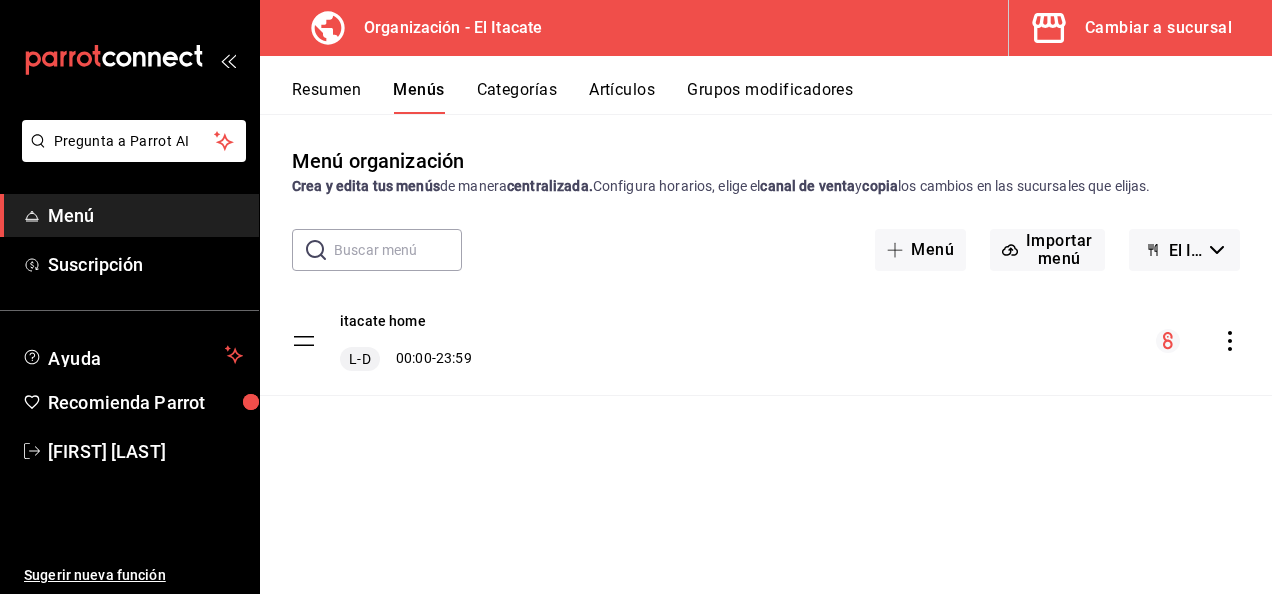 click 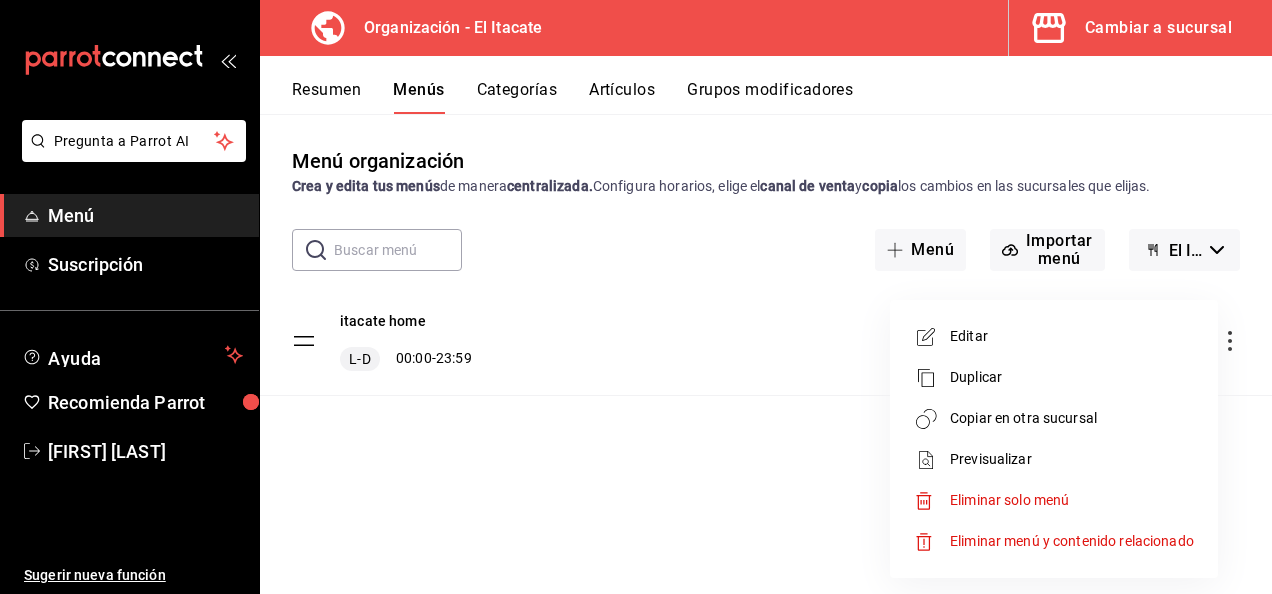 click at bounding box center [932, 419] 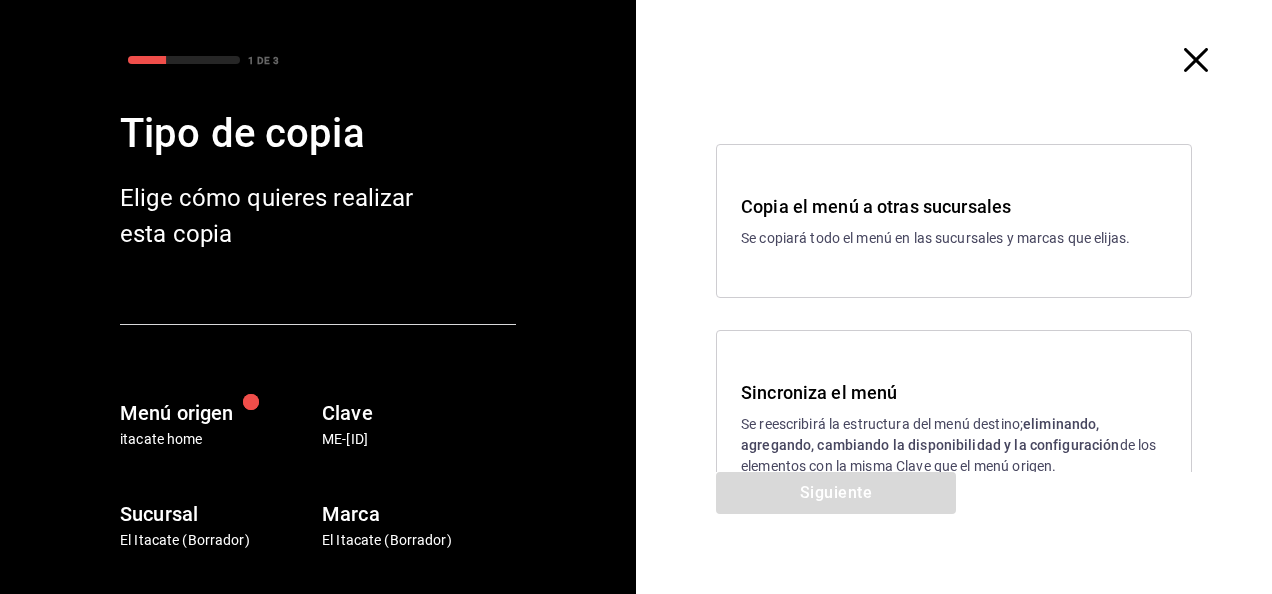 click on "Sincroniza el menú" at bounding box center [954, 392] 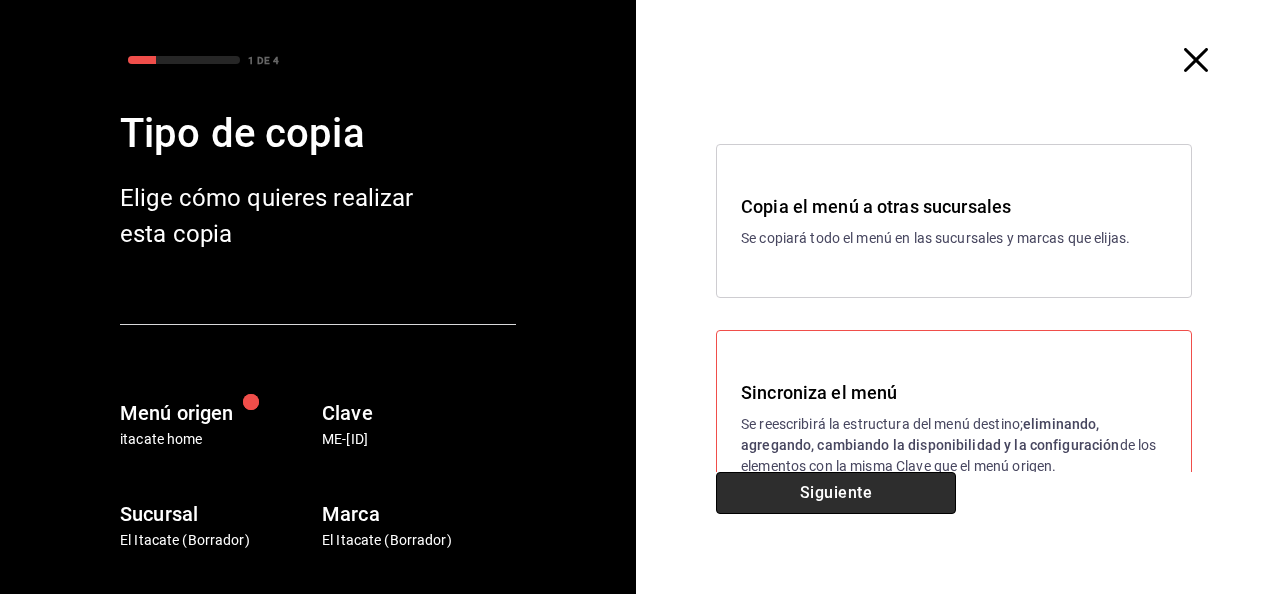 click on "Siguiente" at bounding box center [836, 493] 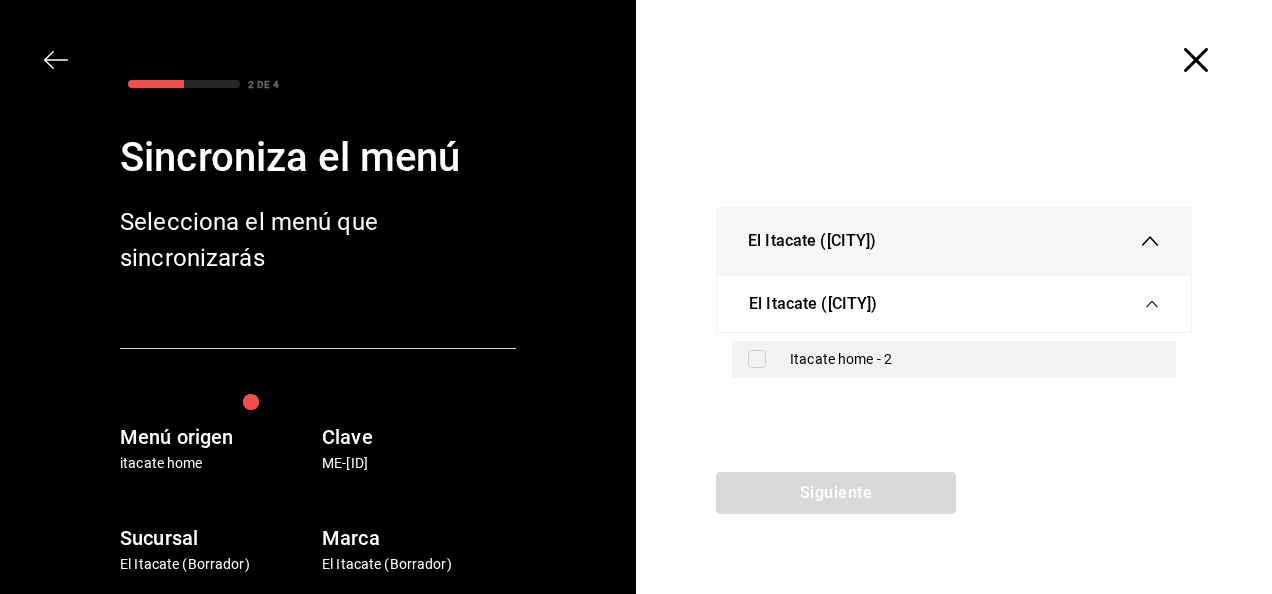 click at bounding box center [757, 359] 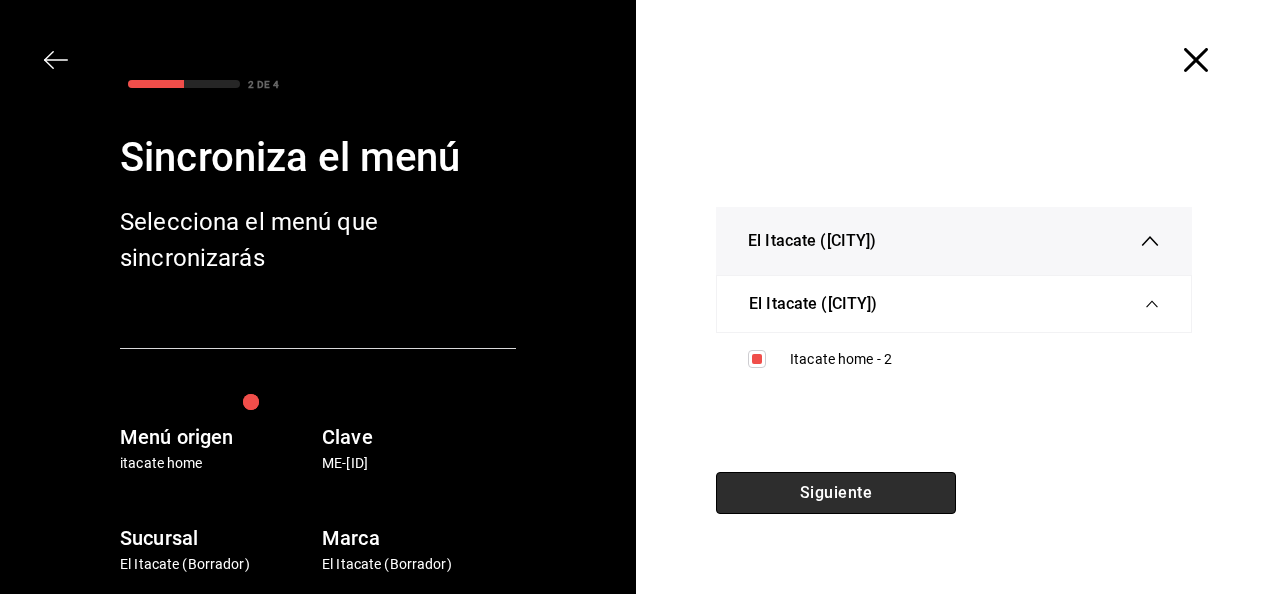 click on "Siguiente" at bounding box center [836, 493] 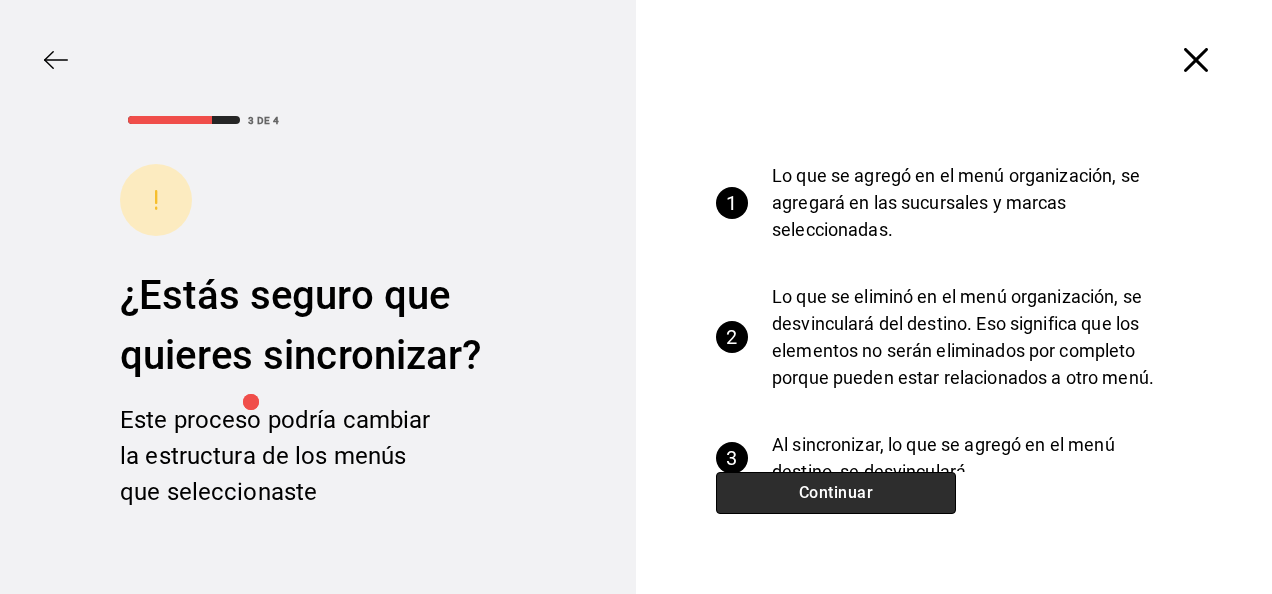 click on "Continuar" at bounding box center [836, 493] 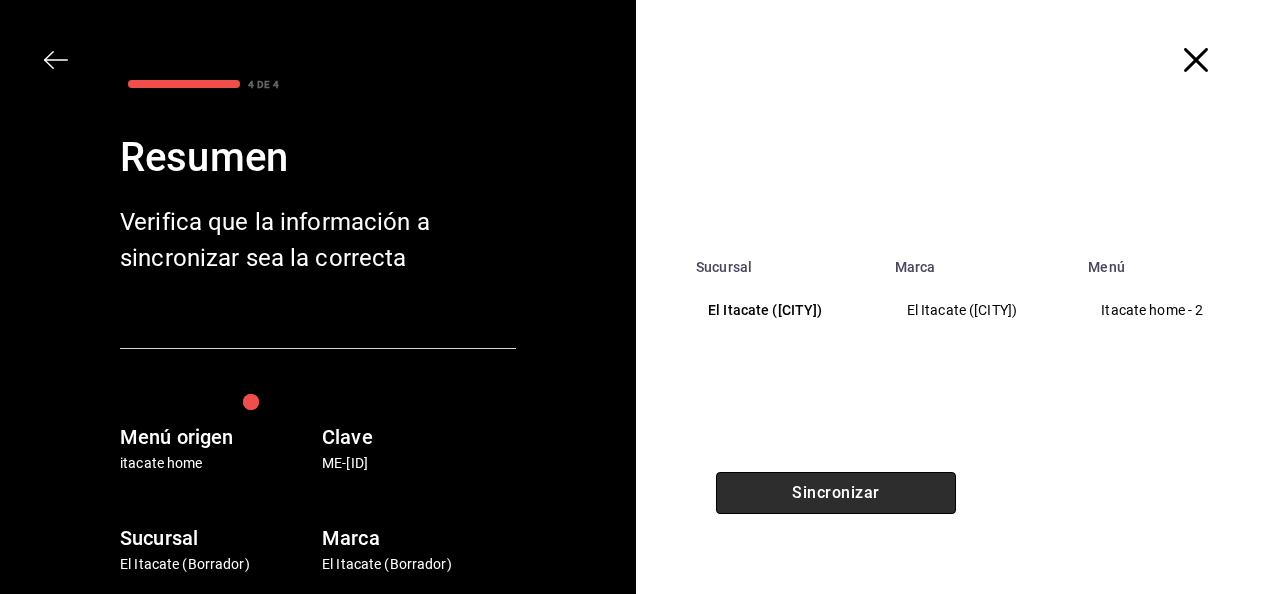 click on "Sincronizar" at bounding box center [836, 493] 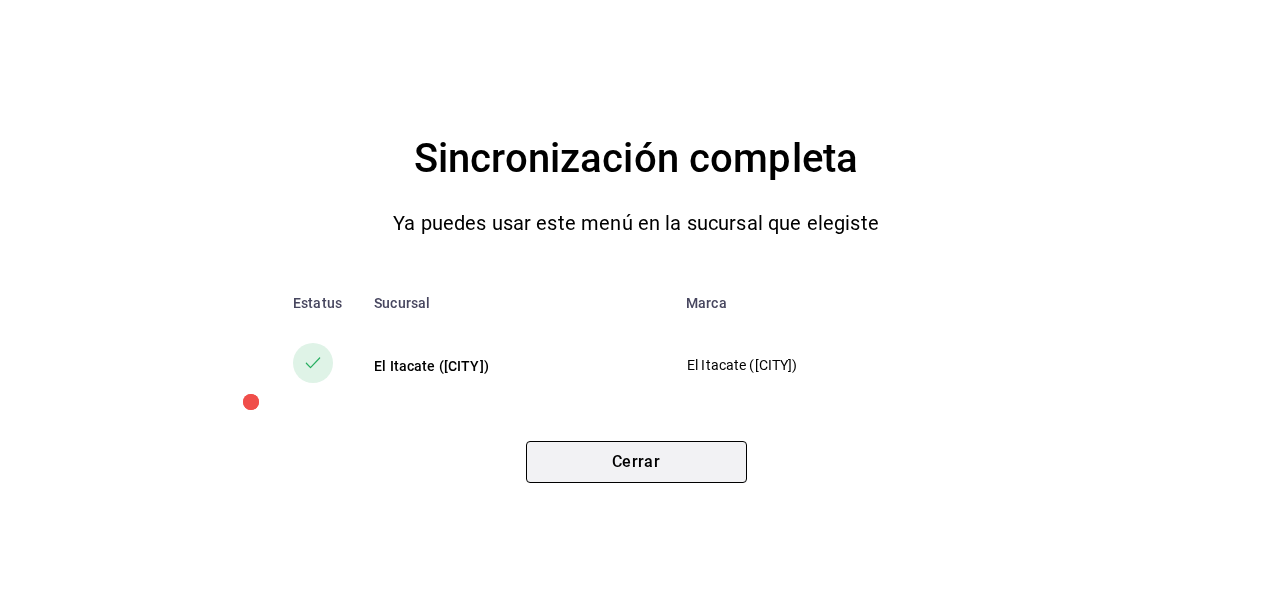 click on "Cerrar" at bounding box center (636, 462) 